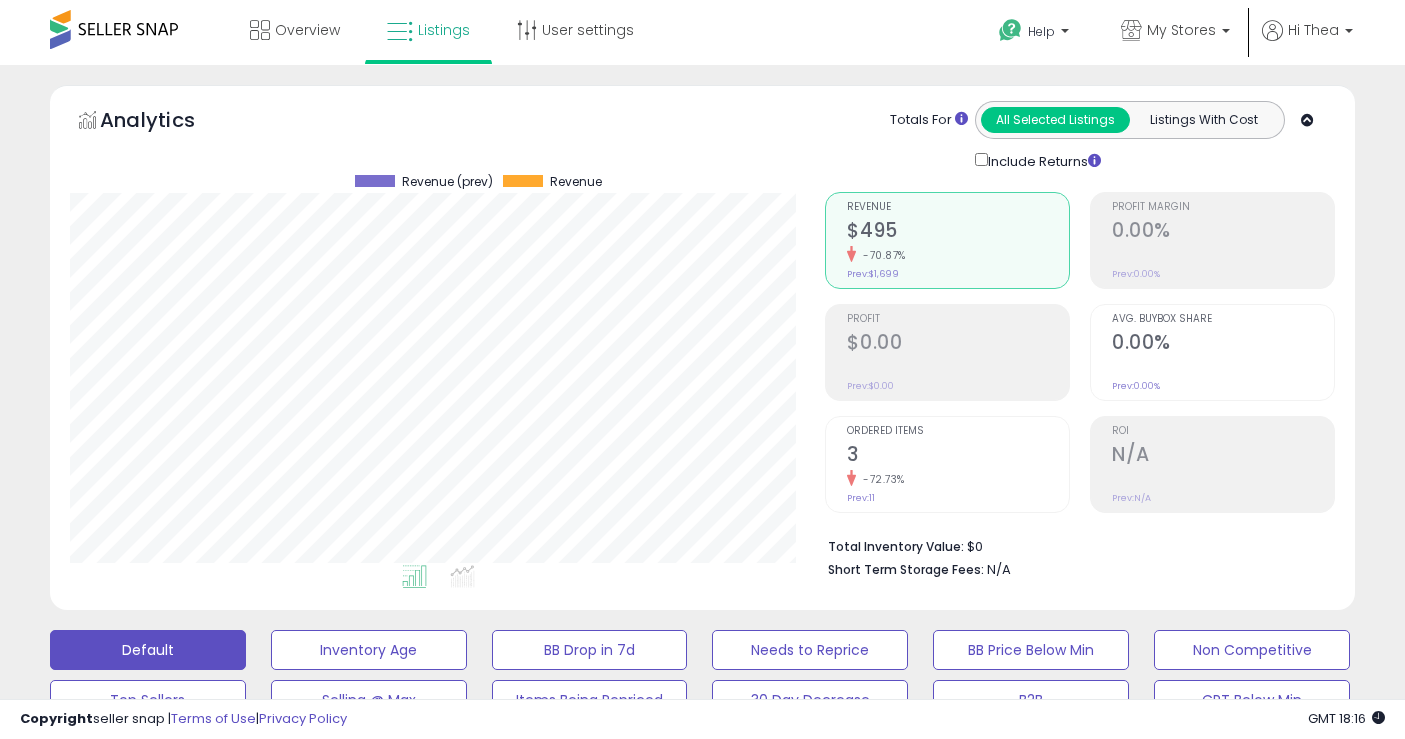 select on "**" 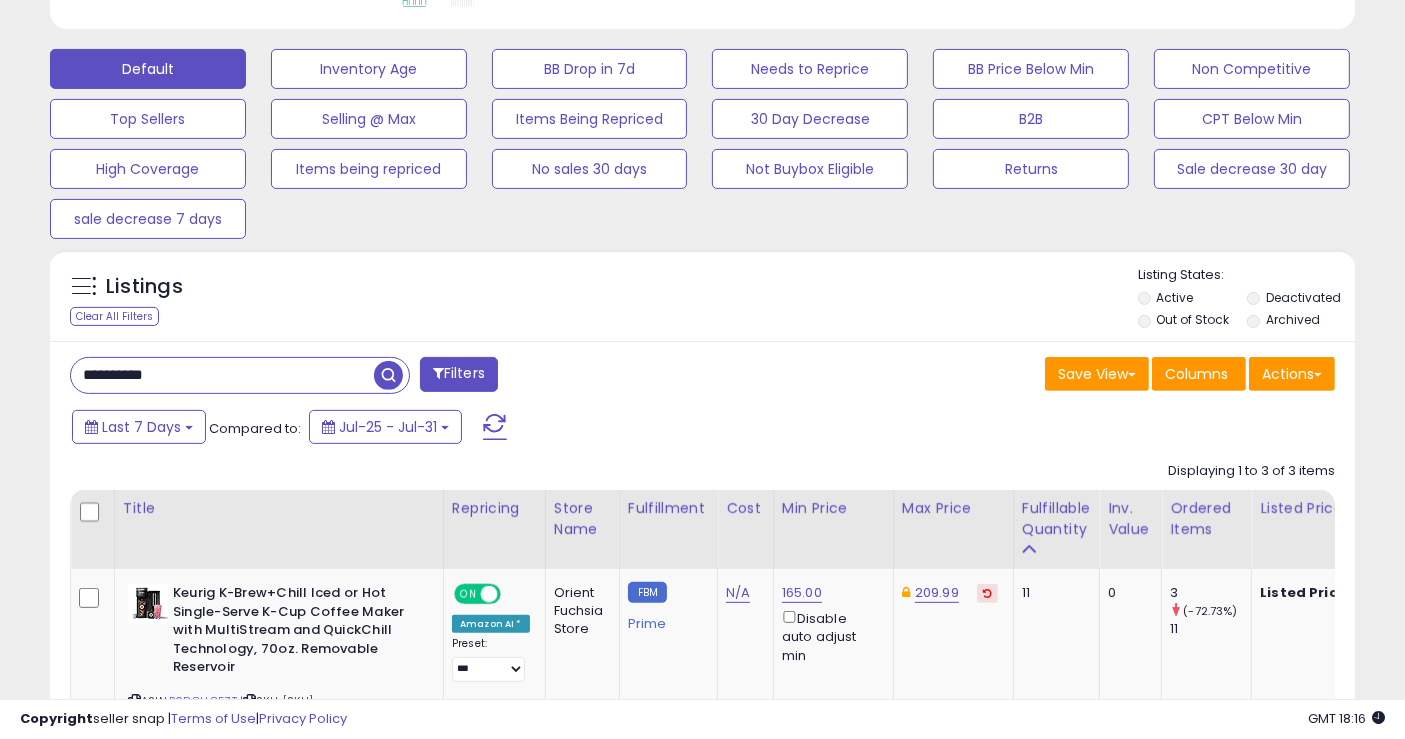 scroll, scrollTop: 581, scrollLeft: 0, axis: vertical 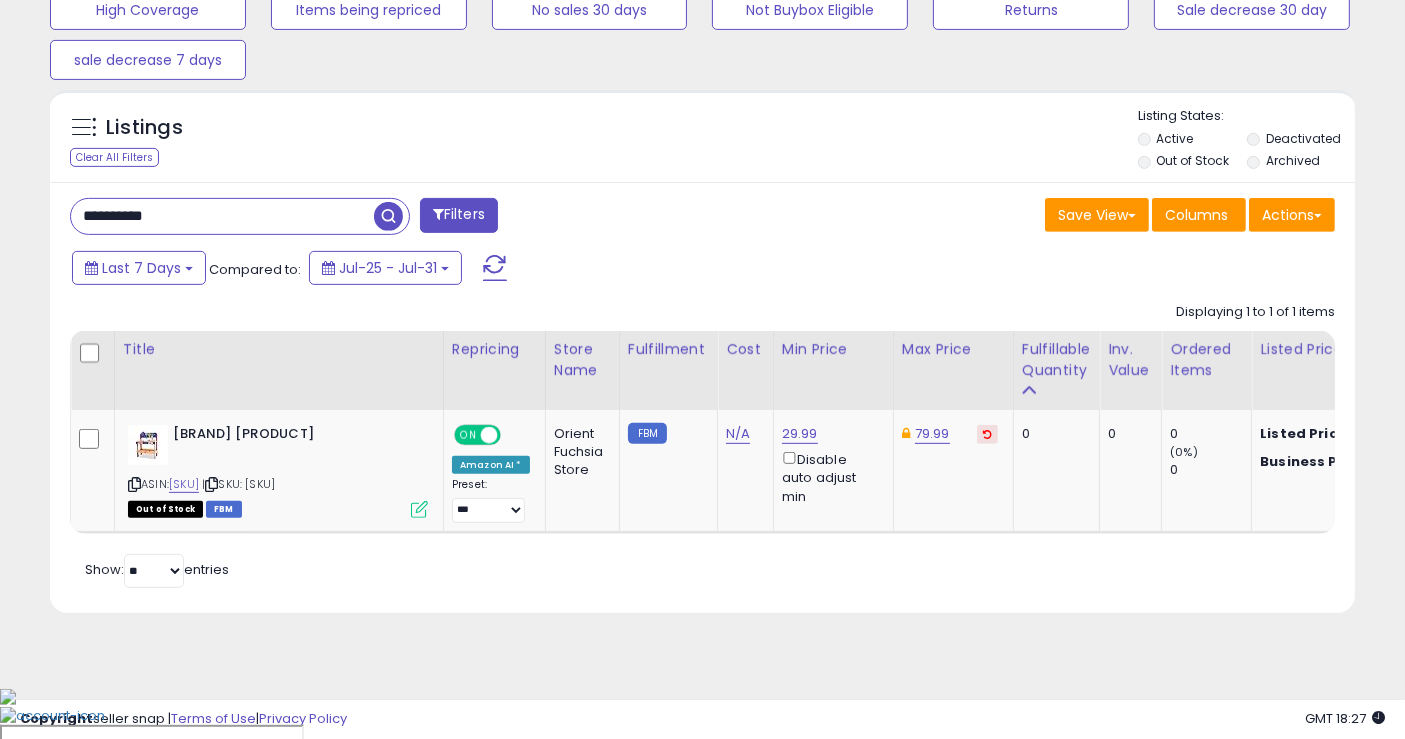 click on "**********" at bounding box center (702, 397) 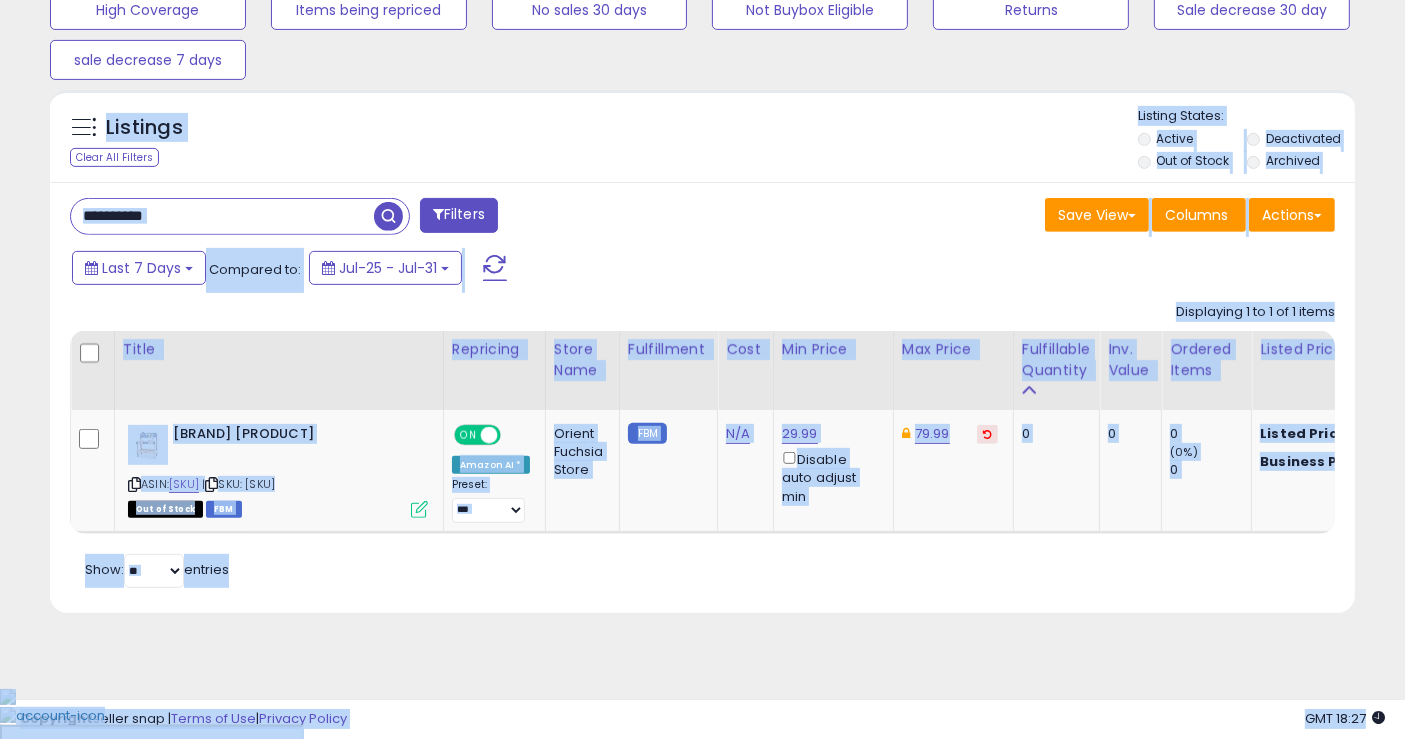 click on "**********" at bounding box center [222, 216] 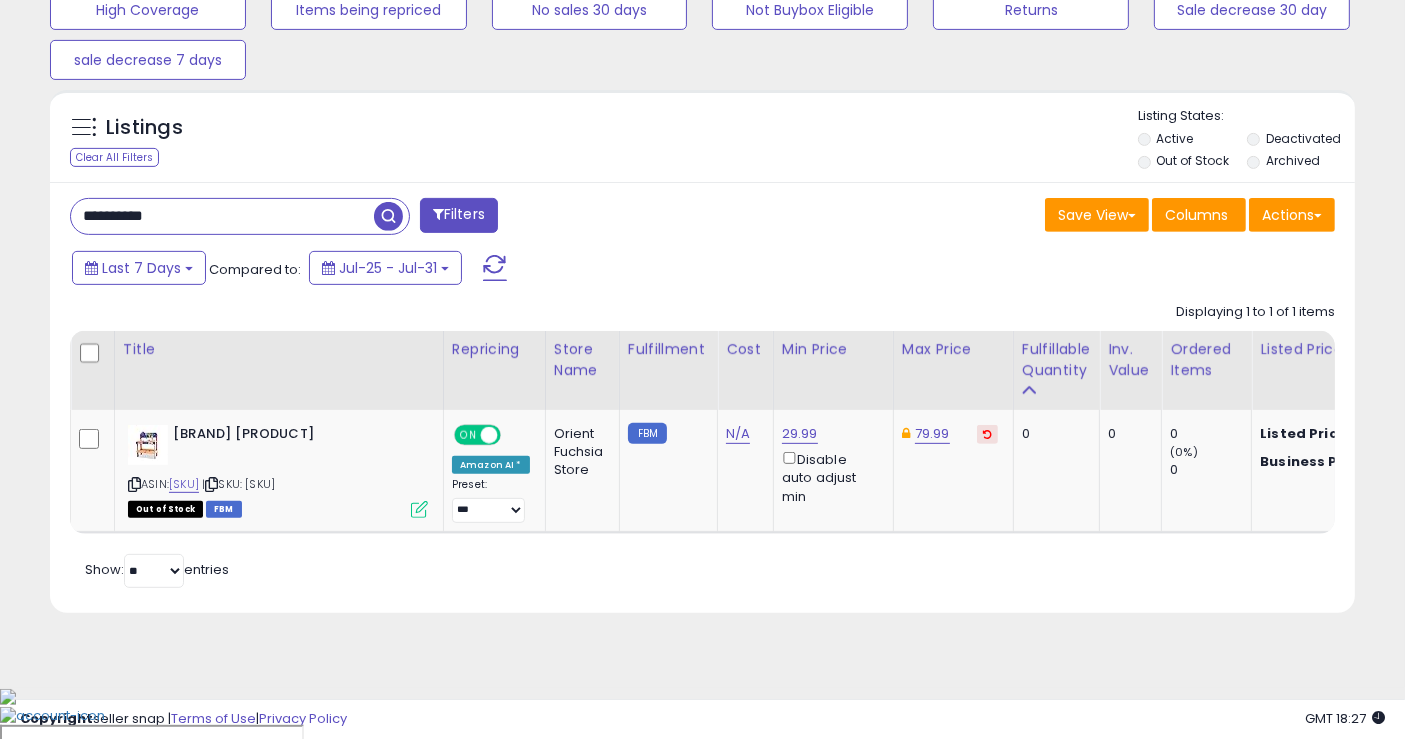 paste 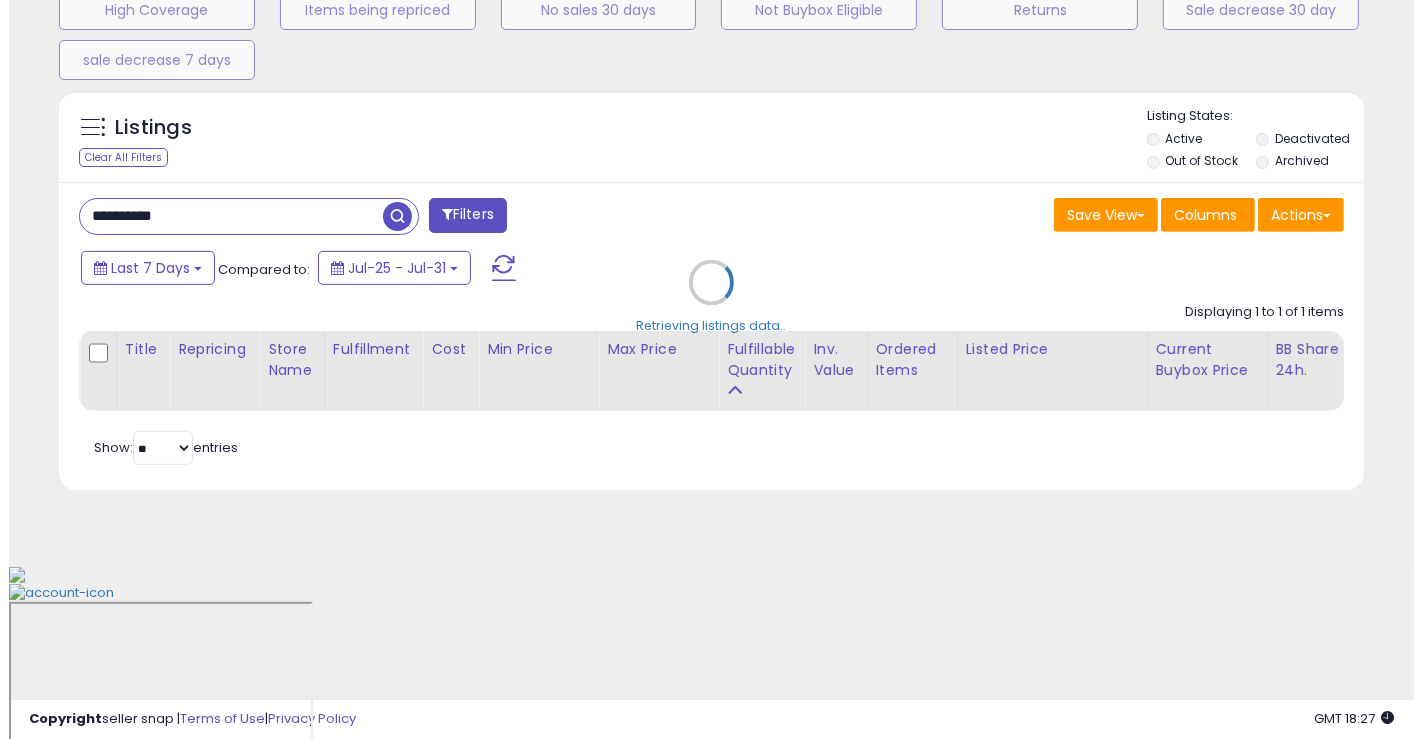 scroll, scrollTop: 581, scrollLeft: 0, axis: vertical 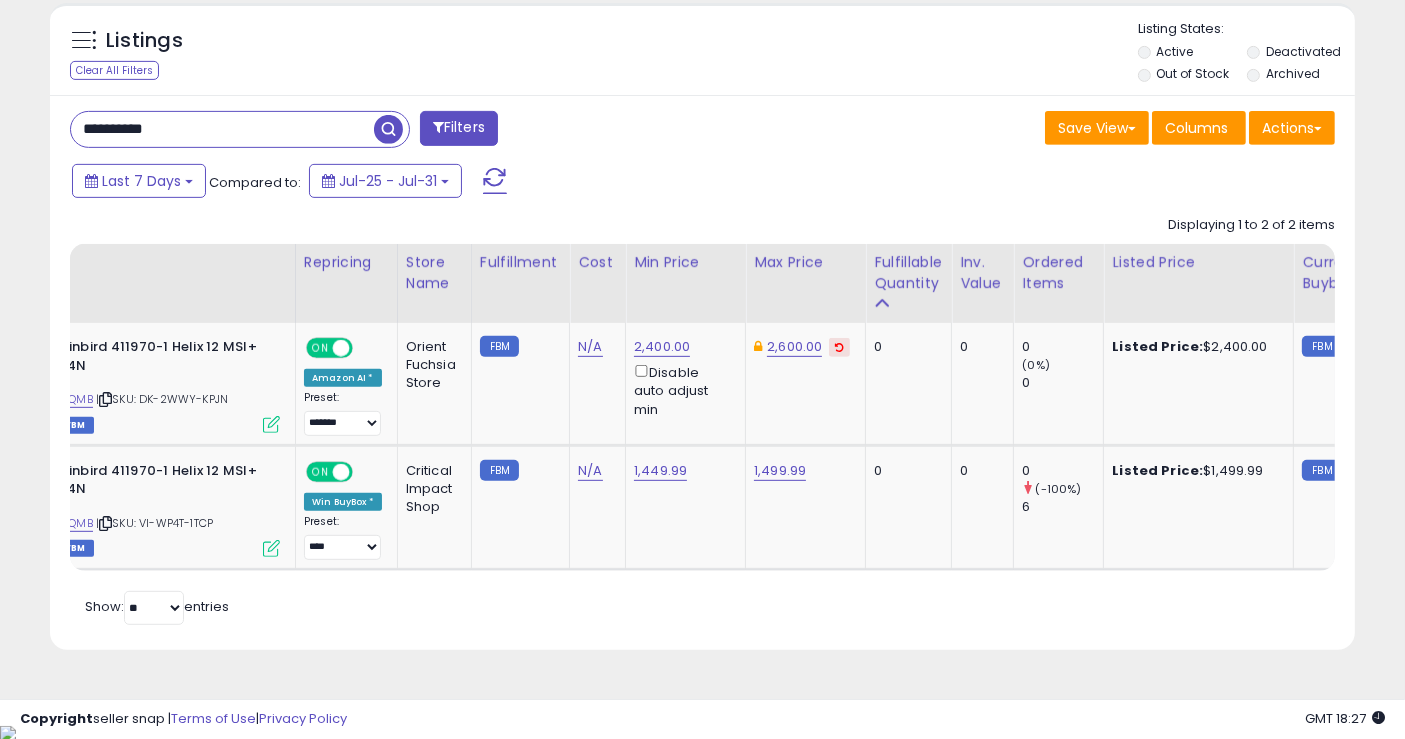 click on "**********" at bounding box center (222, 129) 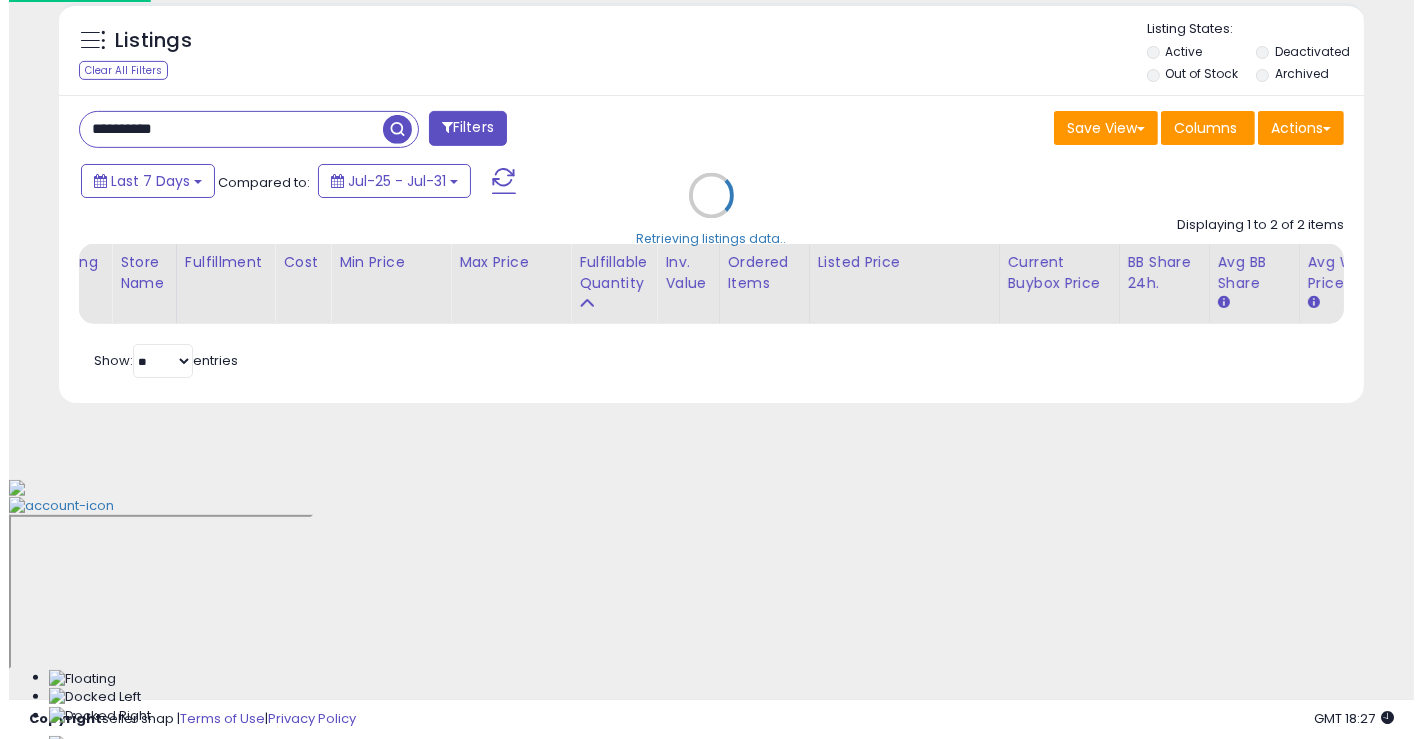scroll, scrollTop: 581, scrollLeft: 0, axis: vertical 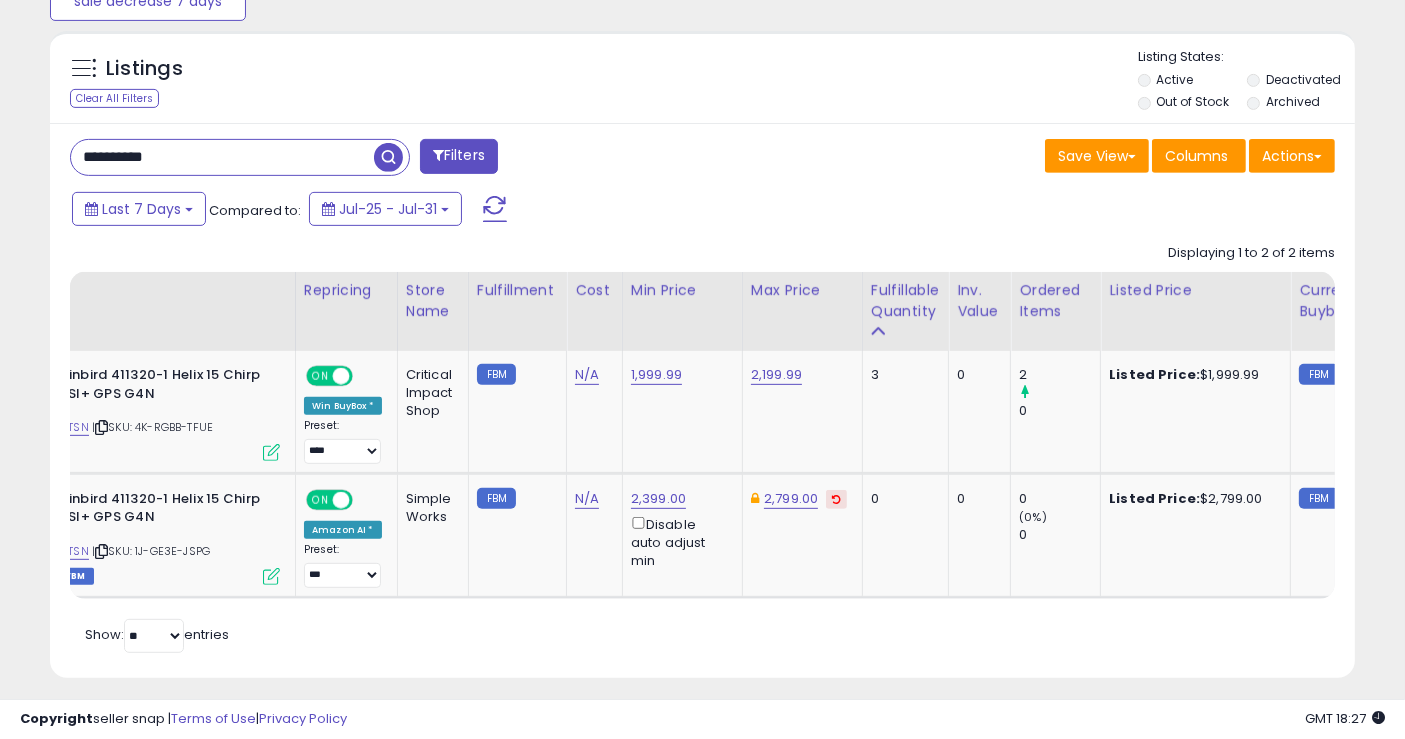 click on "Listings
Clear All Filters
Listing States:" at bounding box center (702, 82) 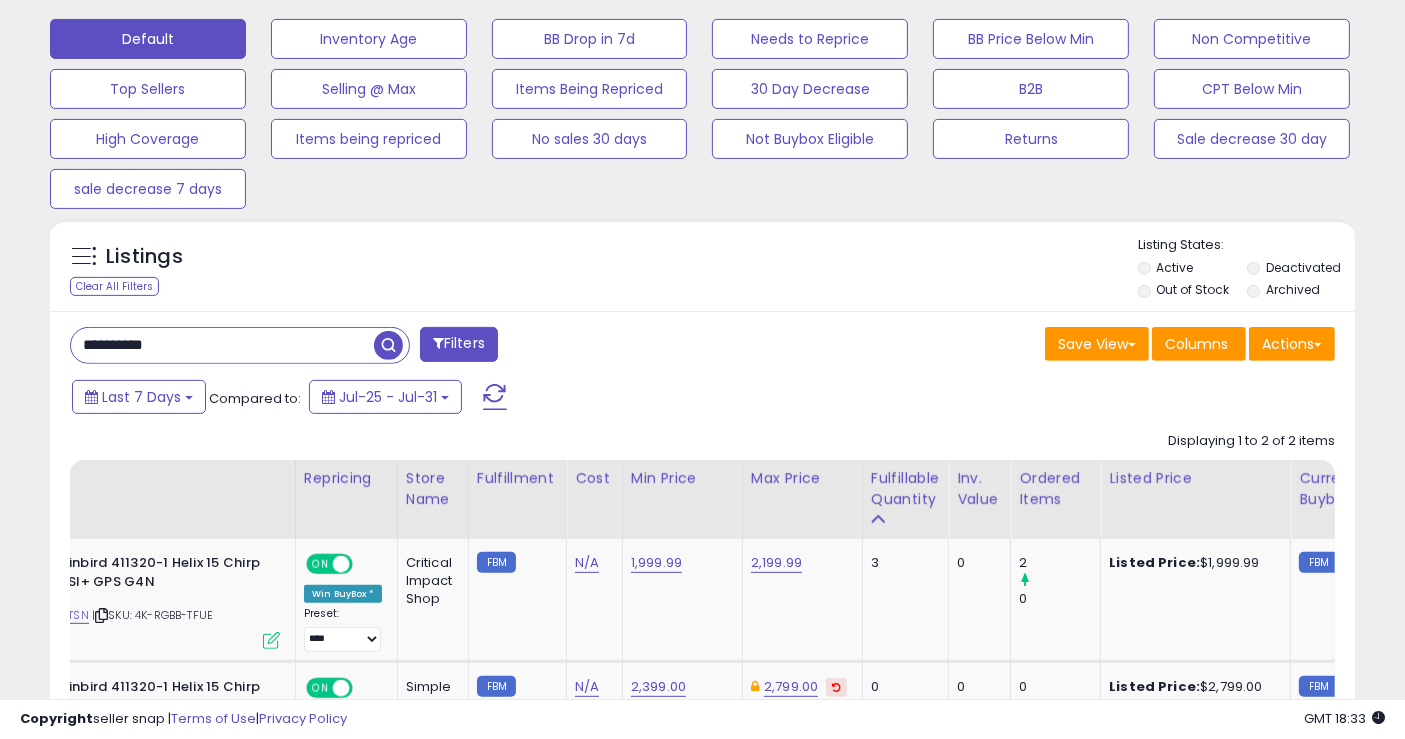 click on "**********" at bounding box center (222, 345) 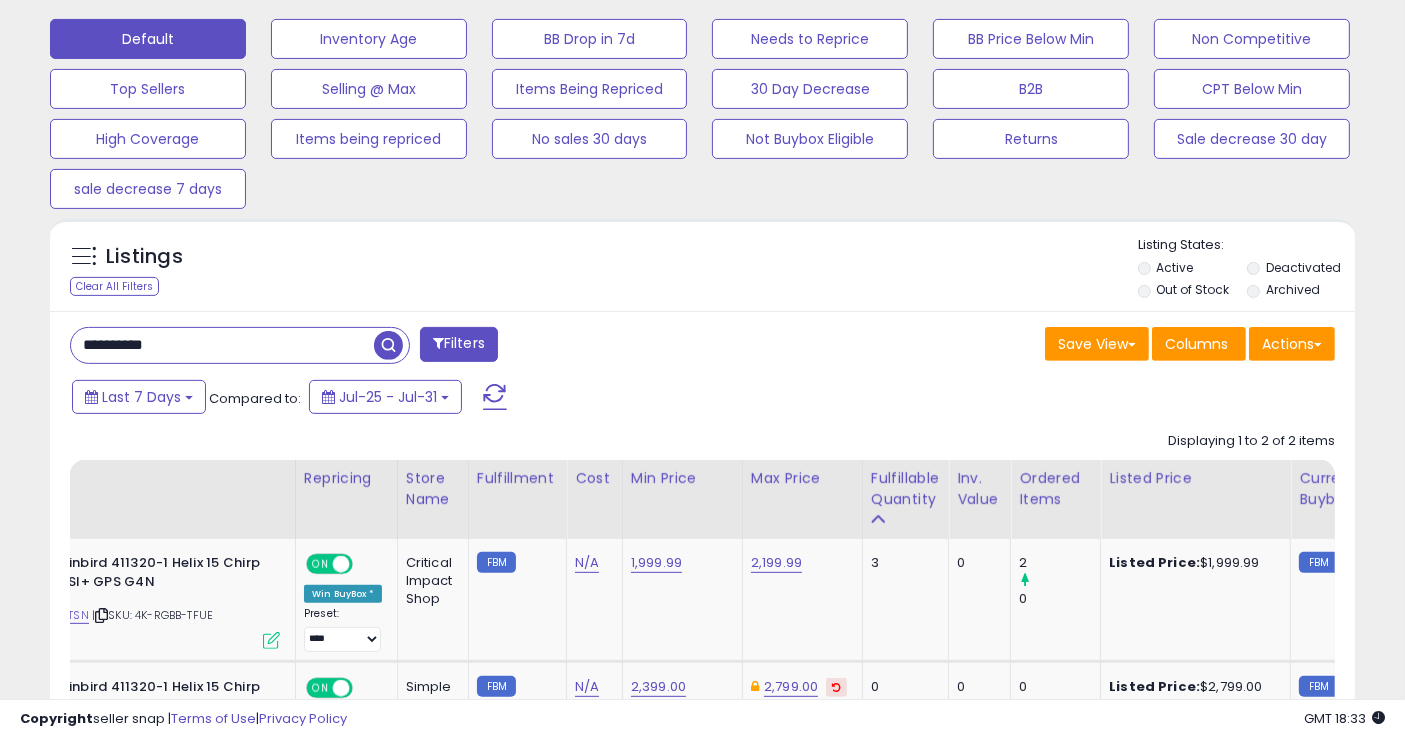 paste 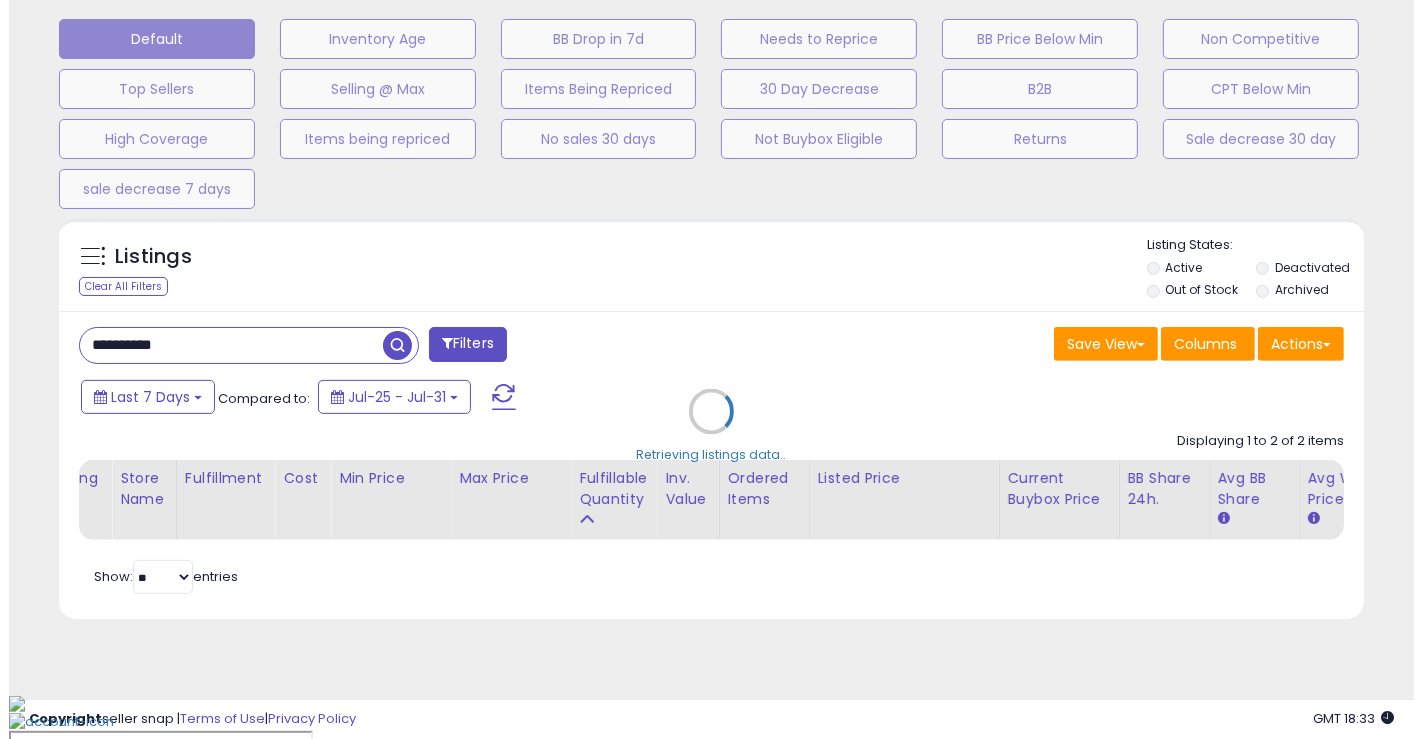 scroll, scrollTop: 581, scrollLeft: 0, axis: vertical 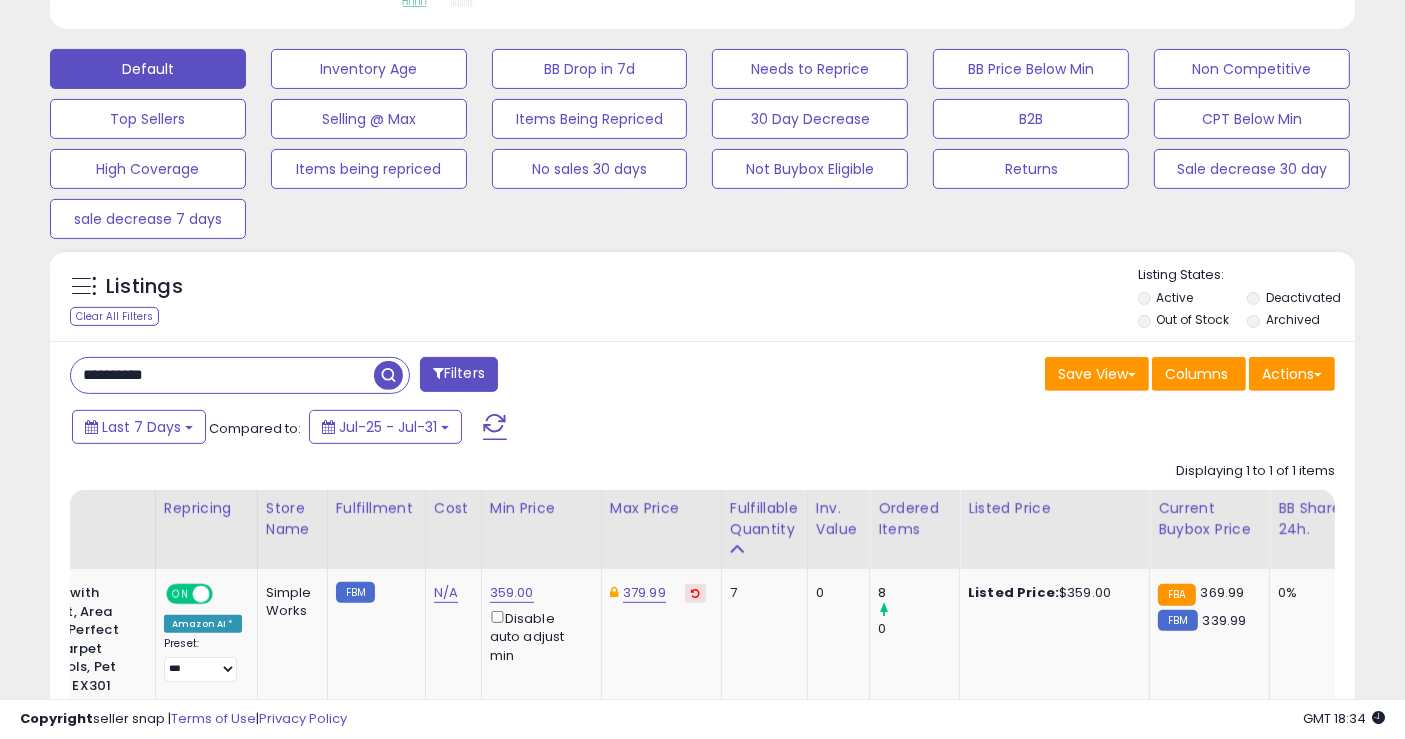 click on "**********" at bounding box center (222, 375) 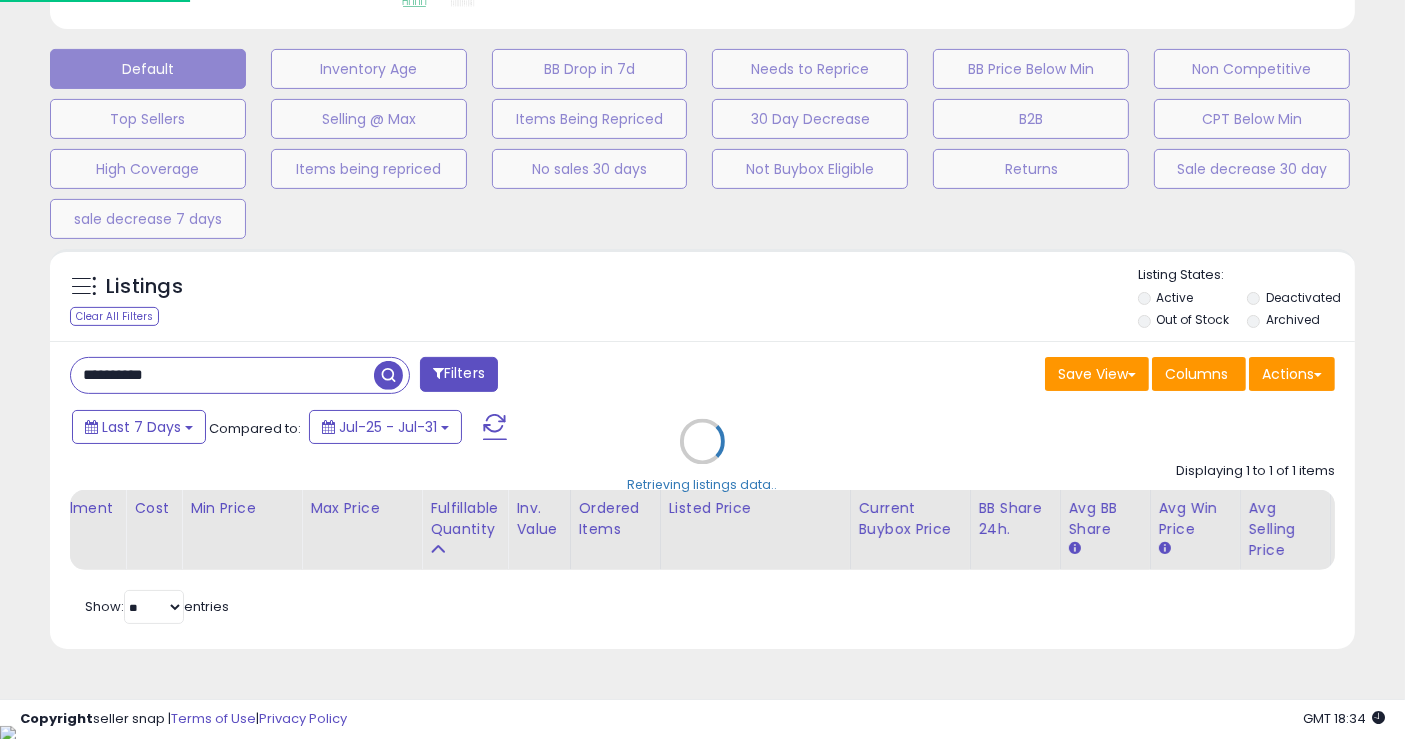 scroll, scrollTop: 999590, scrollLeft: 999234, axis: both 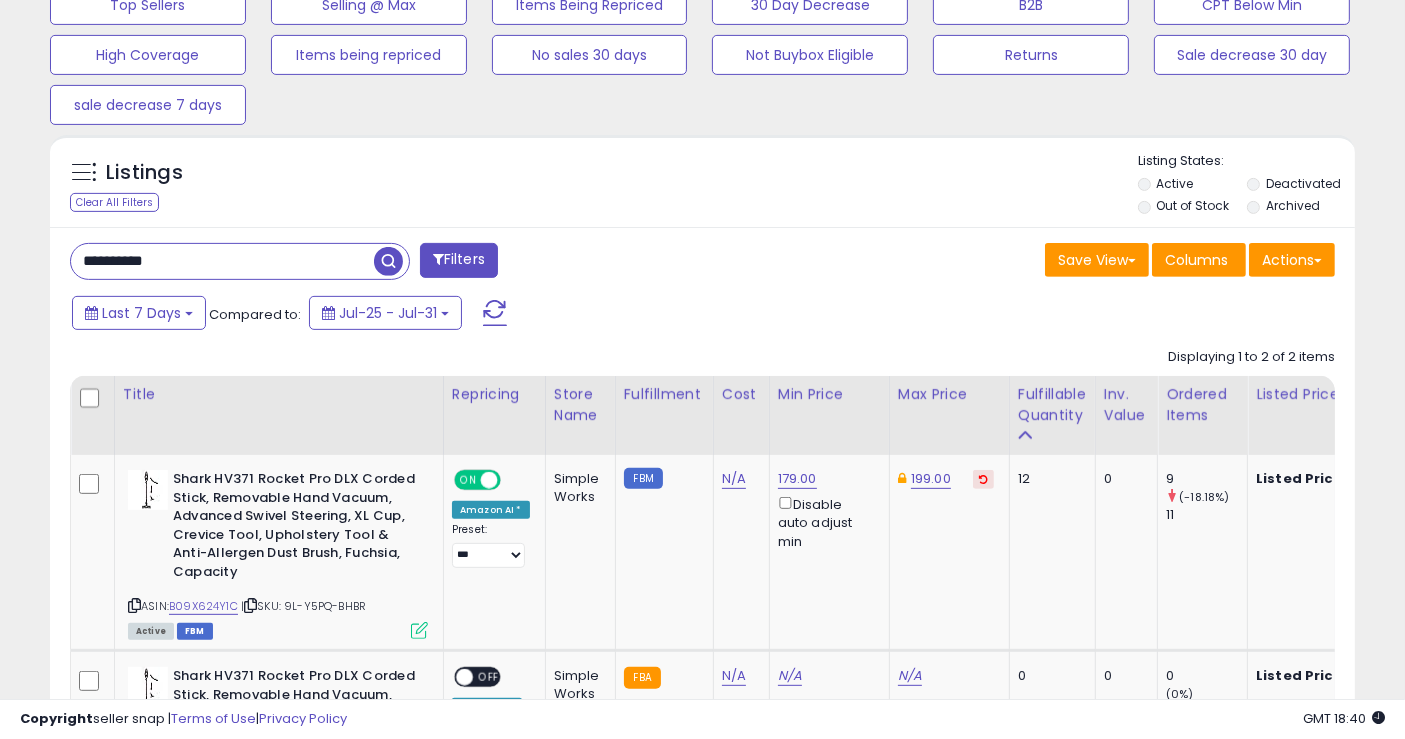 click on "**********" at bounding box center [222, 261] 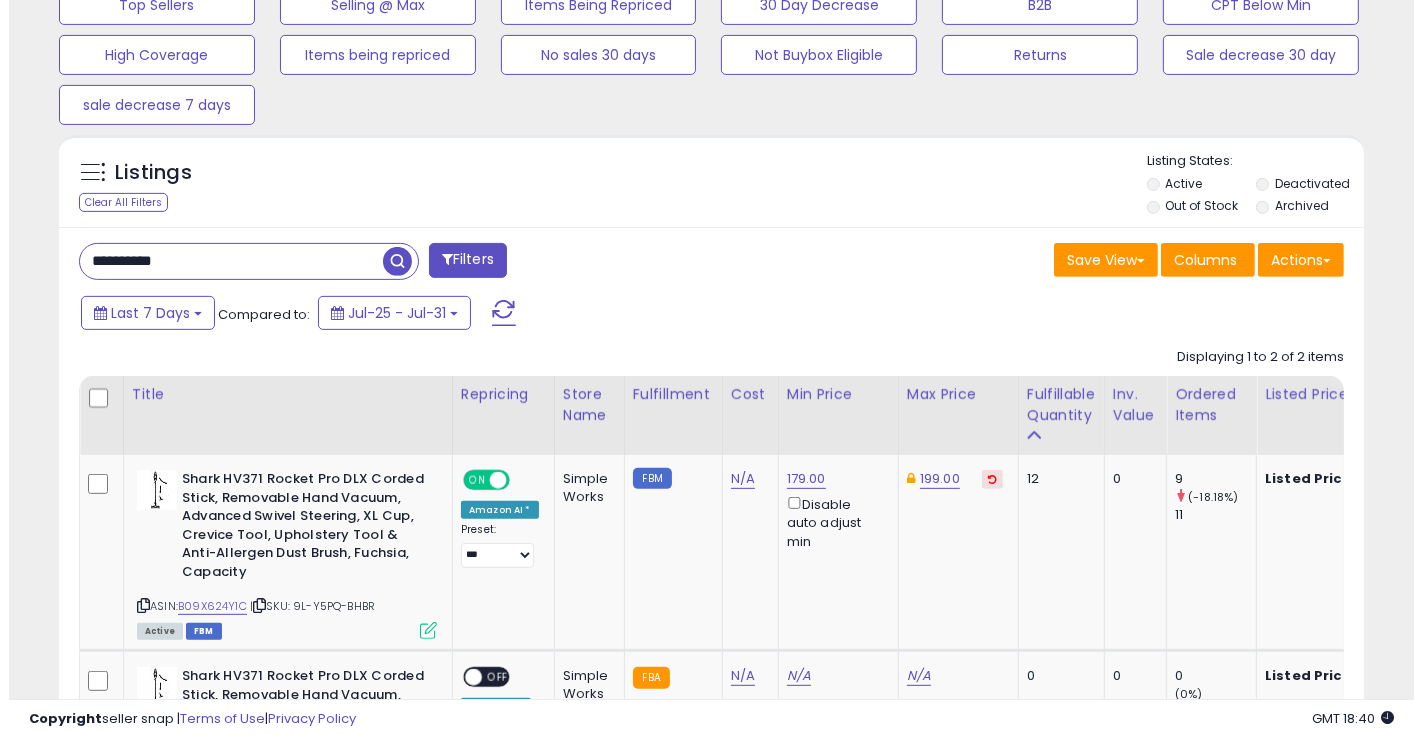 scroll, scrollTop: 581, scrollLeft: 0, axis: vertical 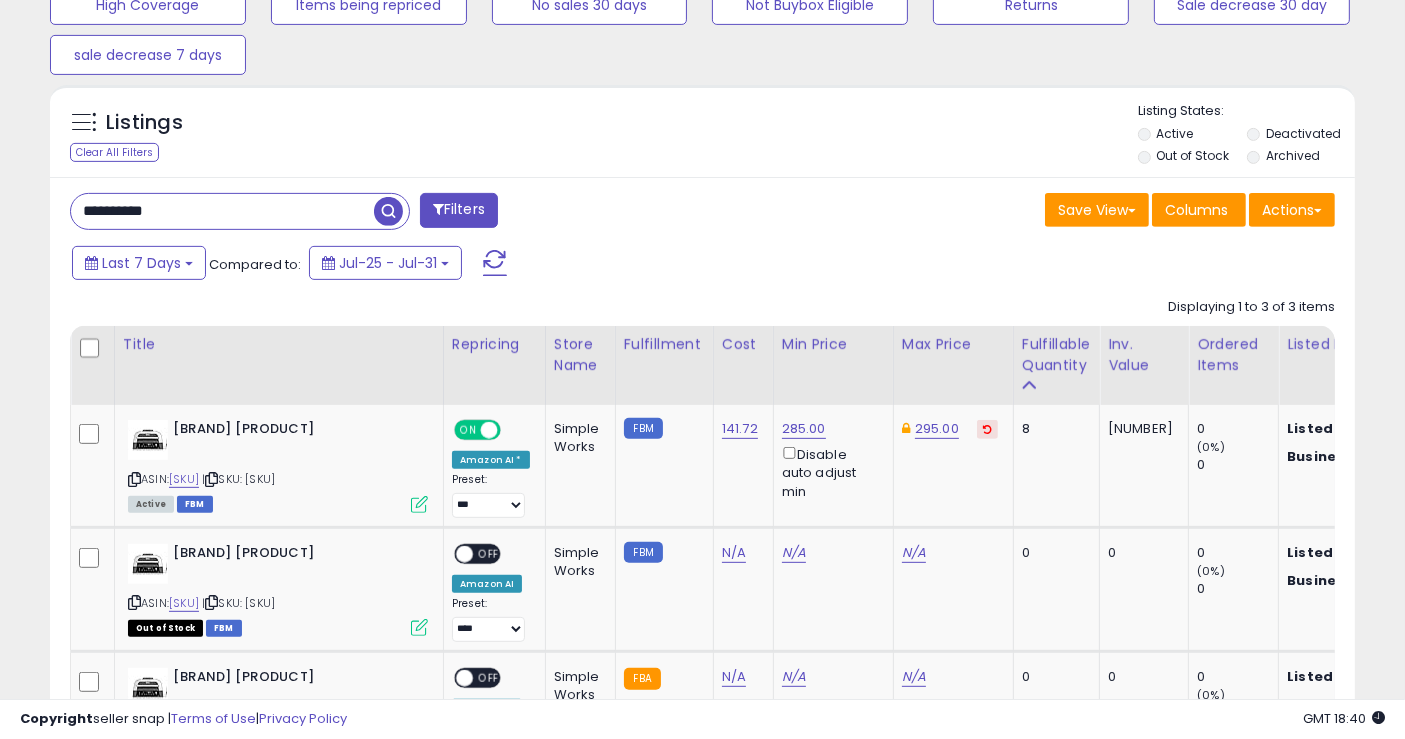 click on "**********" at bounding box center (222, 211) 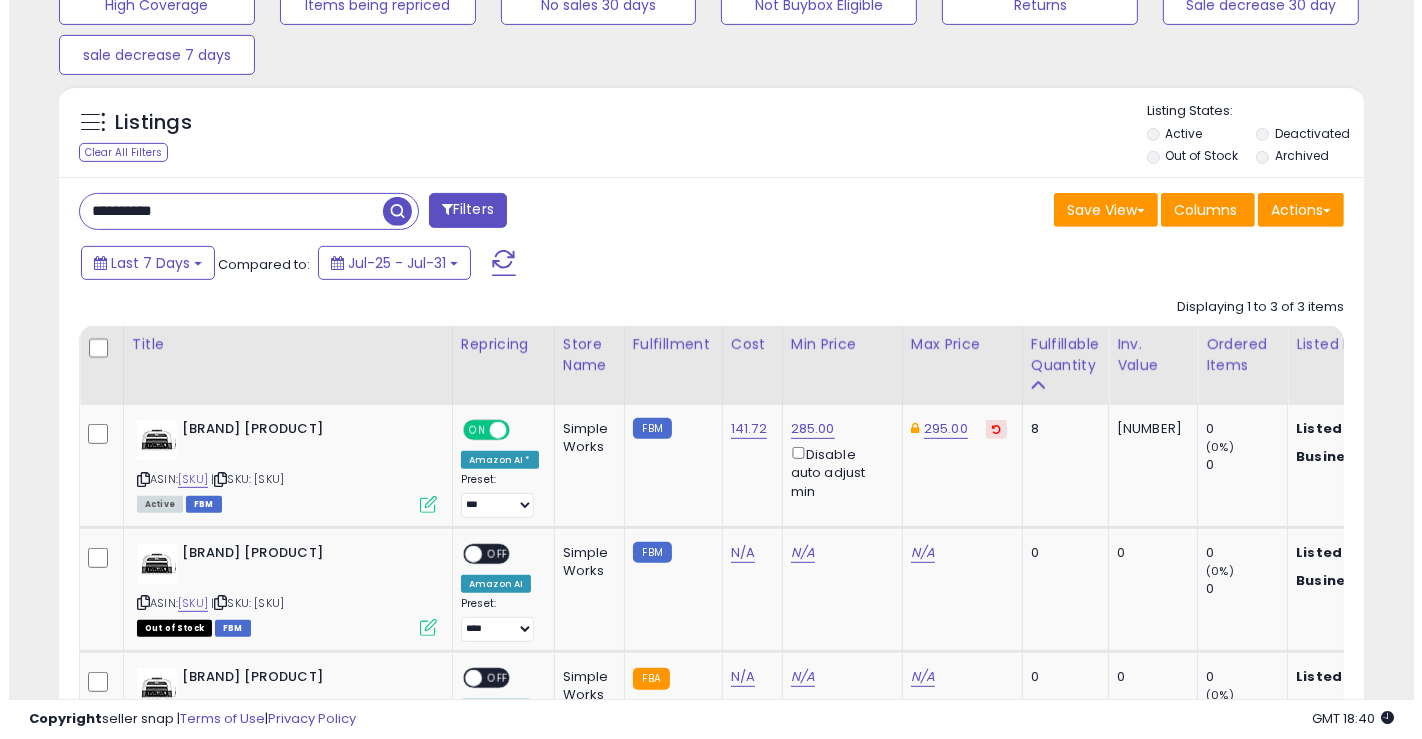 scroll, scrollTop: 581, scrollLeft: 0, axis: vertical 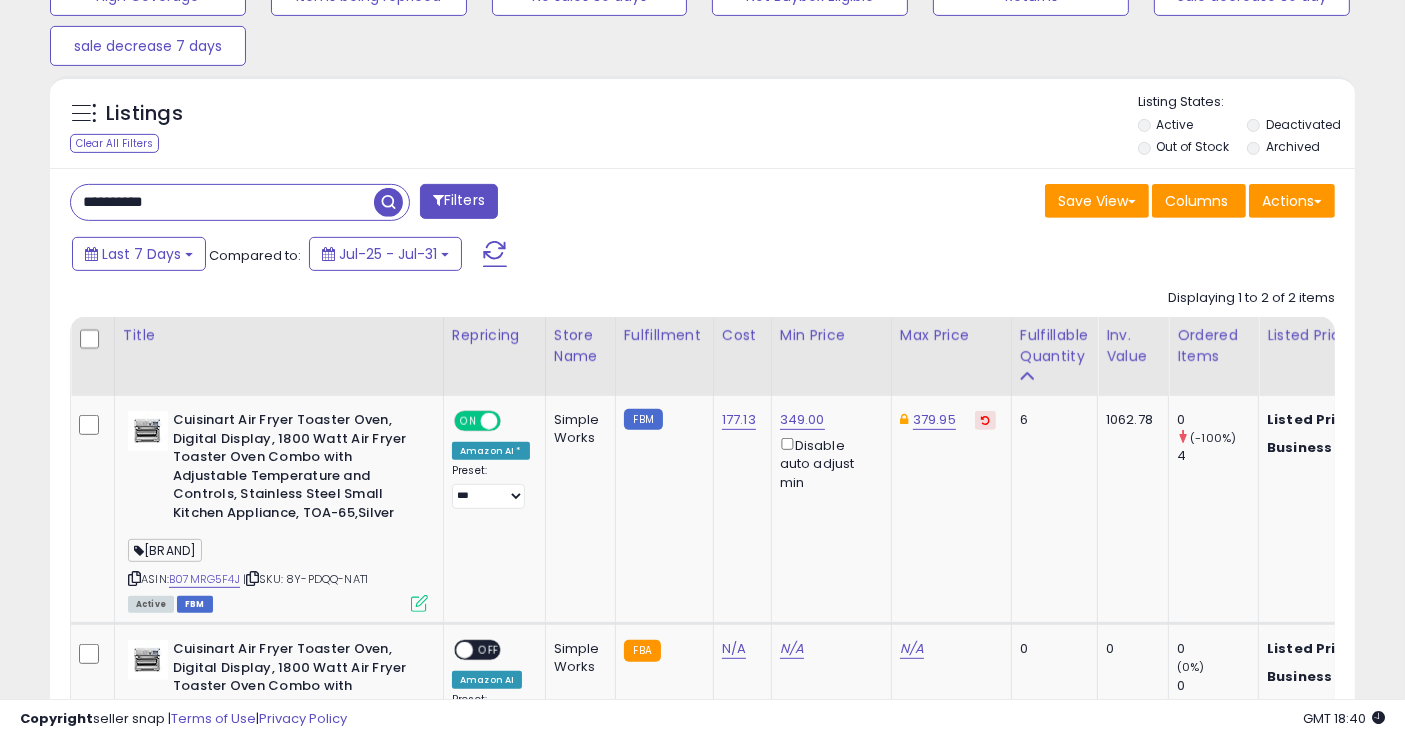 click on "**********" at bounding box center [222, 202] 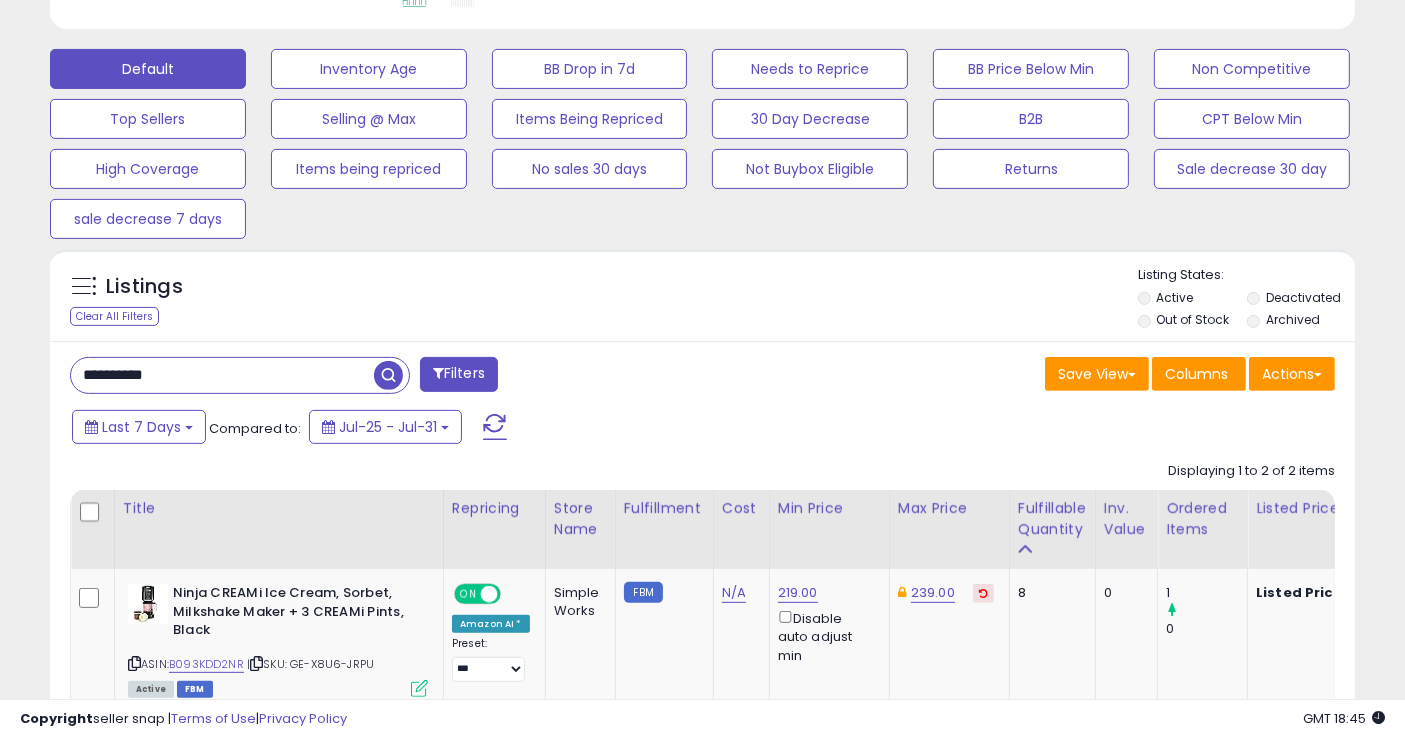 scroll, scrollTop: 601, scrollLeft: 0, axis: vertical 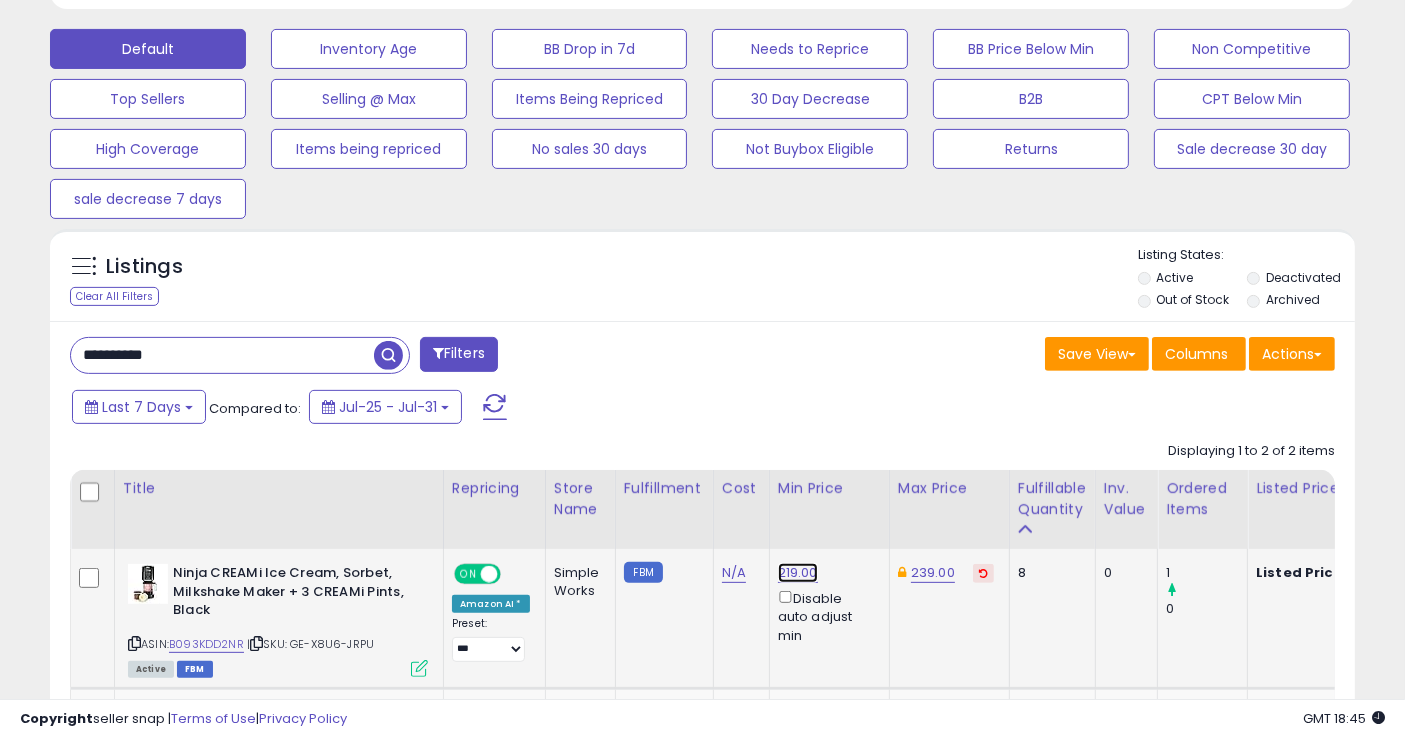 click on "219.00" at bounding box center [798, 573] 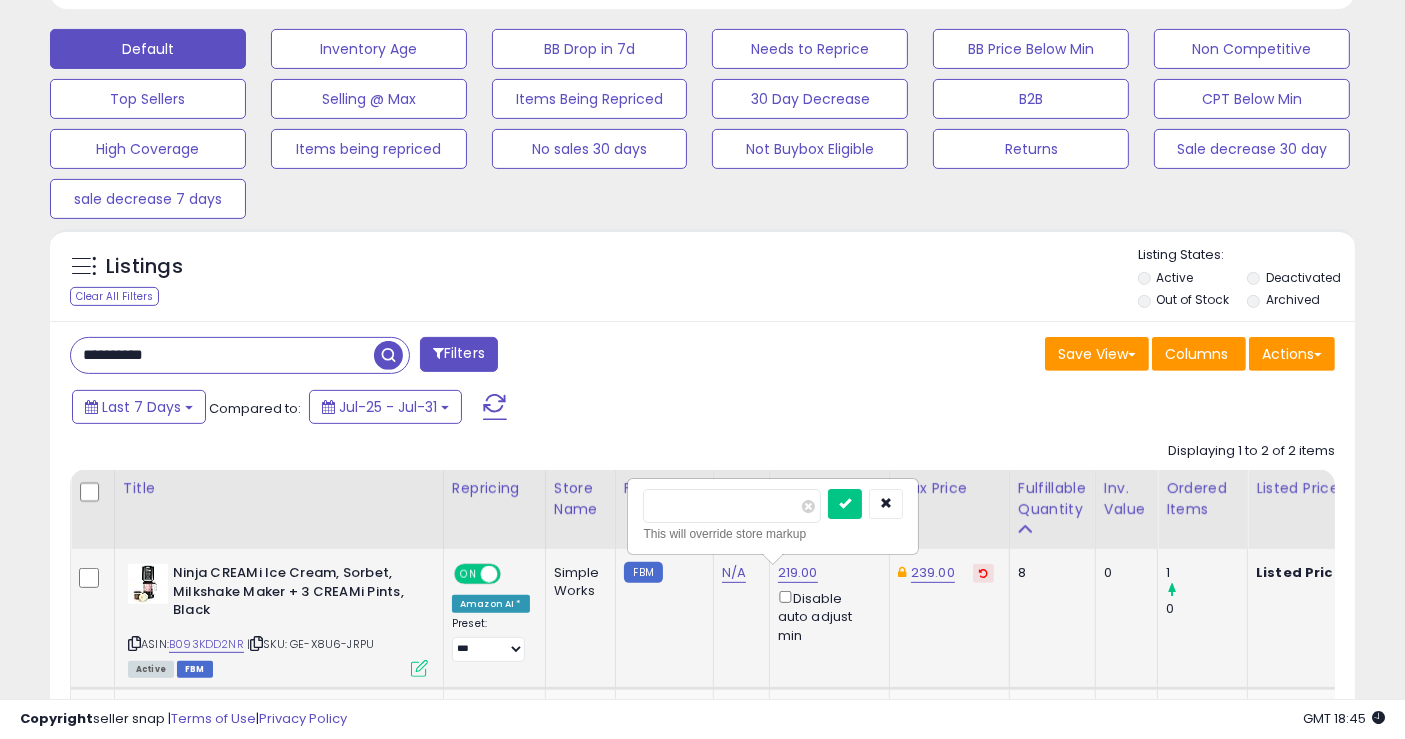 type on "***" 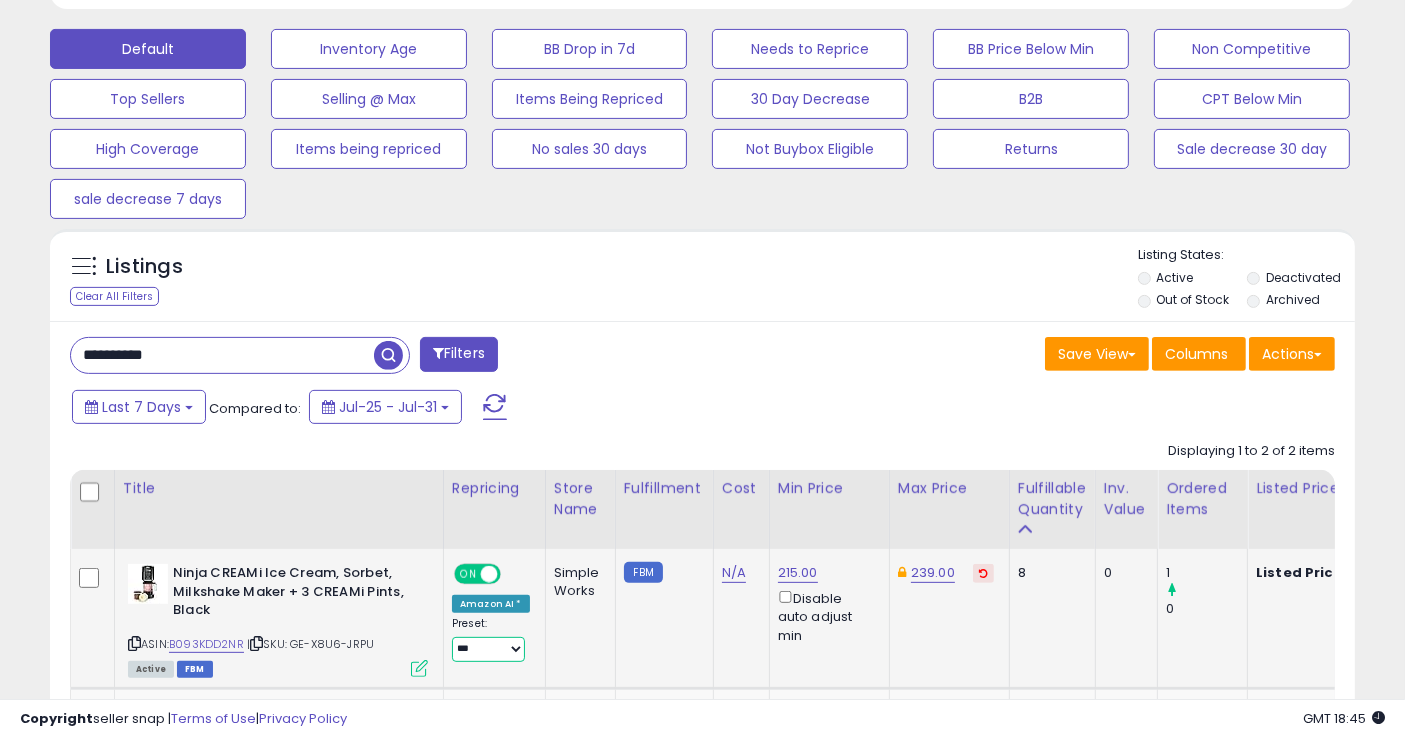 click on "[MASKED_DATA]" at bounding box center [488, 649] 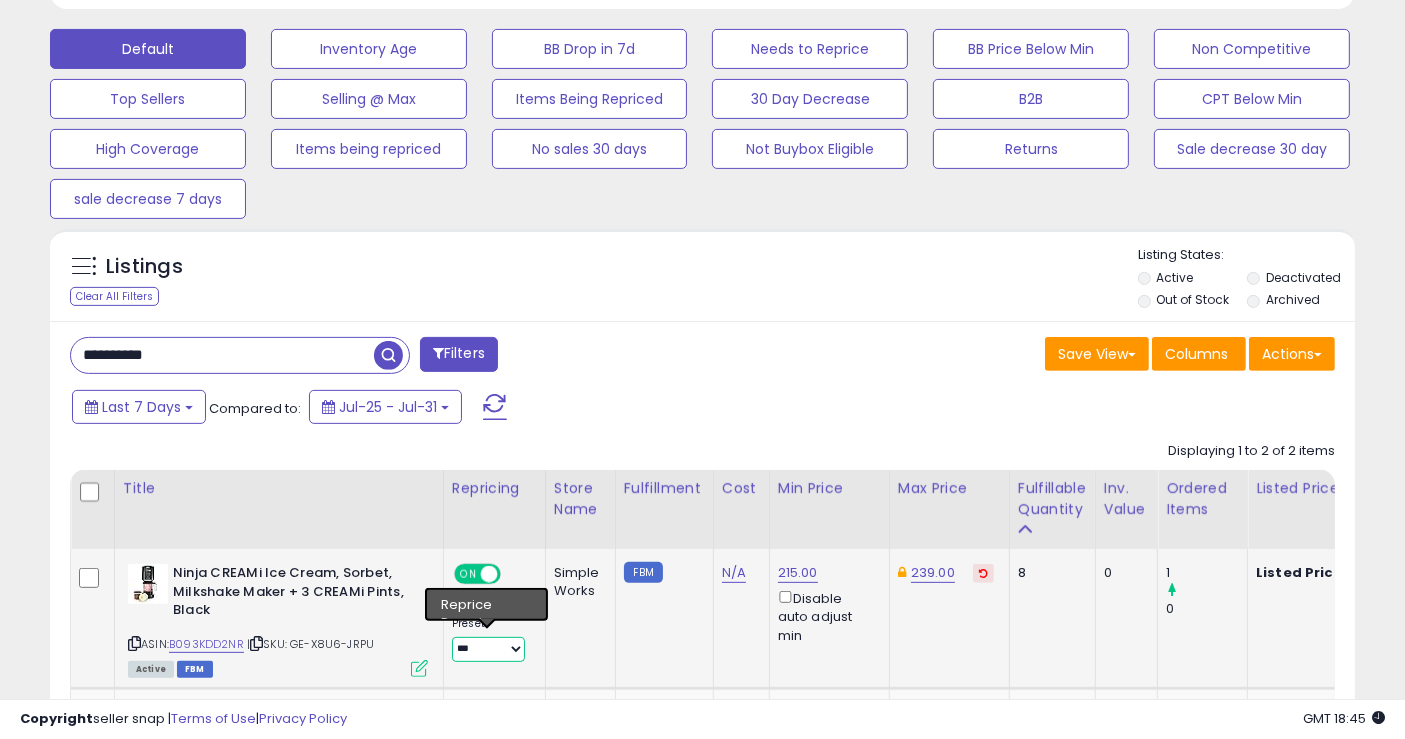 select on "***" 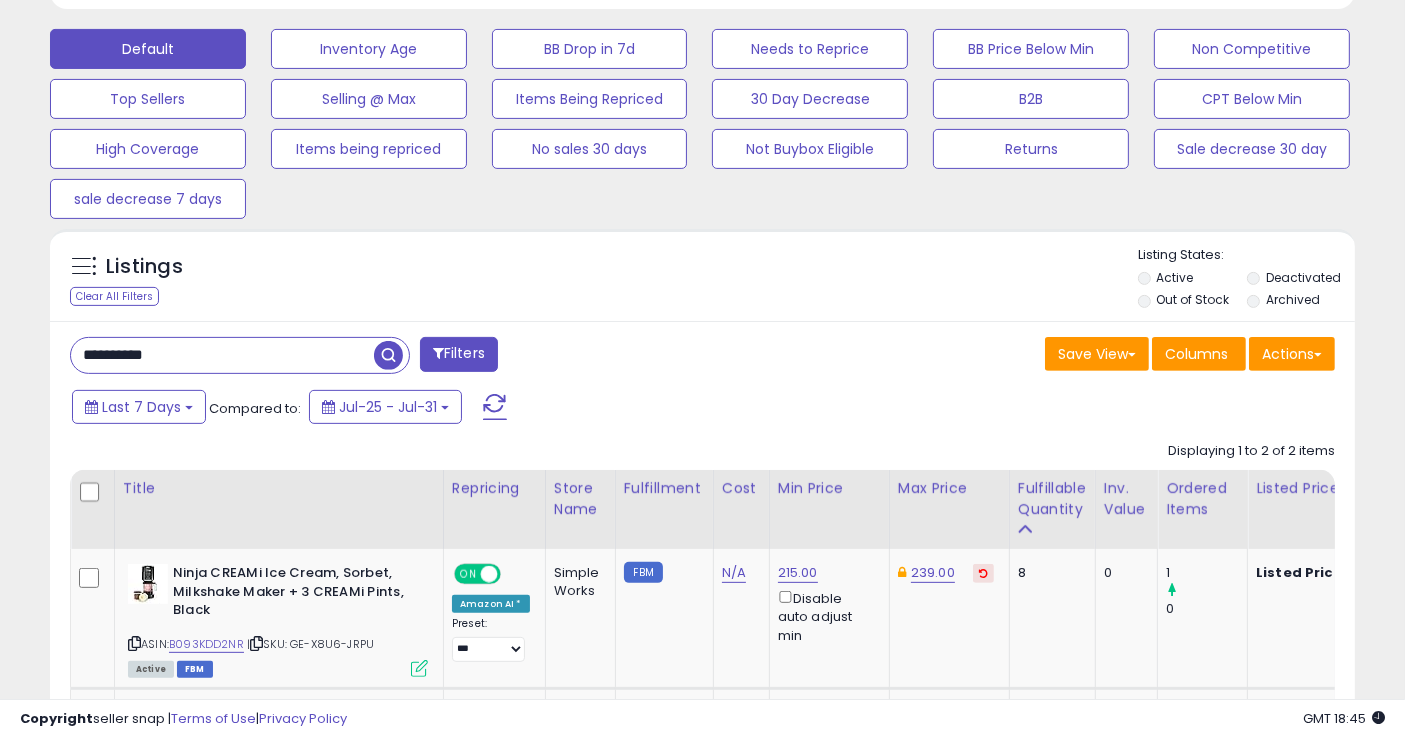 click on "**********" at bounding box center (222, 355) 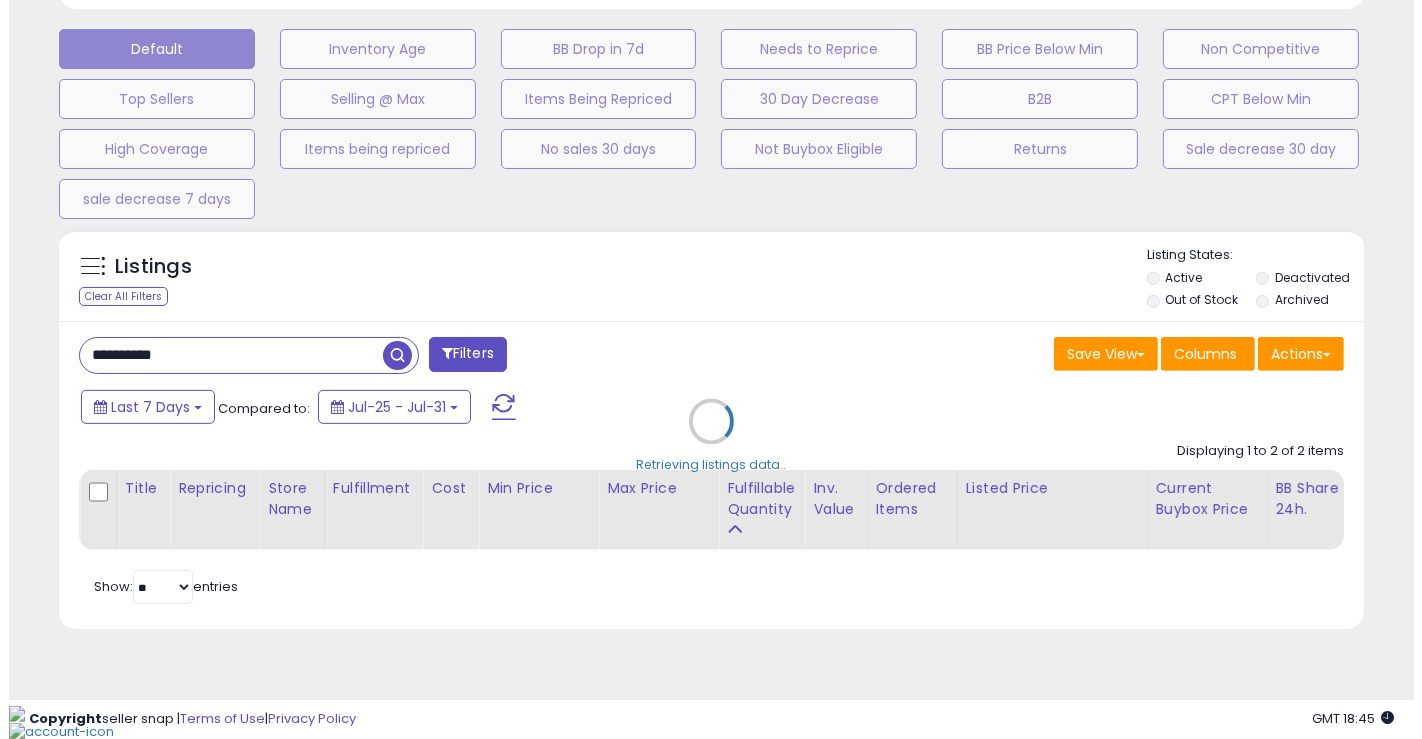 scroll, scrollTop: 581, scrollLeft: 0, axis: vertical 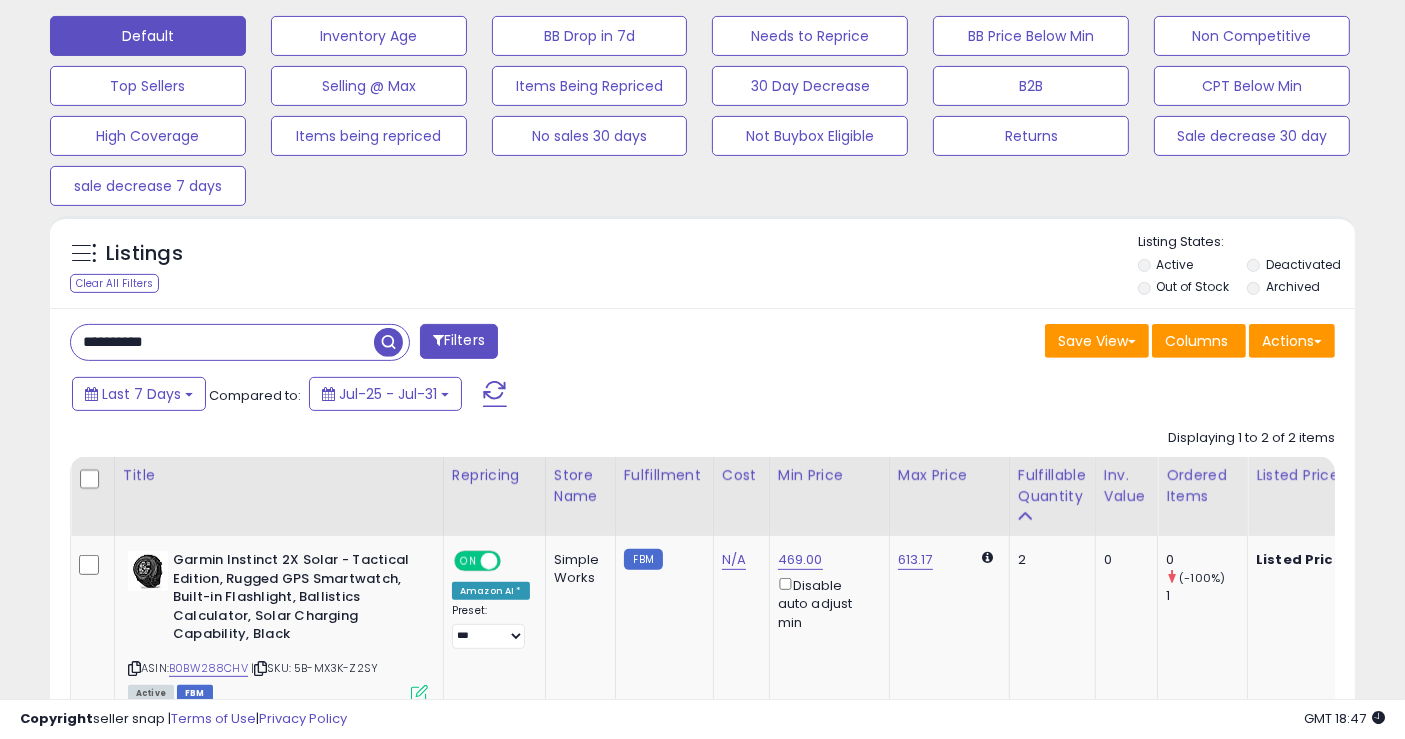 click on "**********" at bounding box center (702, 640) 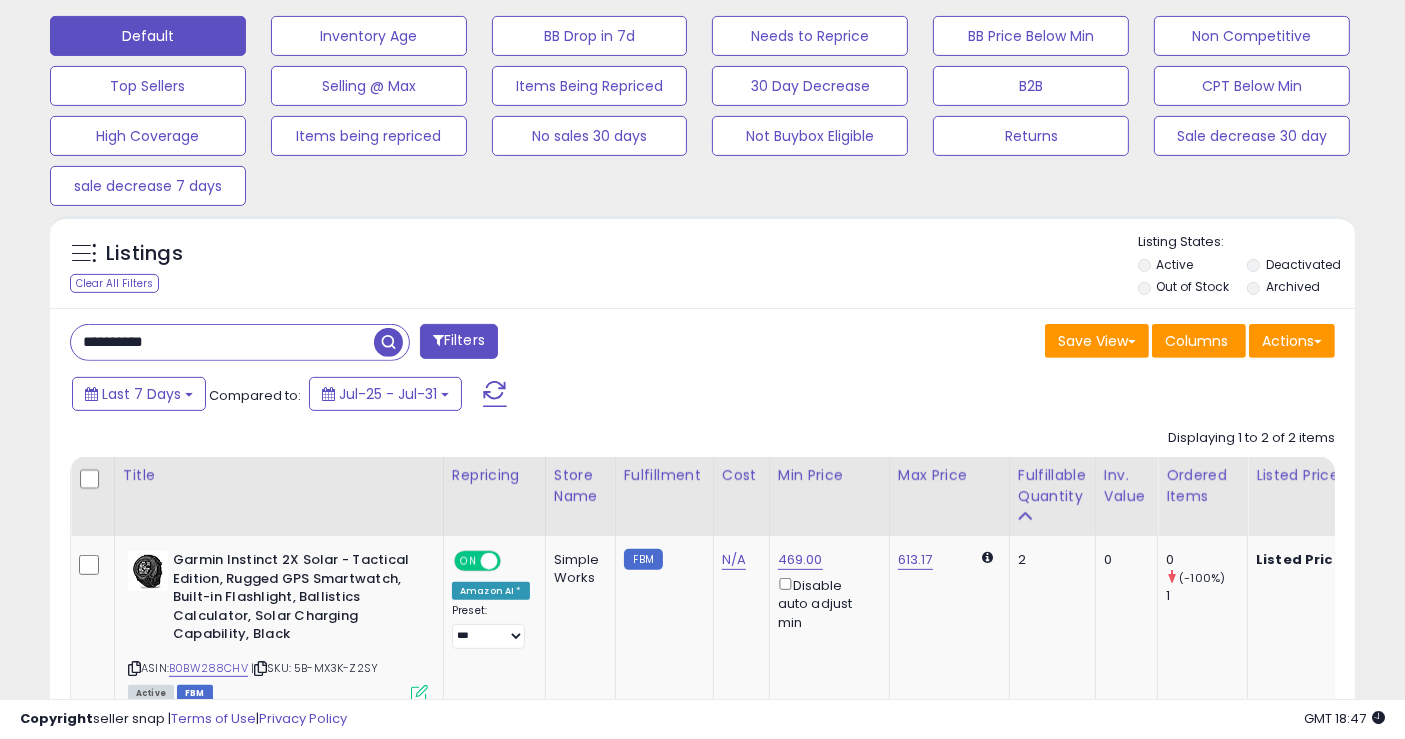 click on "**********" at bounding box center (222, 342) 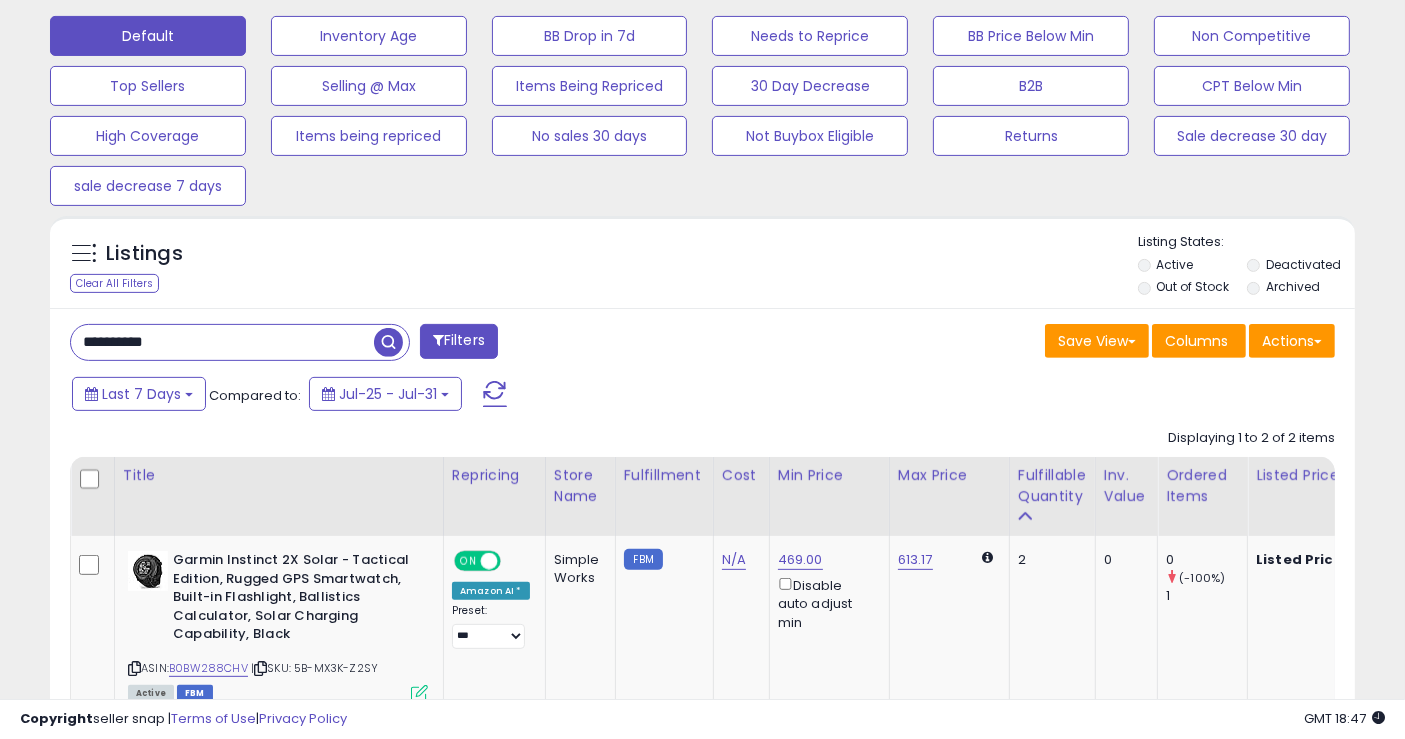 paste 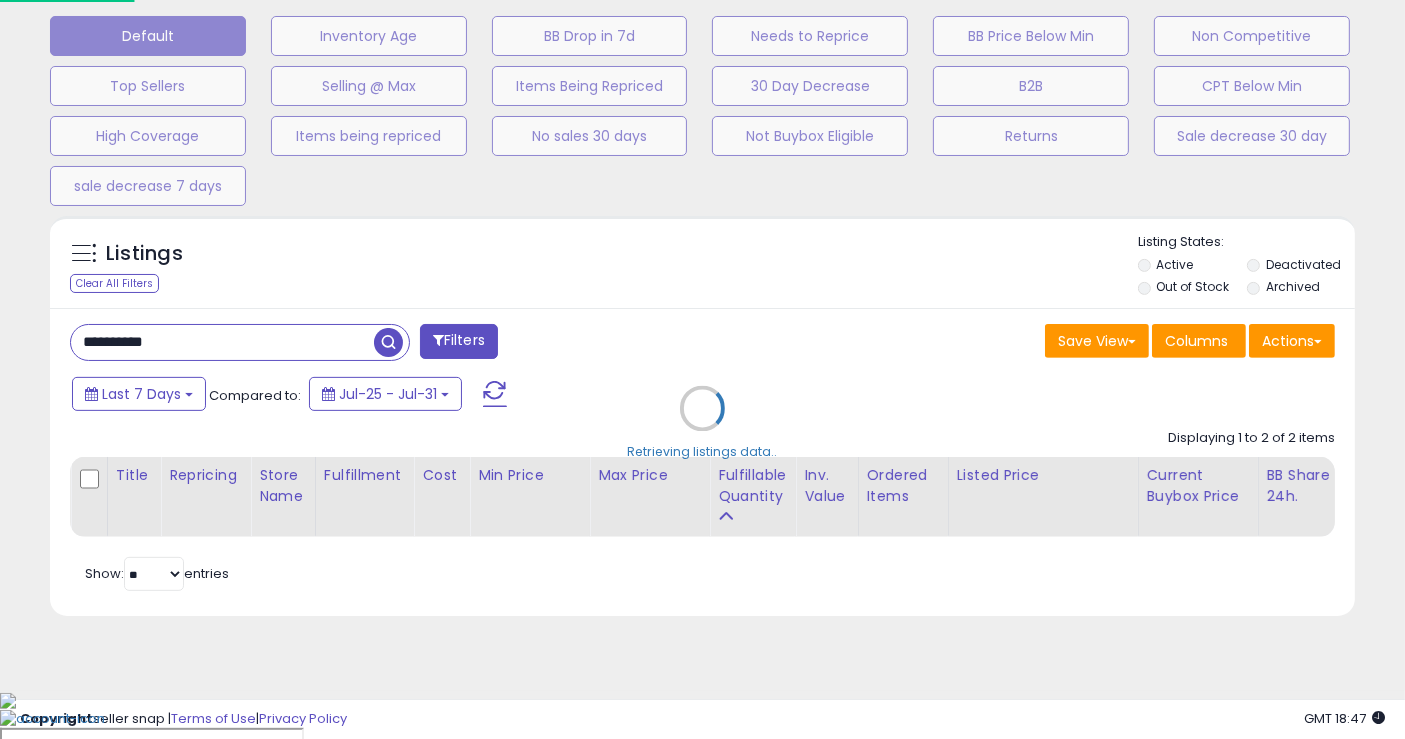scroll, scrollTop: 999590, scrollLeft: 999234, axis: both 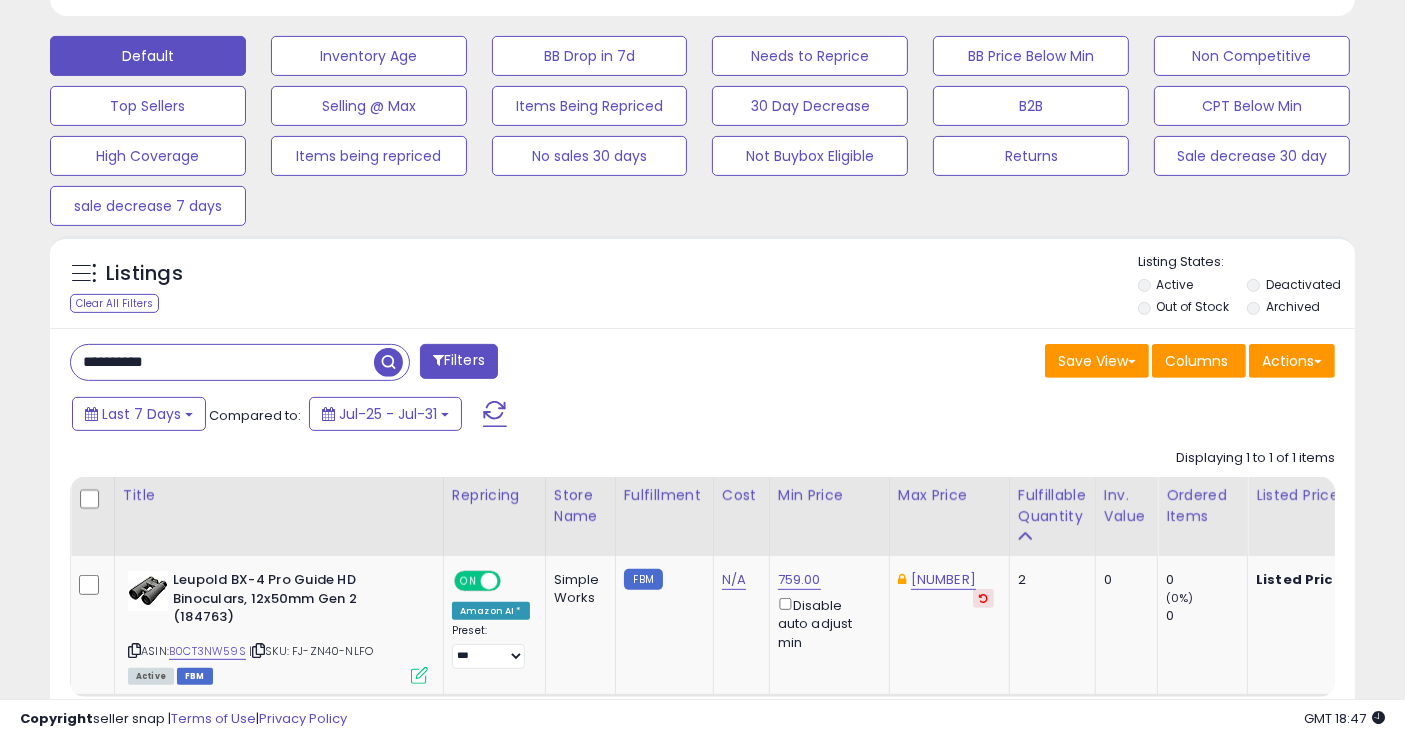 click on "**********" at bounding box center [222, 362] 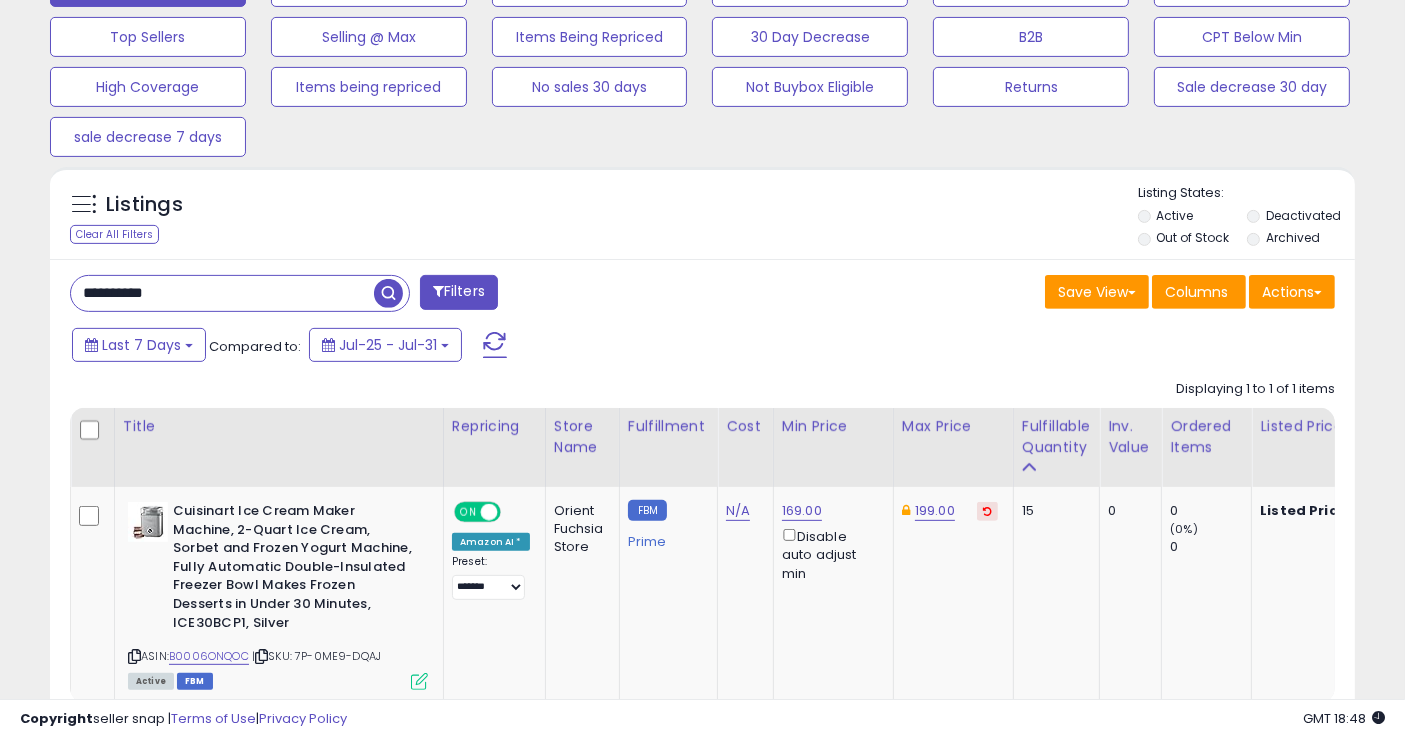 click on "**********" at bounding box center [222, 293] 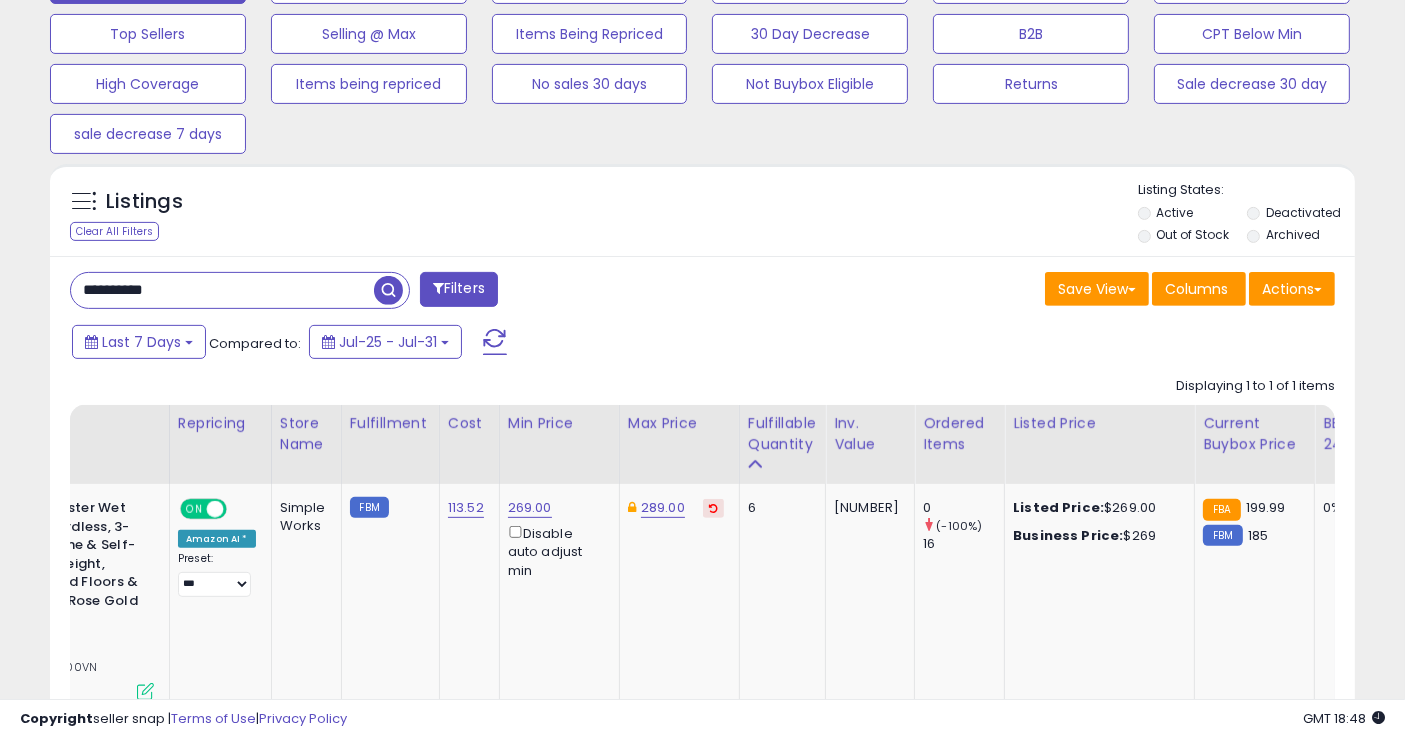 click on "**********" at bounding box center (222, 290) 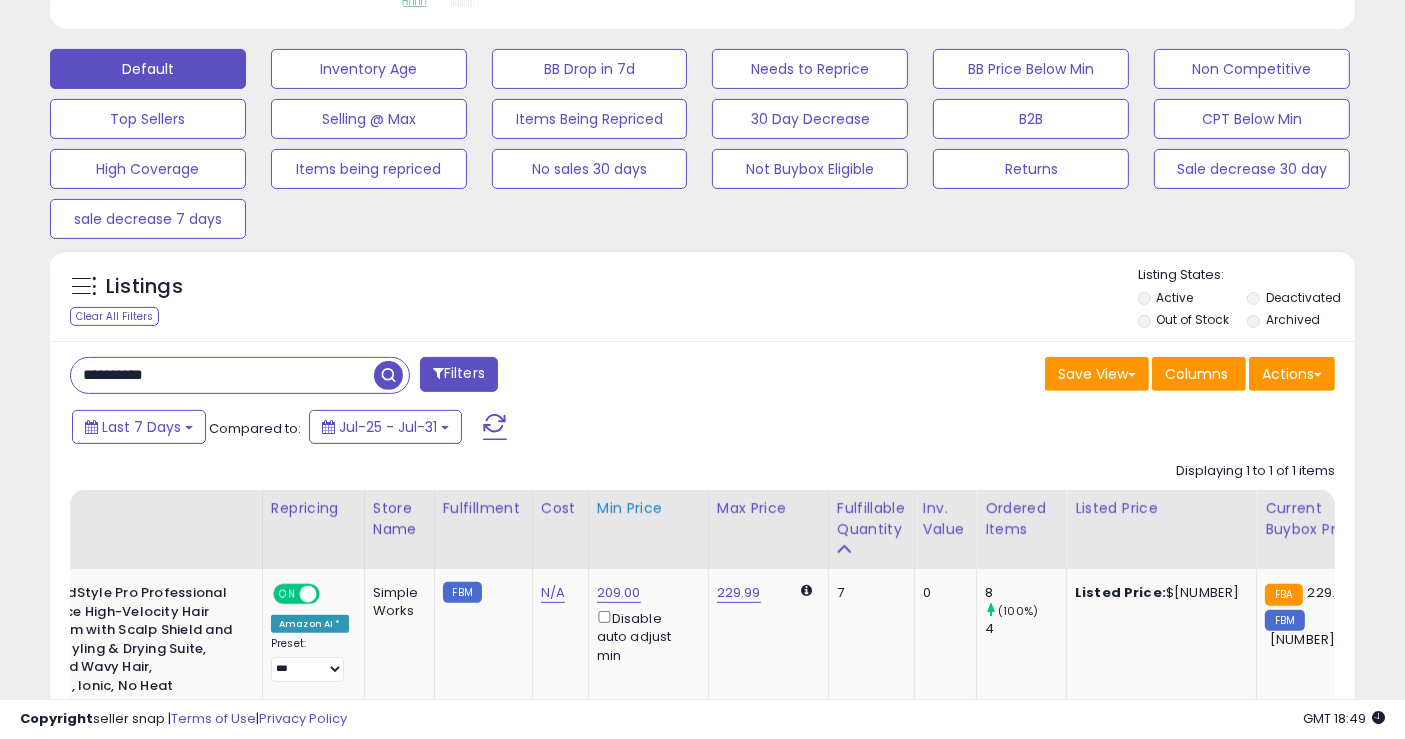 scroll, scrollTop: 0, scrollLeft: 211, axis: horizontal 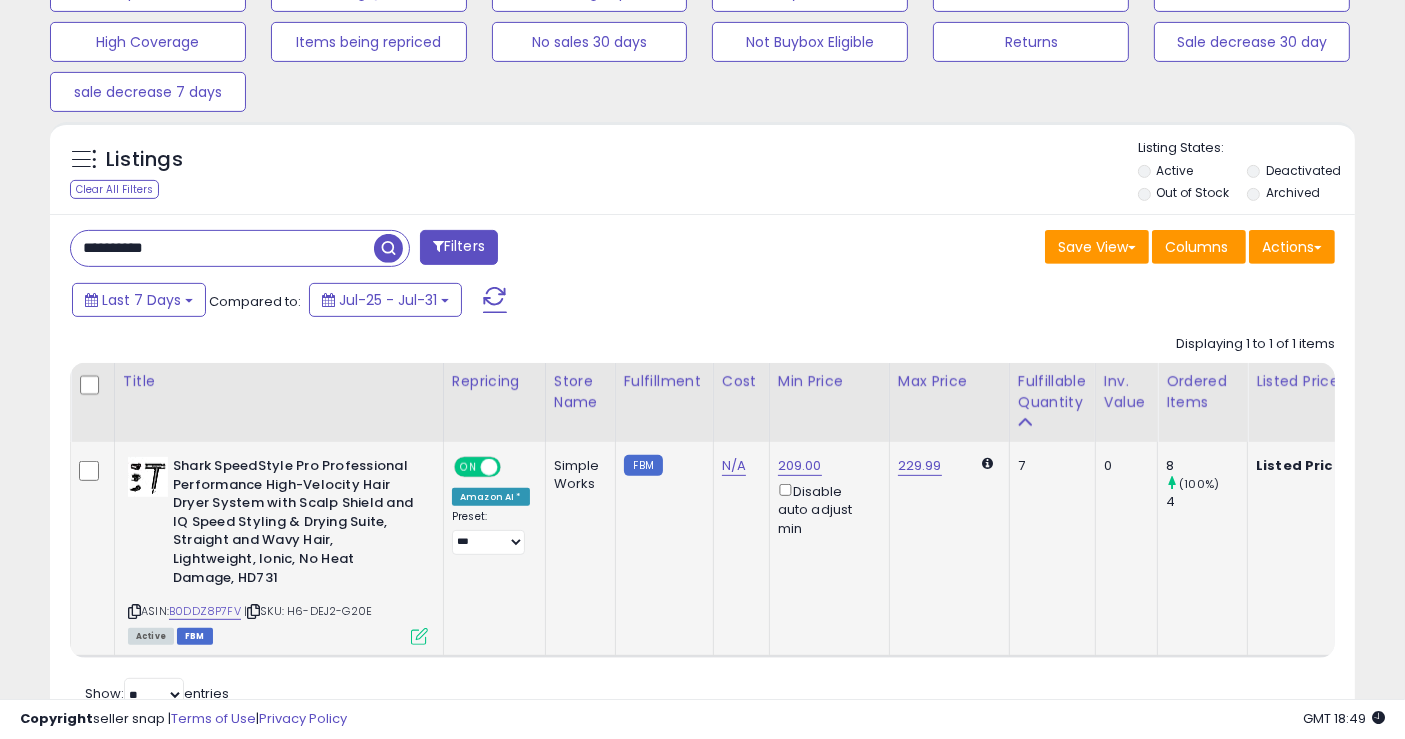click at bounding box center [134, 611] 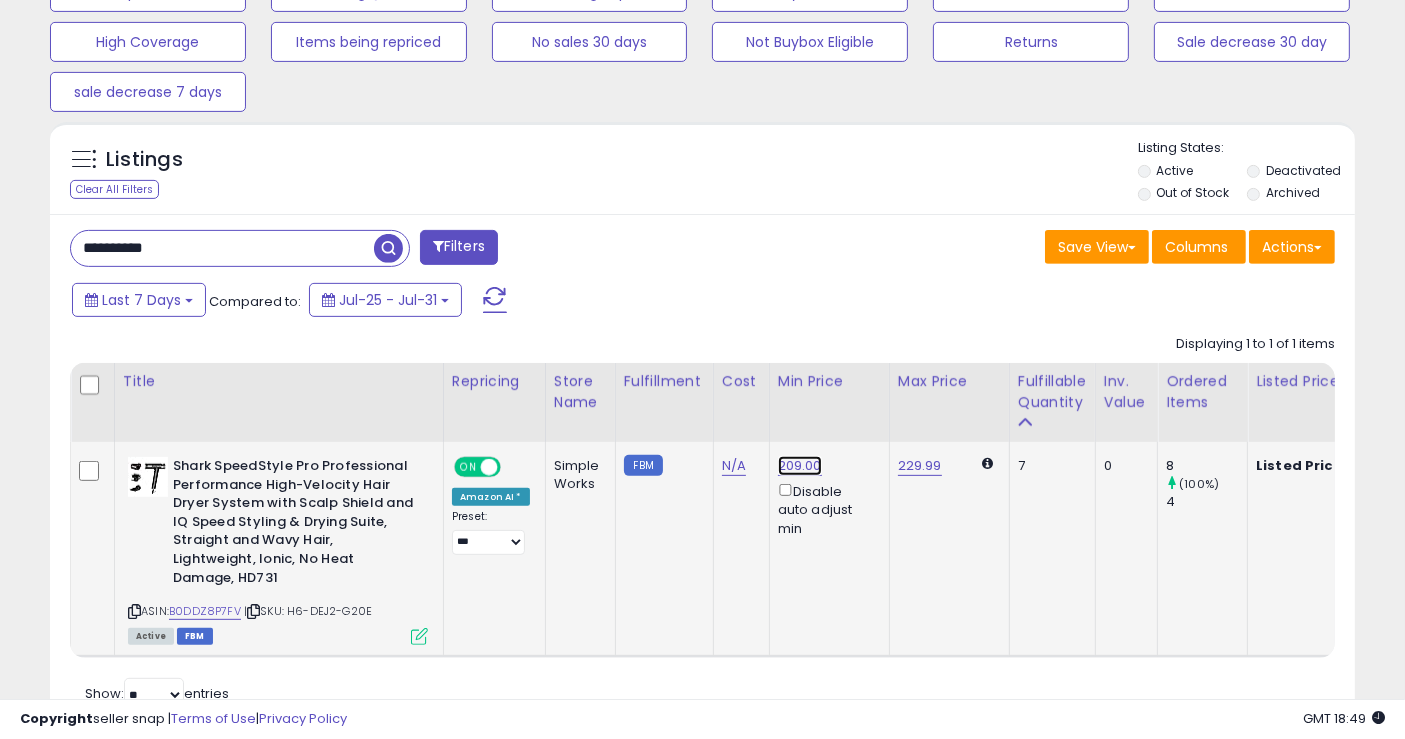 click on "209.00" at bounding box center [800, 466] 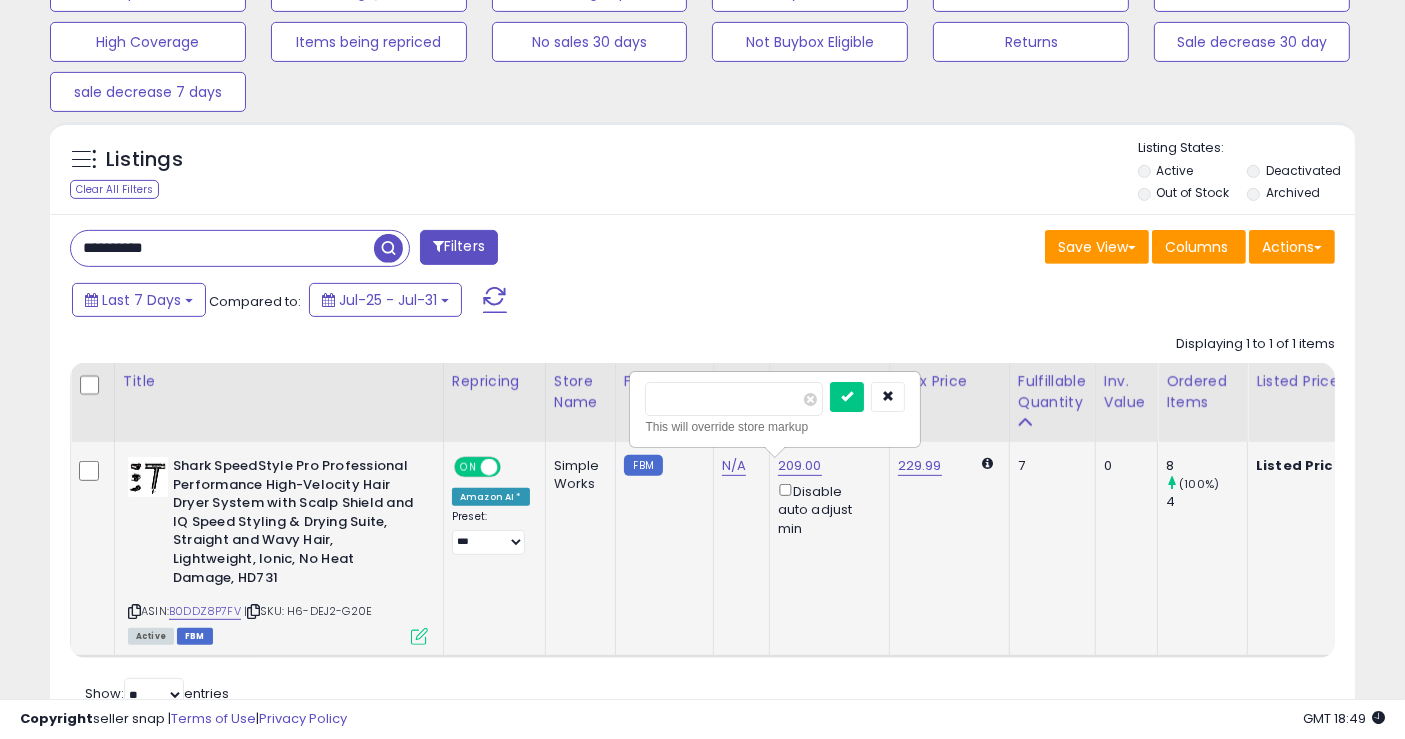type on "***" 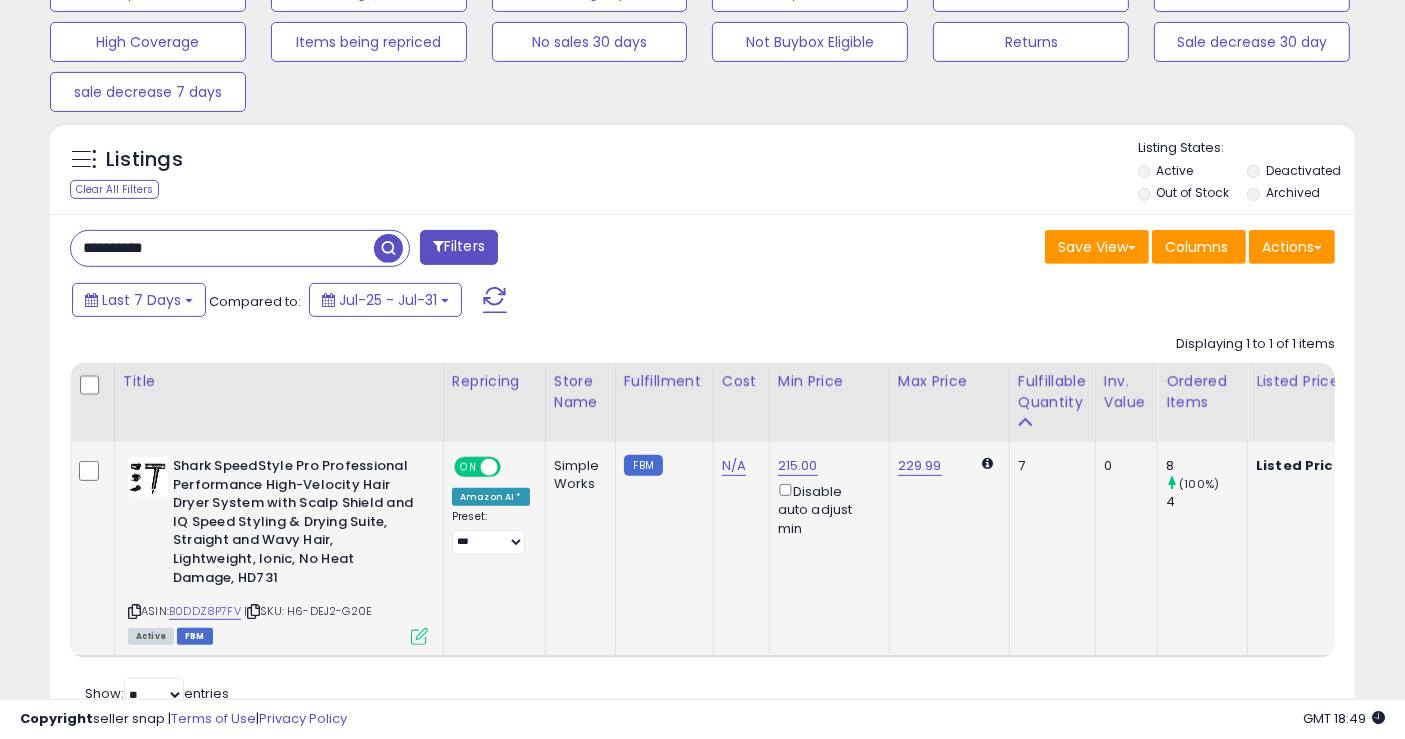 click on "**********" at bounding box center [222, 248] 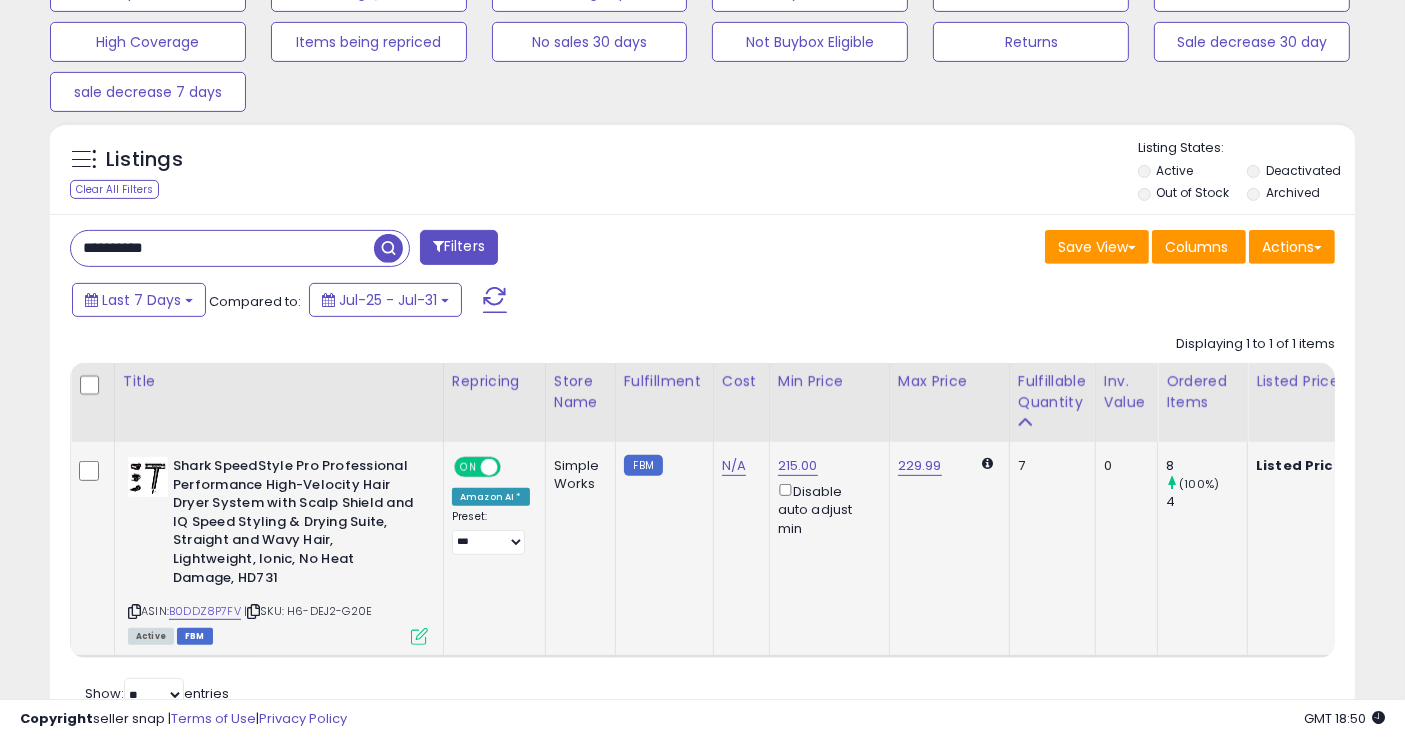paste 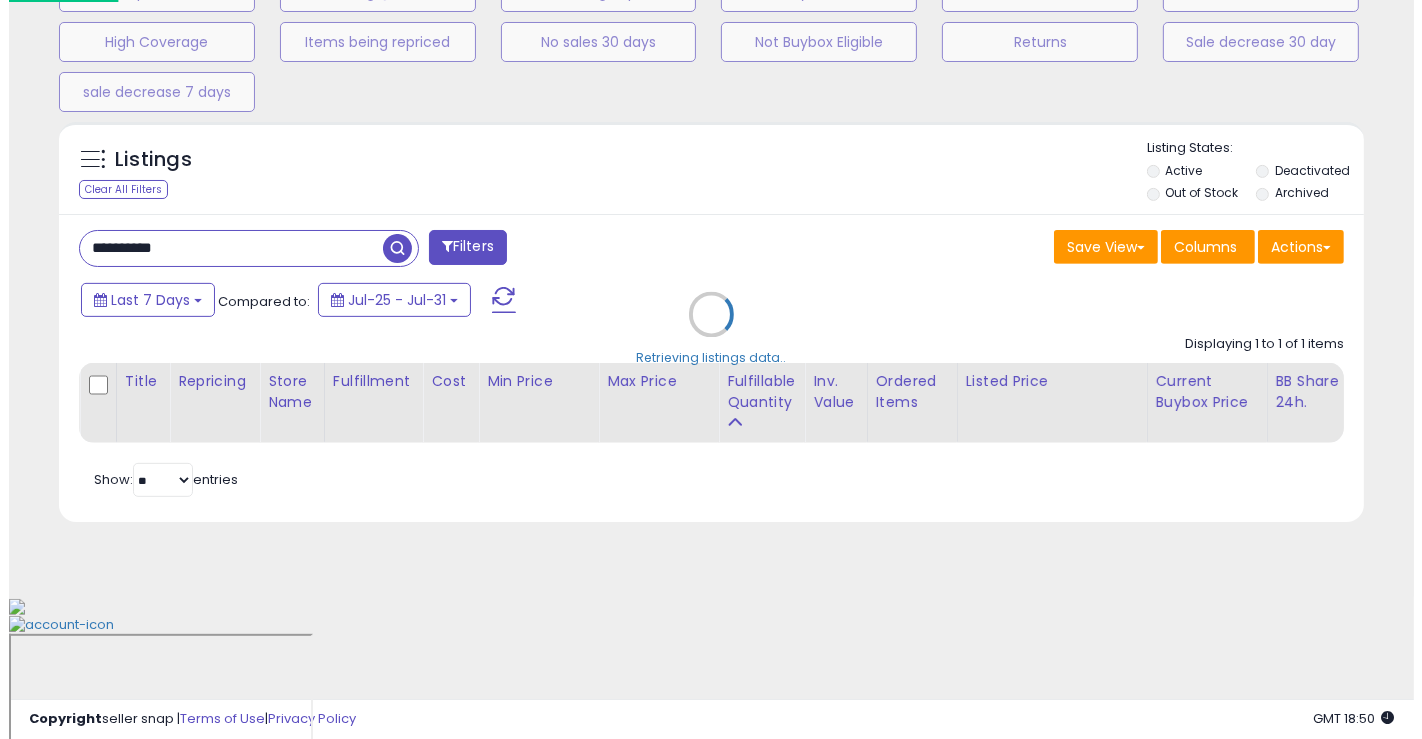 scroll, scrollTop: 581, scrollLeft: 0, axis: vertical 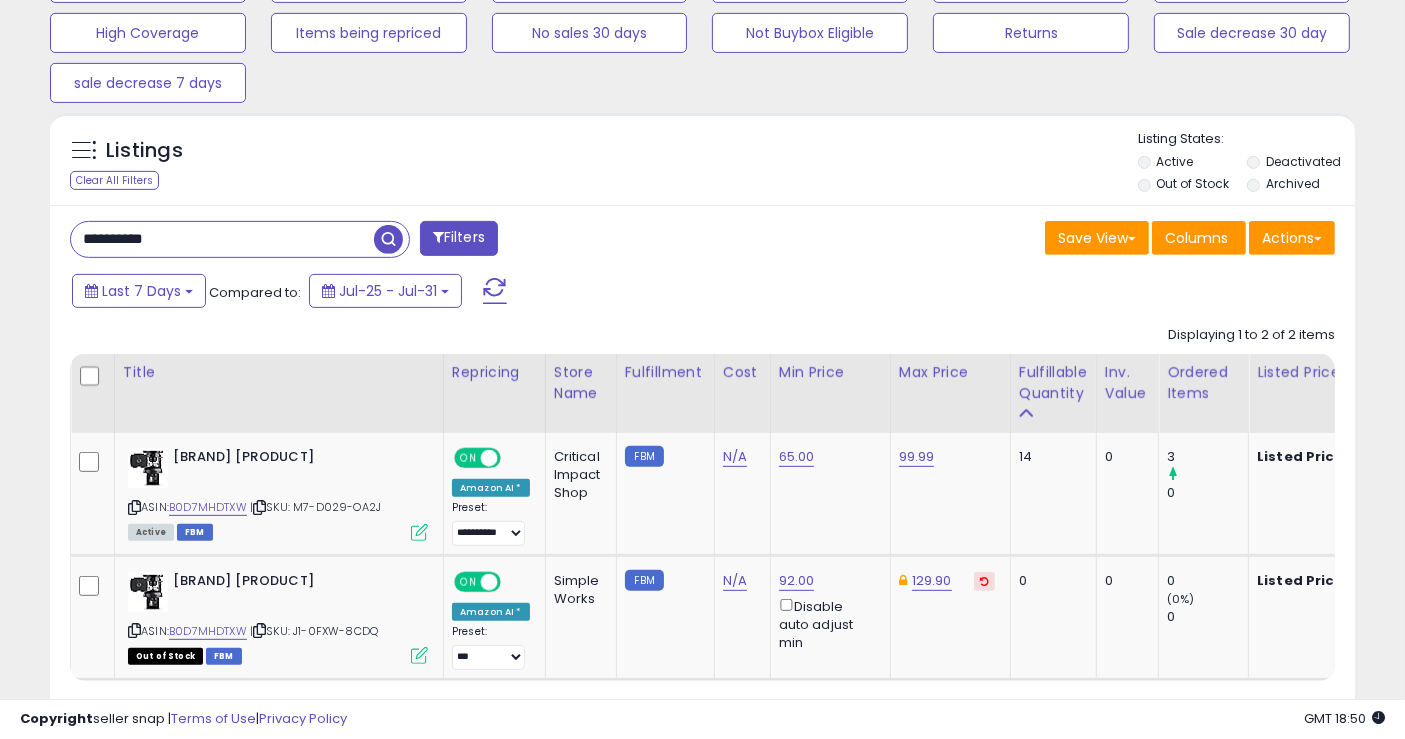 click on "**********" at bounding box center [222, 239] 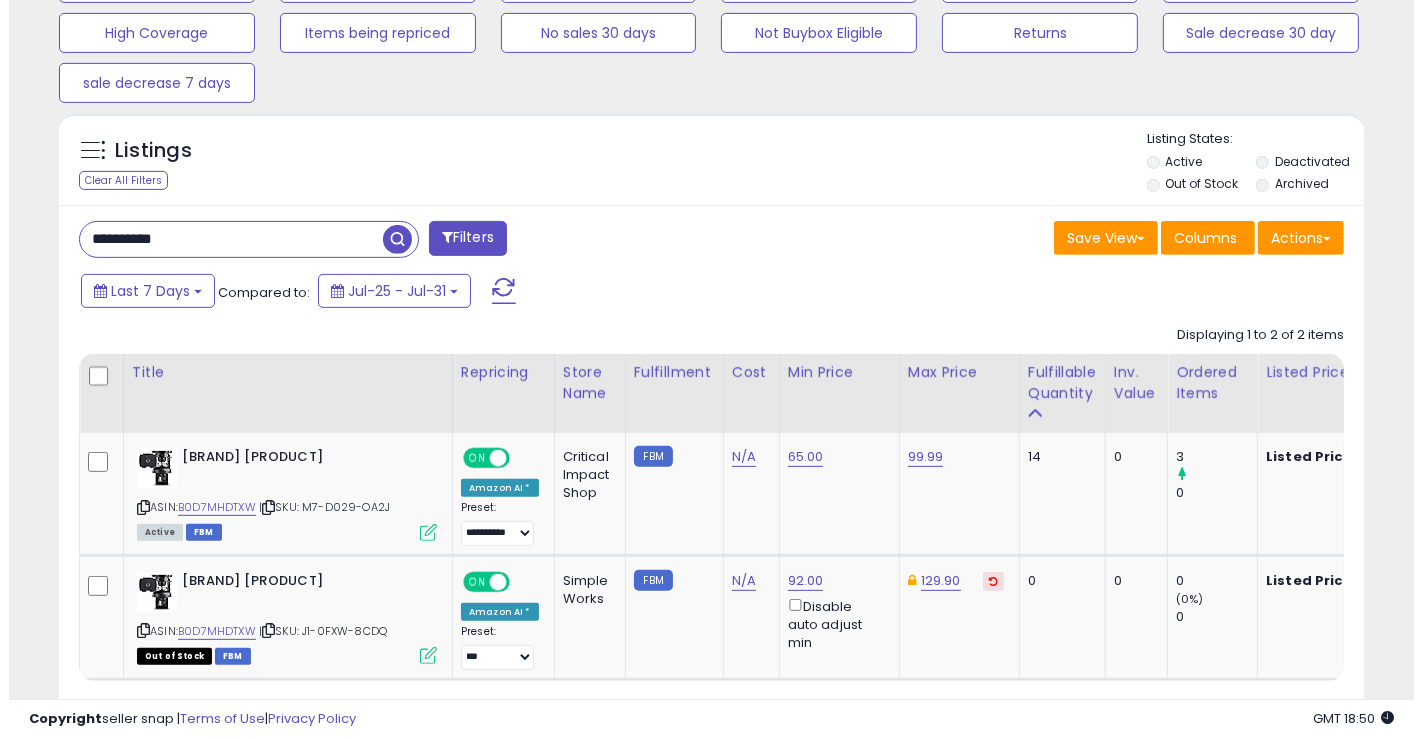scroll, scrollTop: 581, scrollLeft: 0, axis: vertical 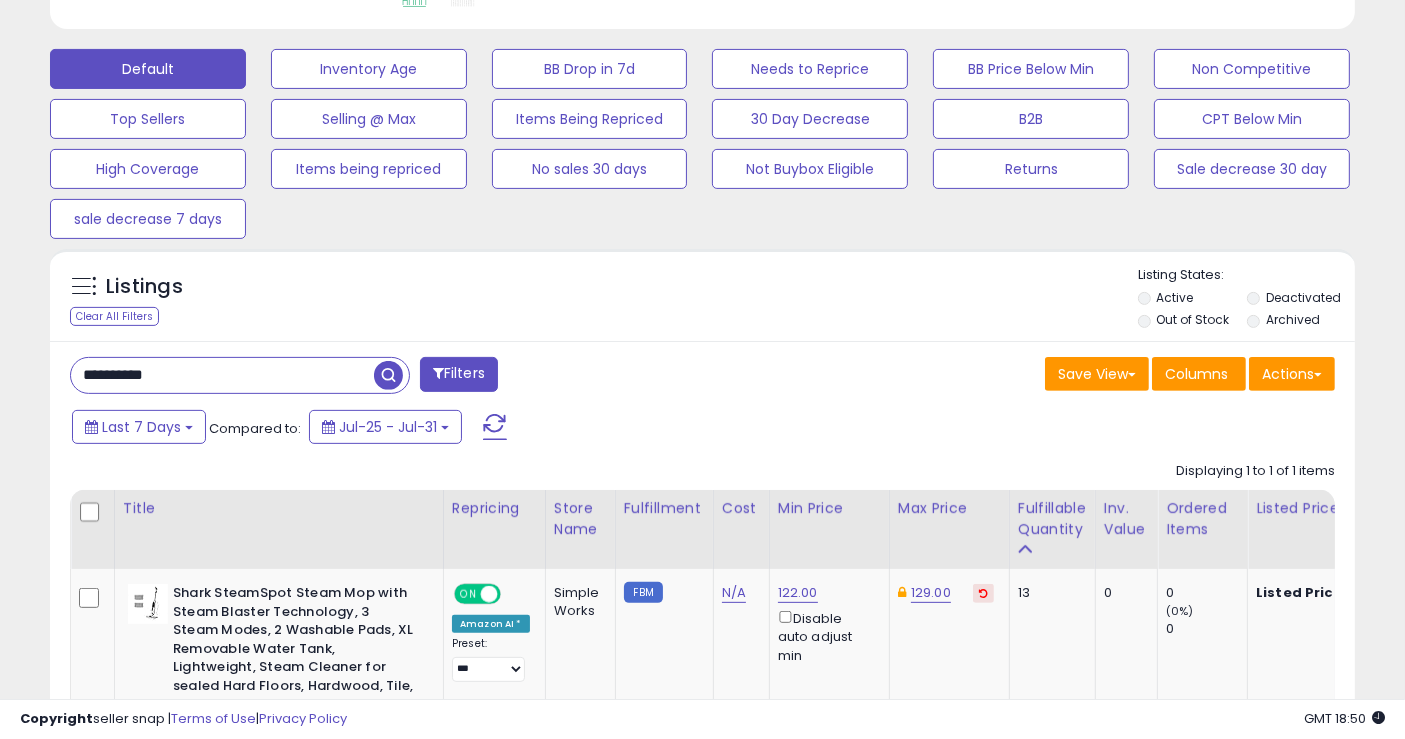 click on "**********" at bounding box center [222, 375] 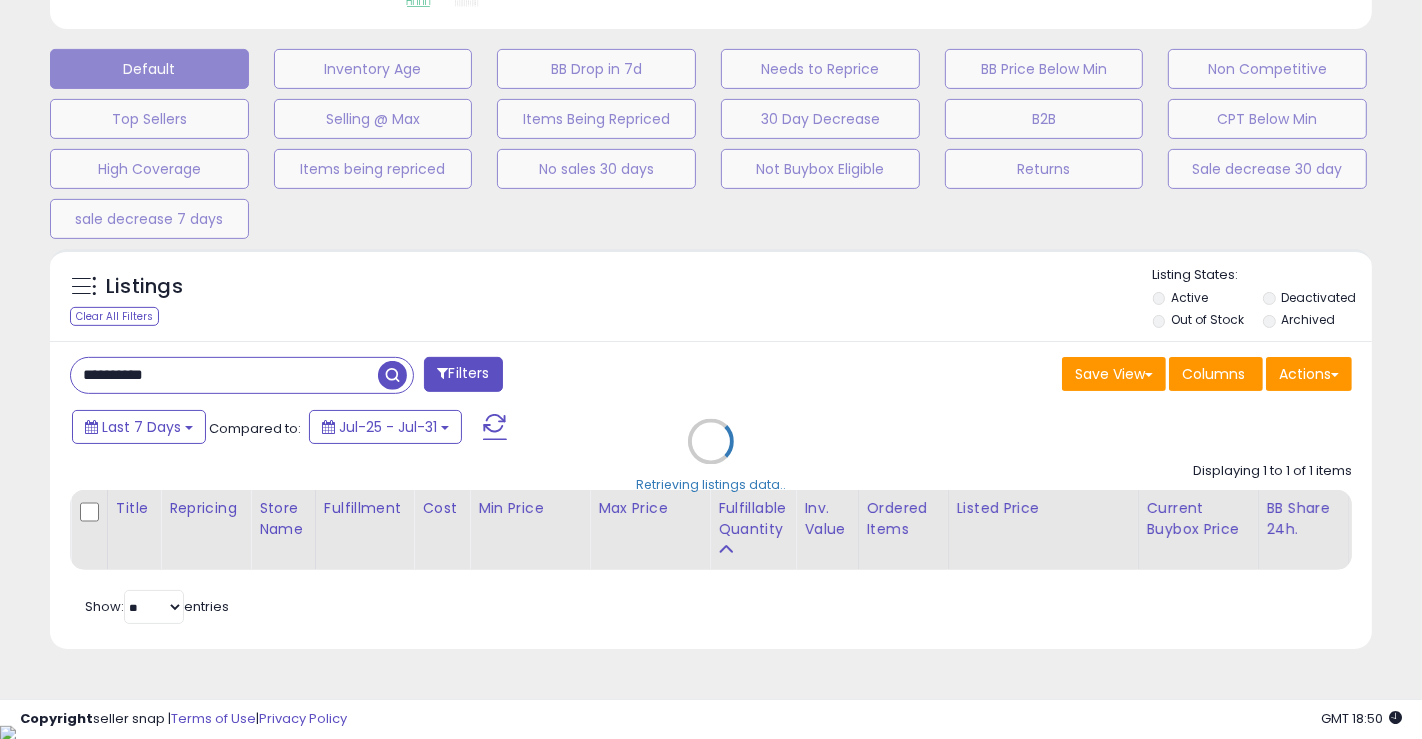 scroll, scrollTop: 999590, scrollLeft: 999234, axis: both 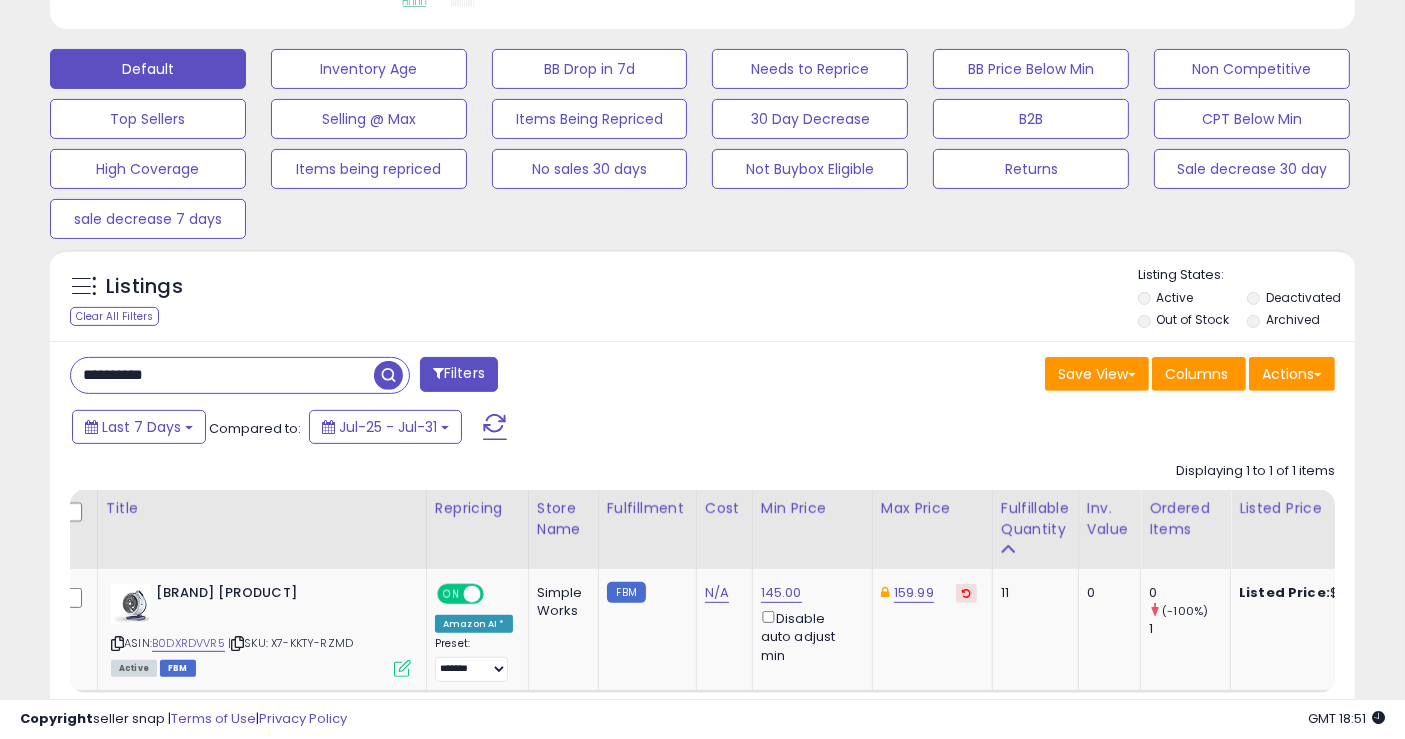 click on "**********" at bounding box center [222, 375] 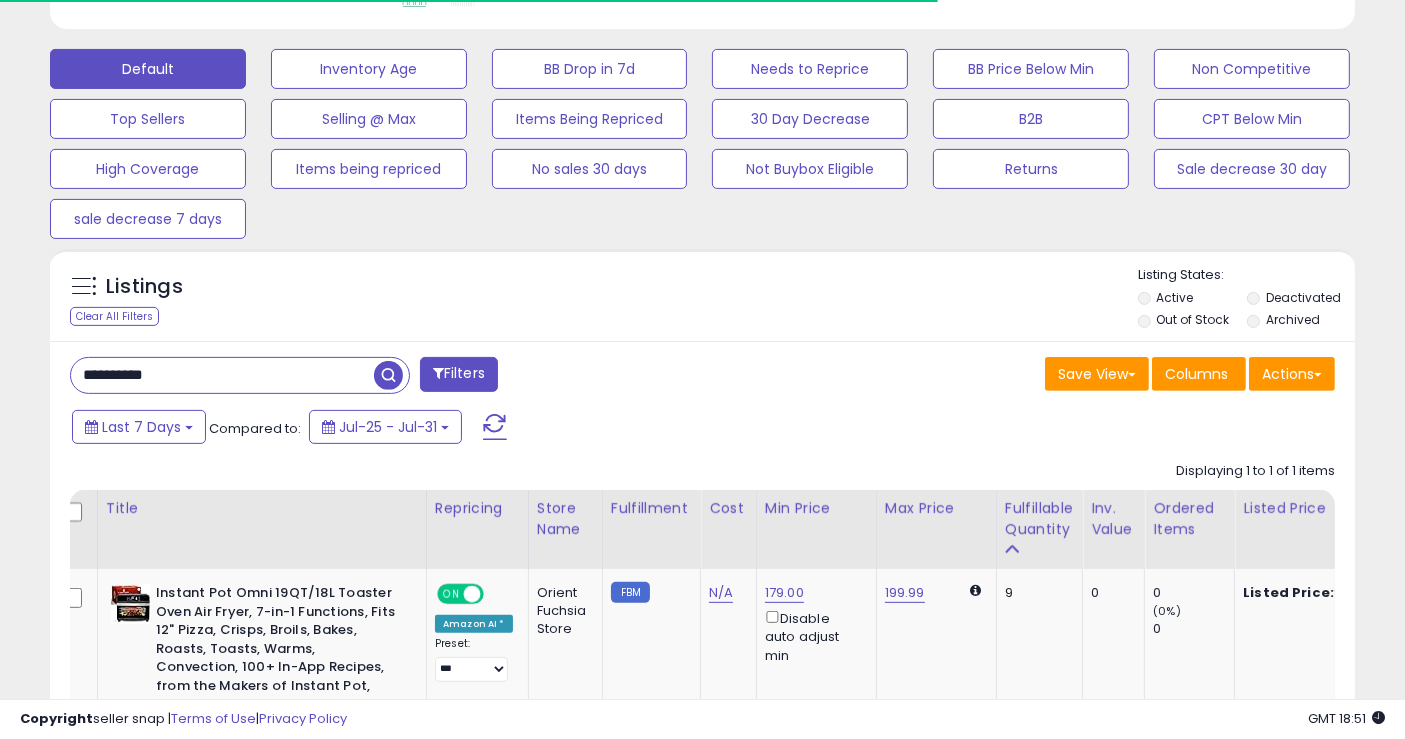 scroll, scrollTop: 410, scrollLeft: 755, axis: both 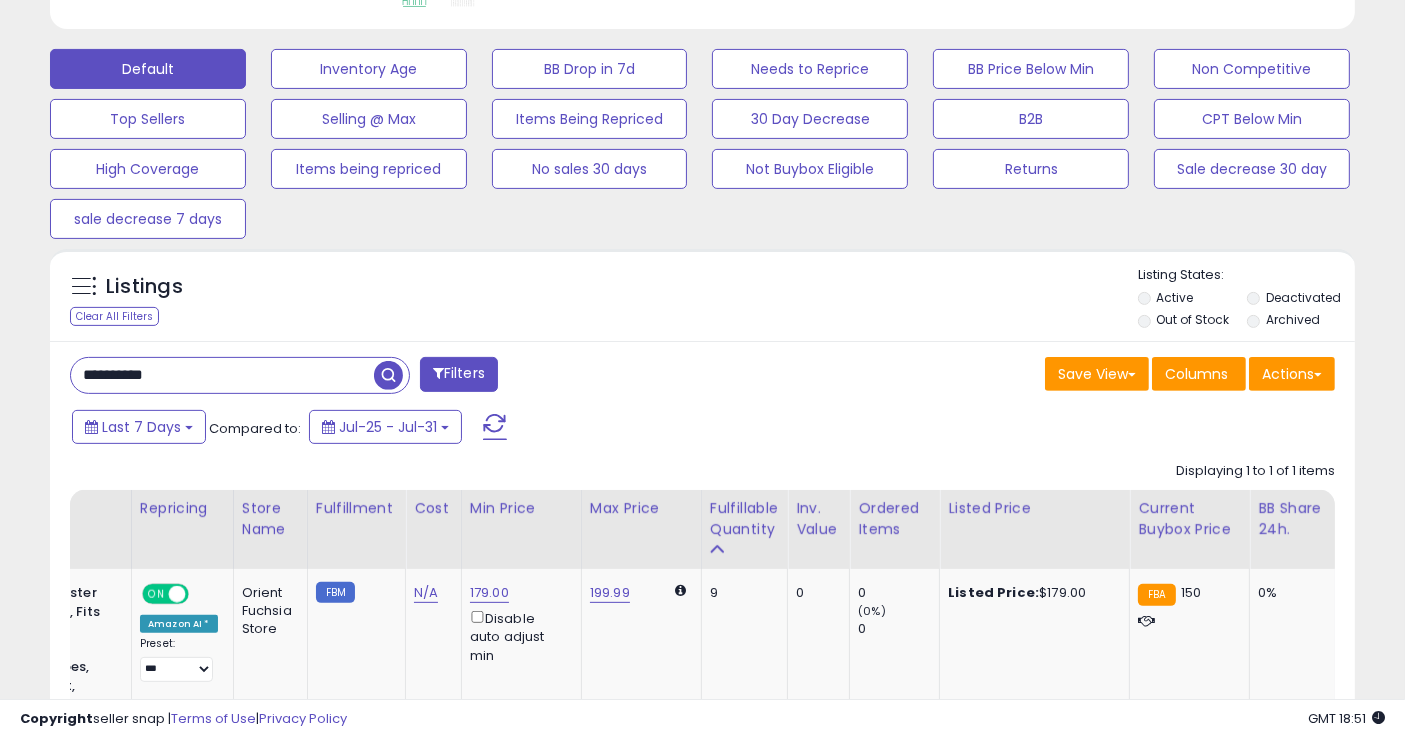 click on "**********" at bounding box center (222, 375) 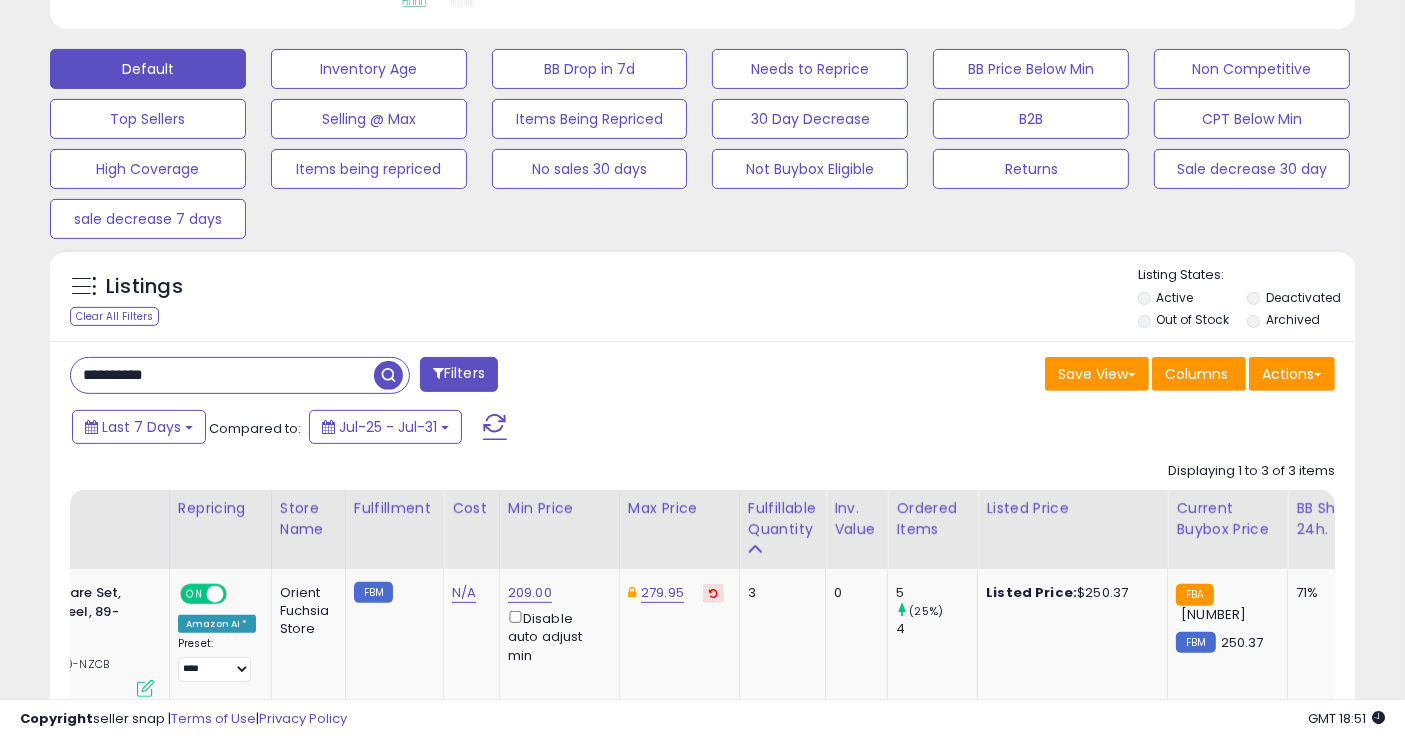 click on "**********" at bounding box center [222, 375] 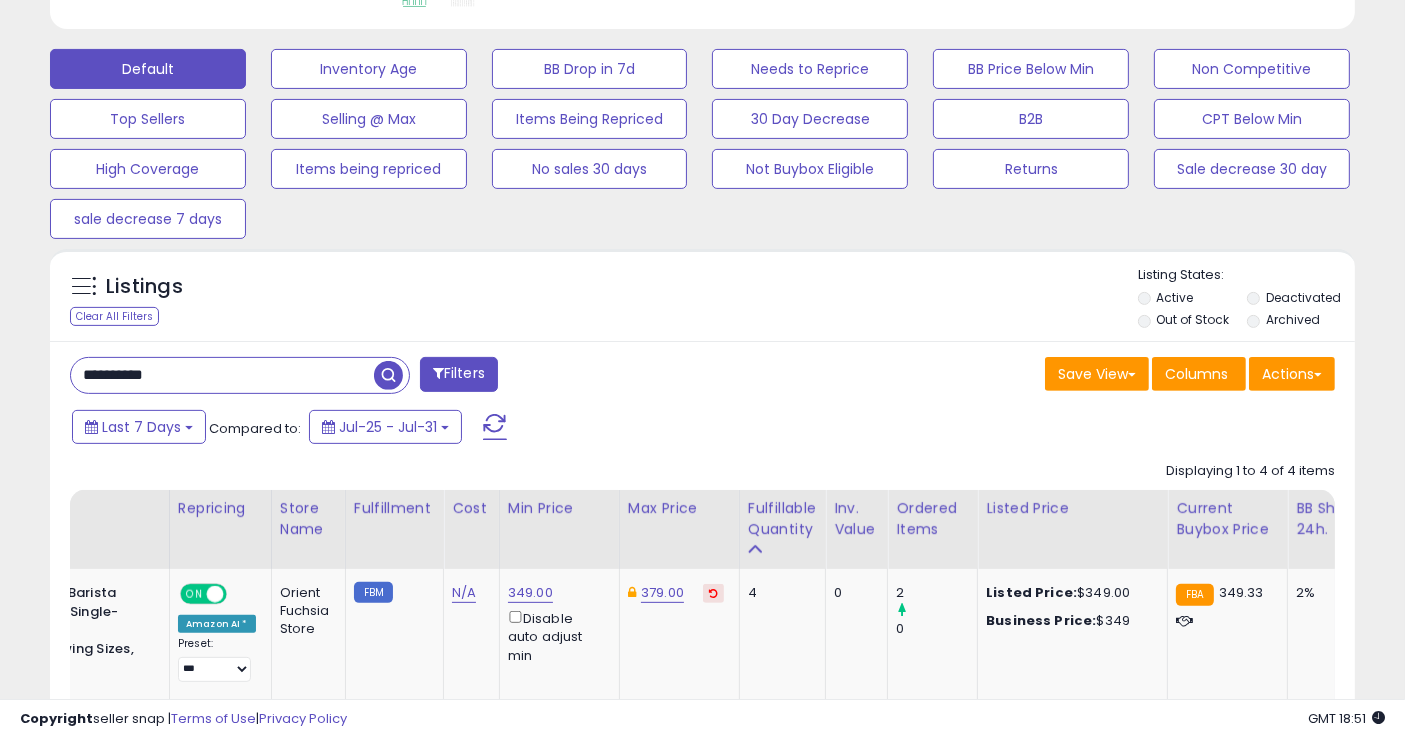 click on "**********" at bounding box center (222, 375) 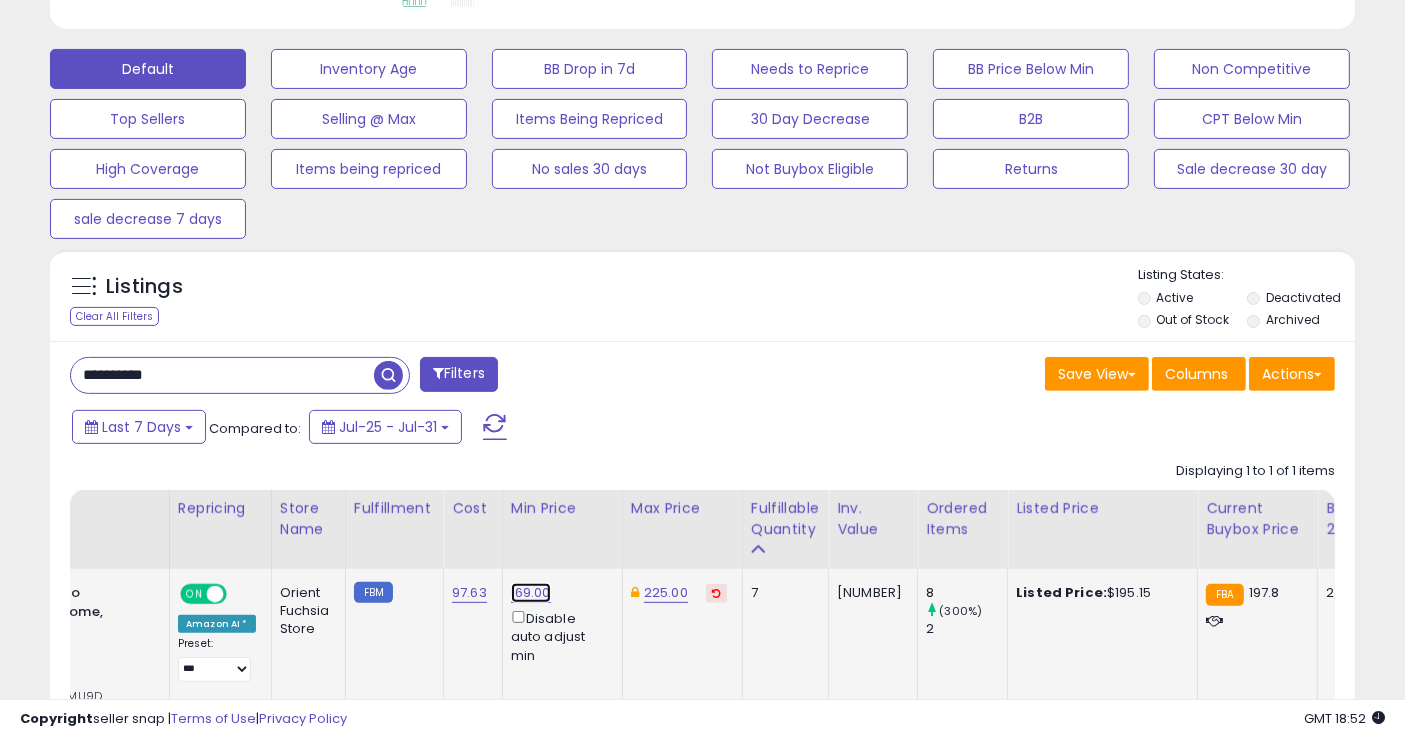 click on "169.00" at bounding box center [531, 593] 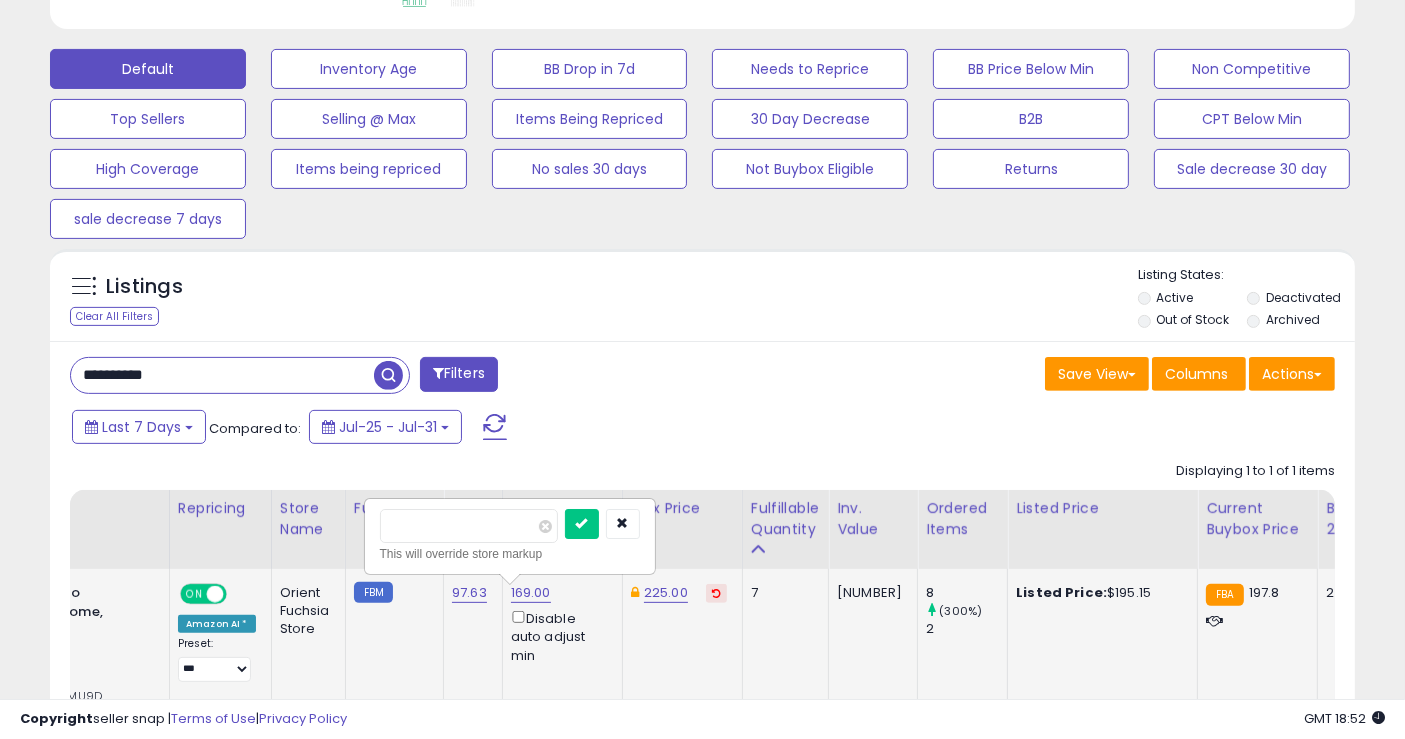 type on "***" 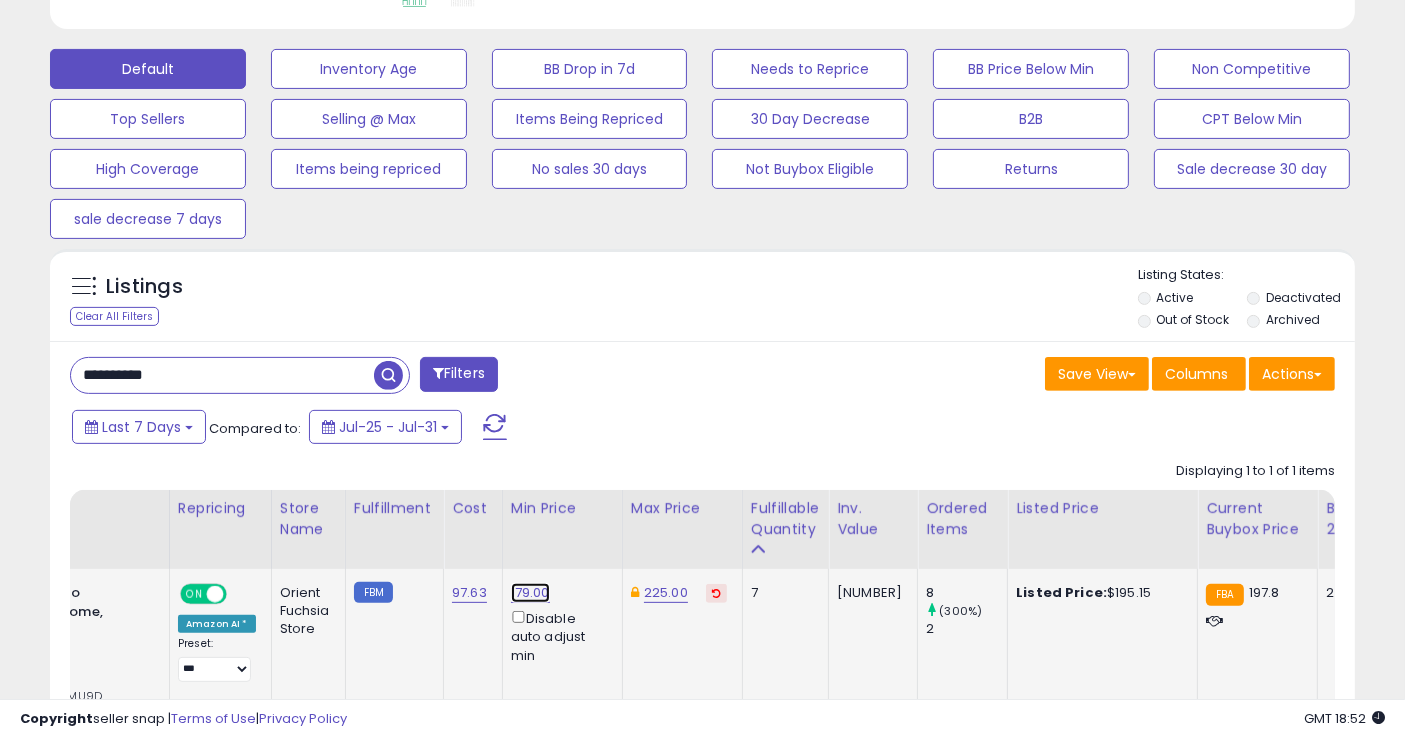 click on "179.00" at bounding box center [530, 593] 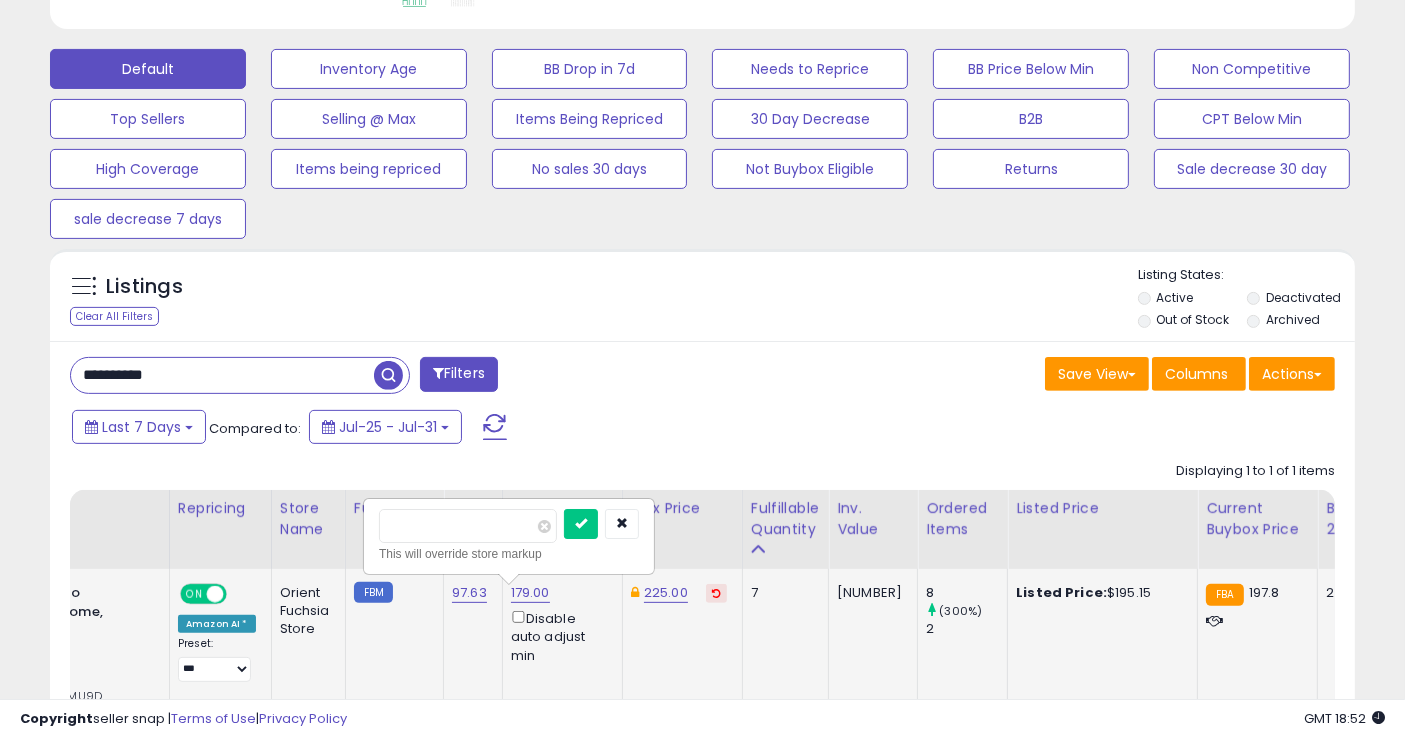 type on "***" 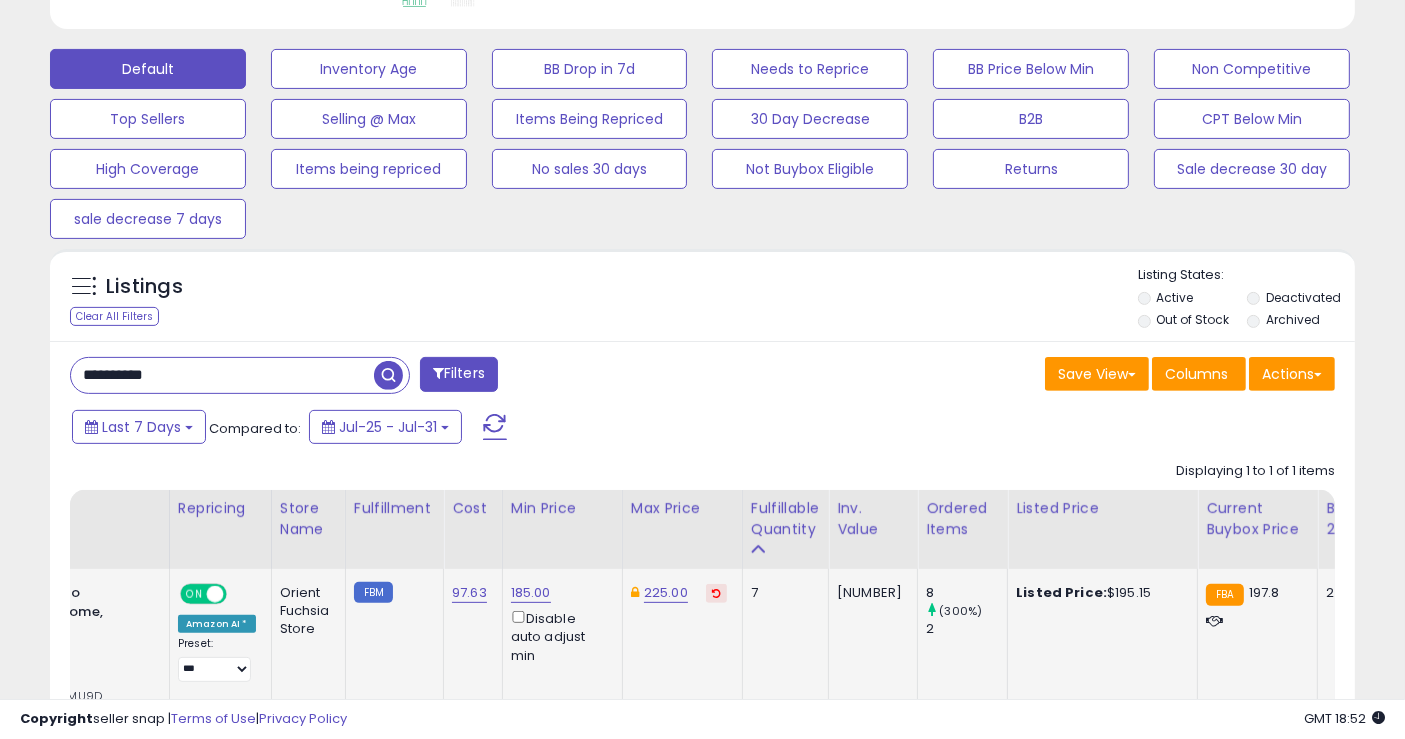 click on "**********" at bounding box center [222, 375] 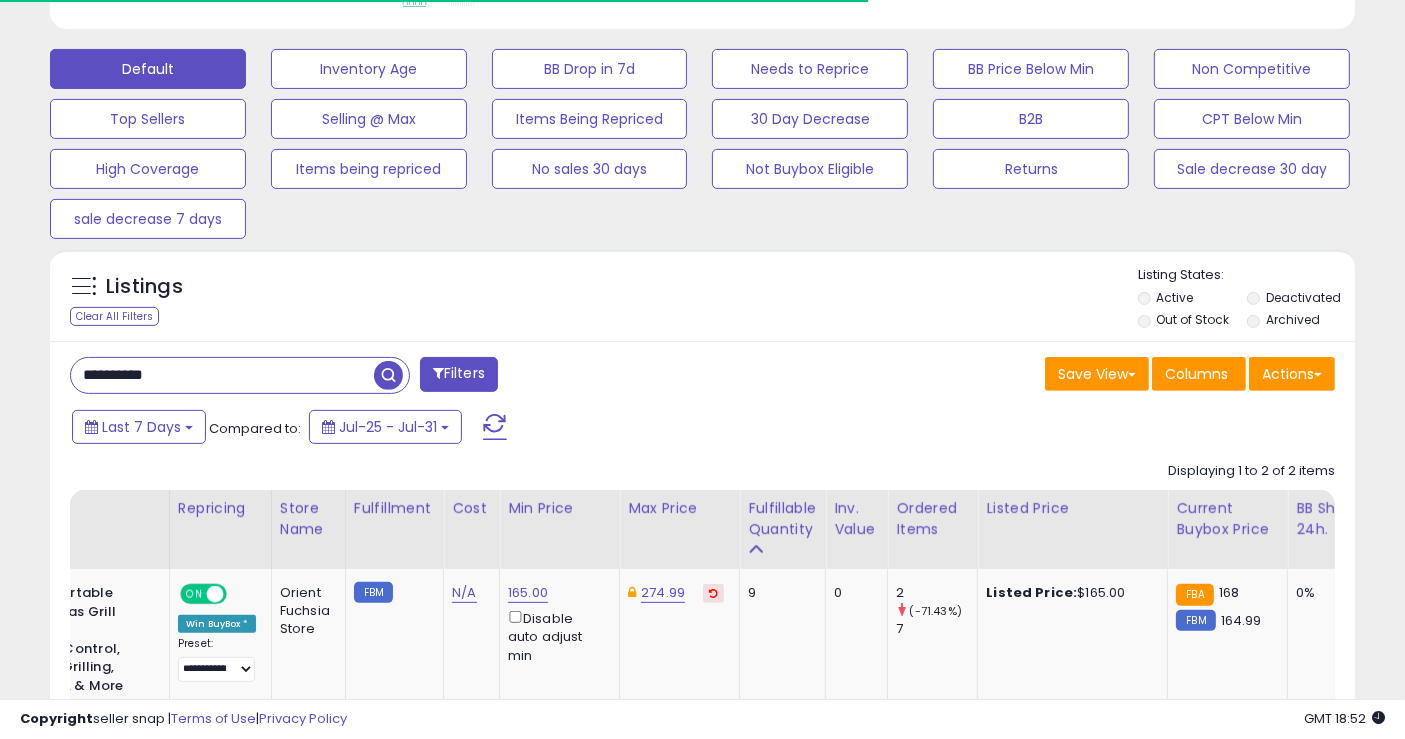 scroll, scrollTop: 410, scrollLeft: 755, axis: both 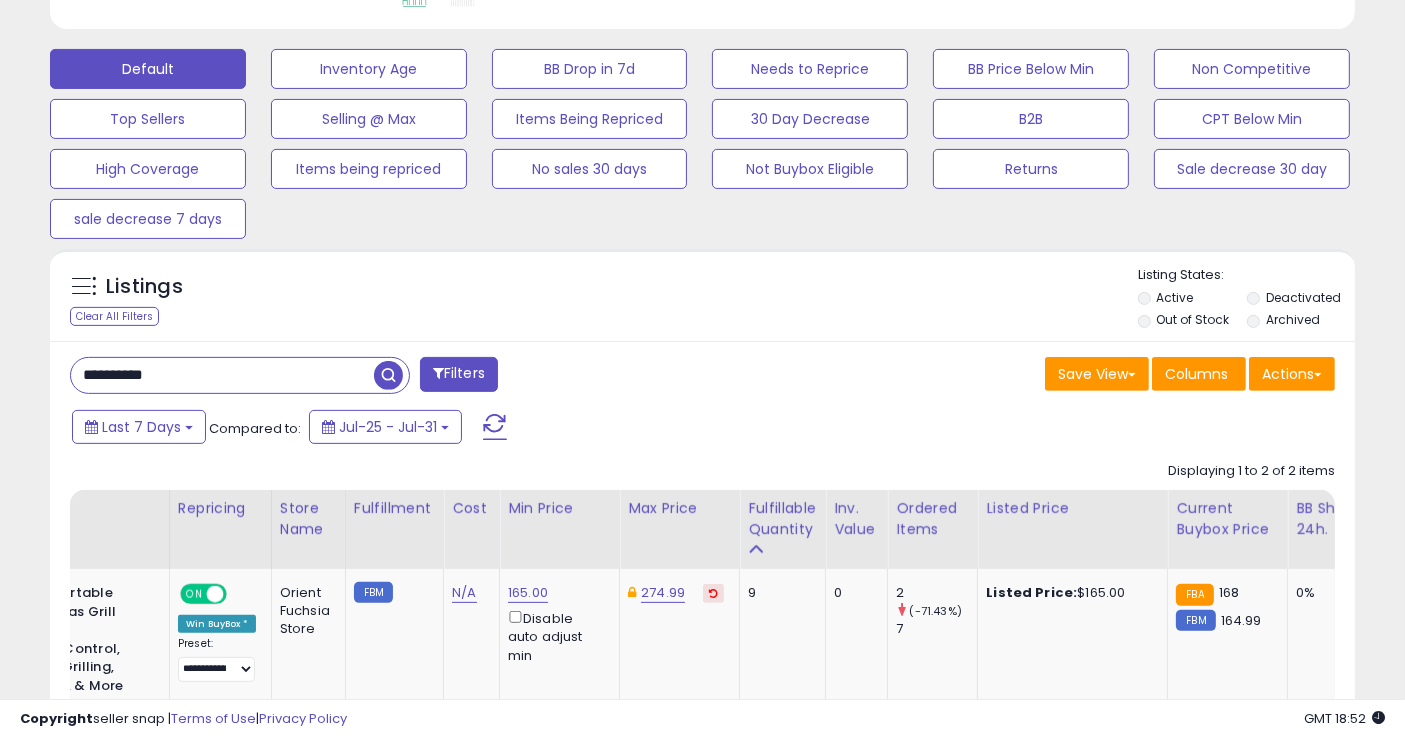 click on "**********" at bounding box center (222, 375) 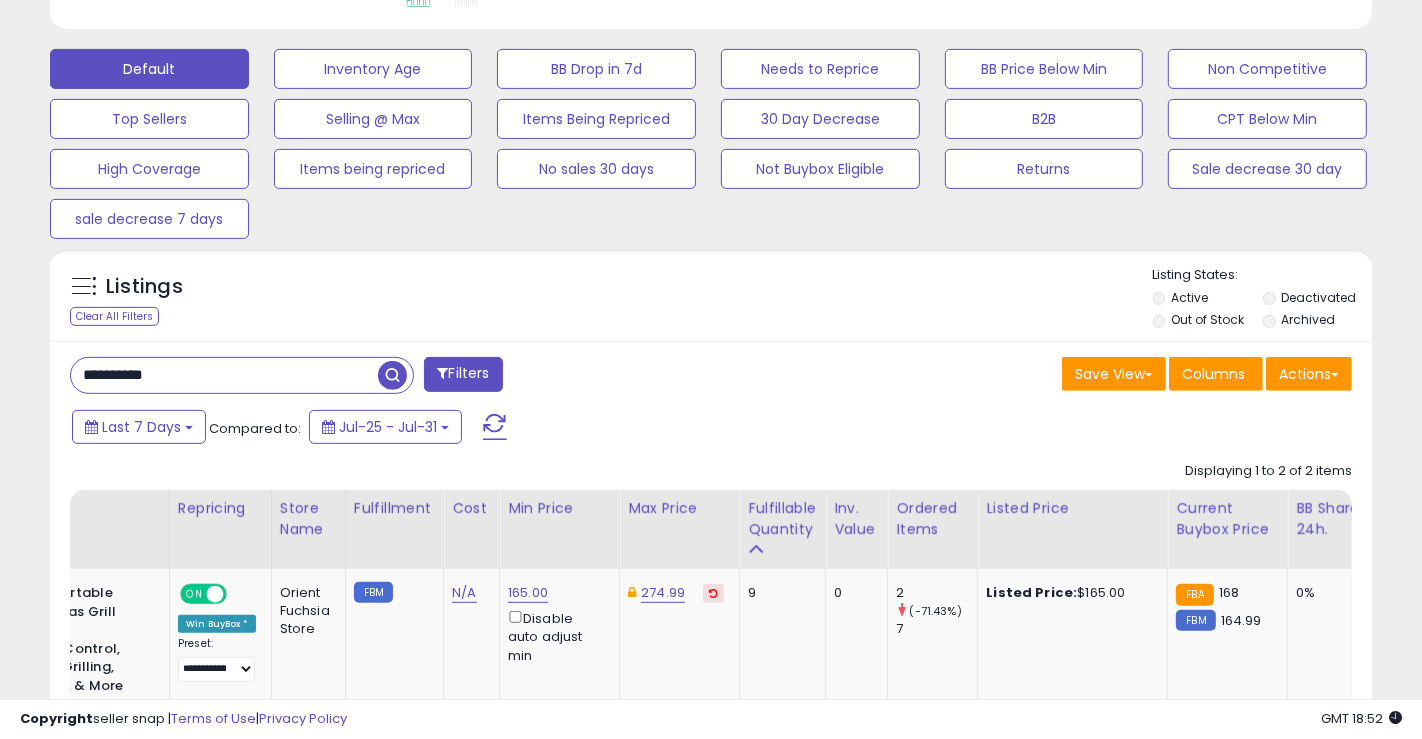 scroll, scrollTop: 999590, scrollLeft: 999234, axis: both 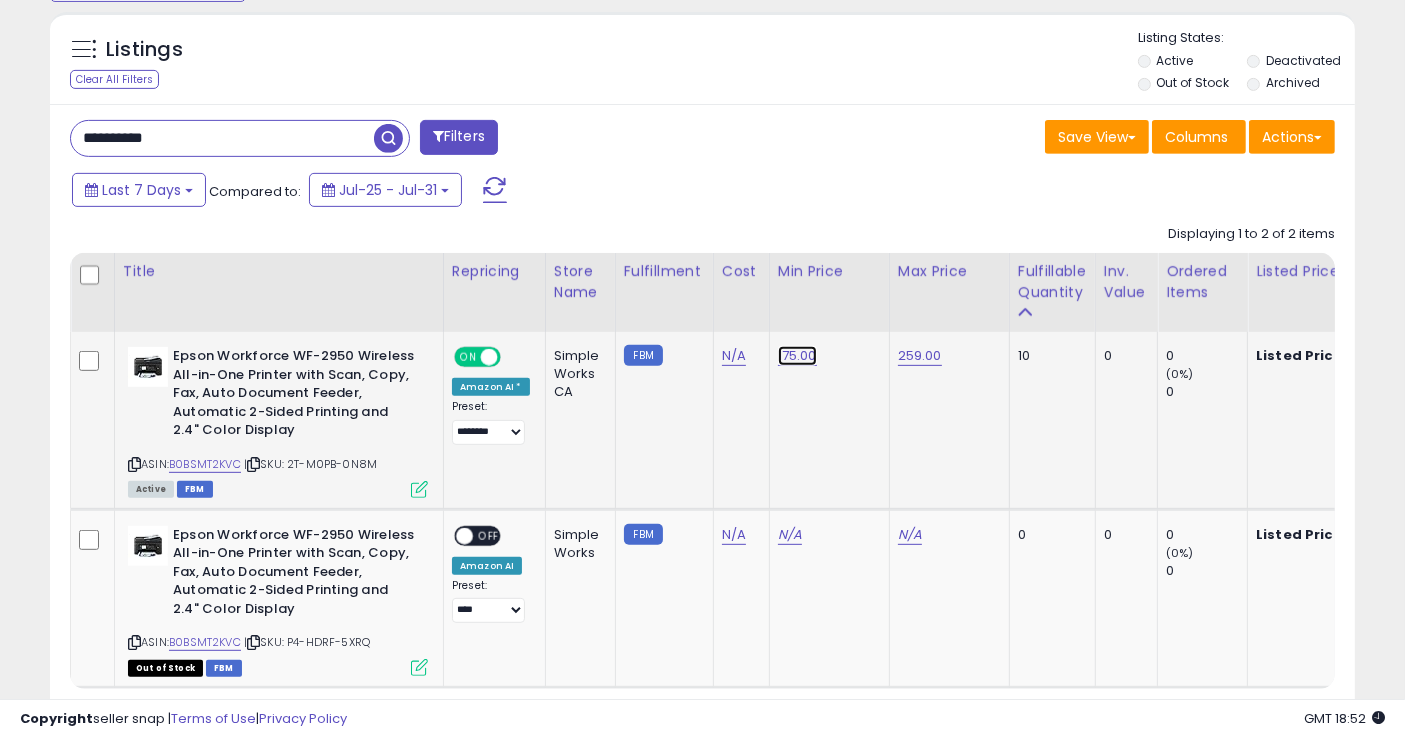 click on "175.00" at bounding box center [797, 356] 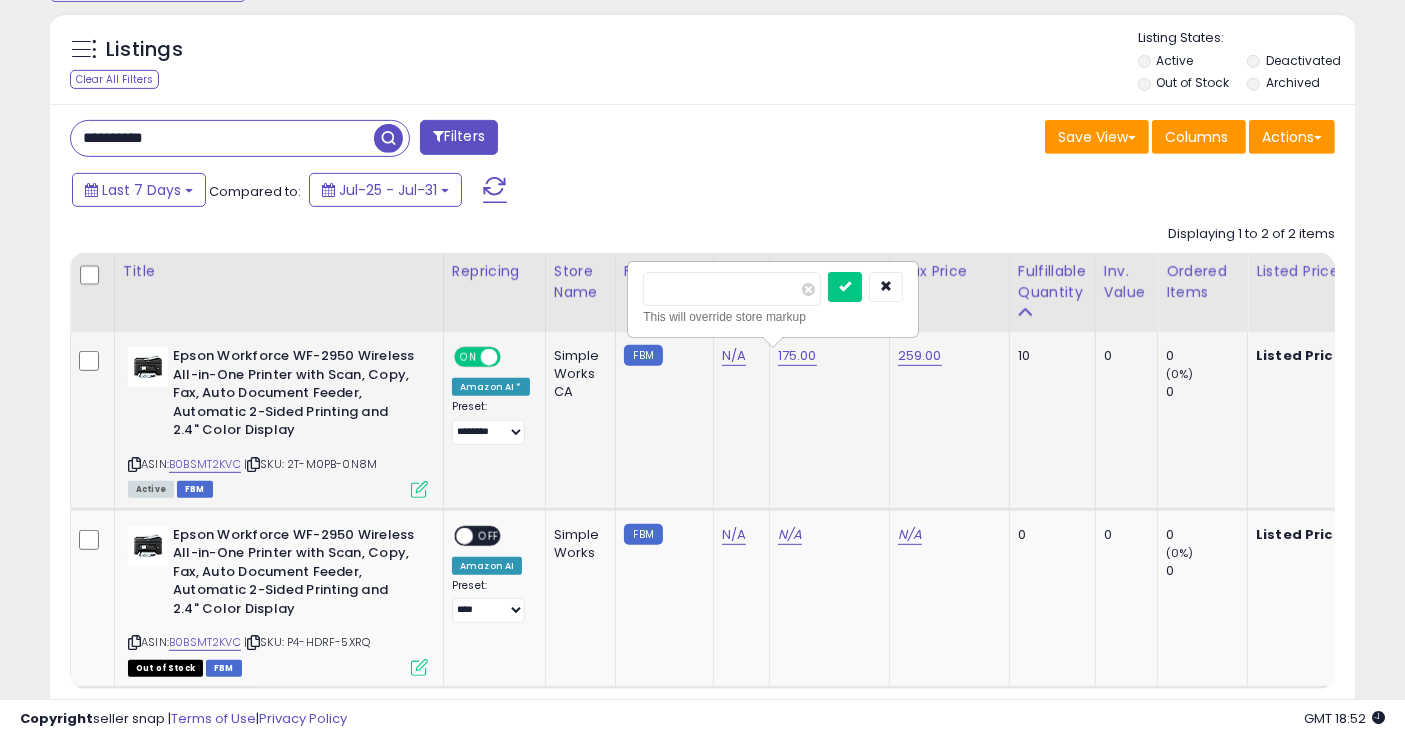 type on "***" 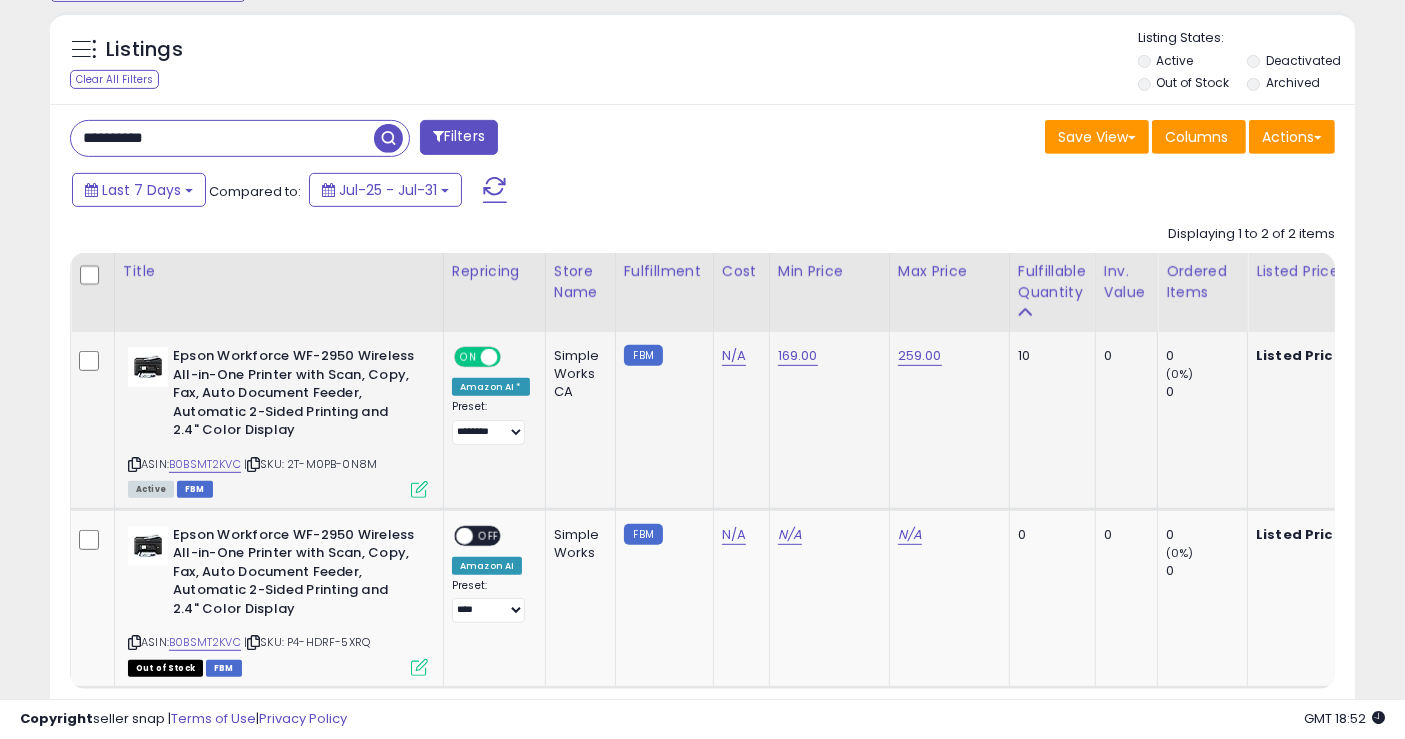 click on "**********" at bounding box center (222, 138) 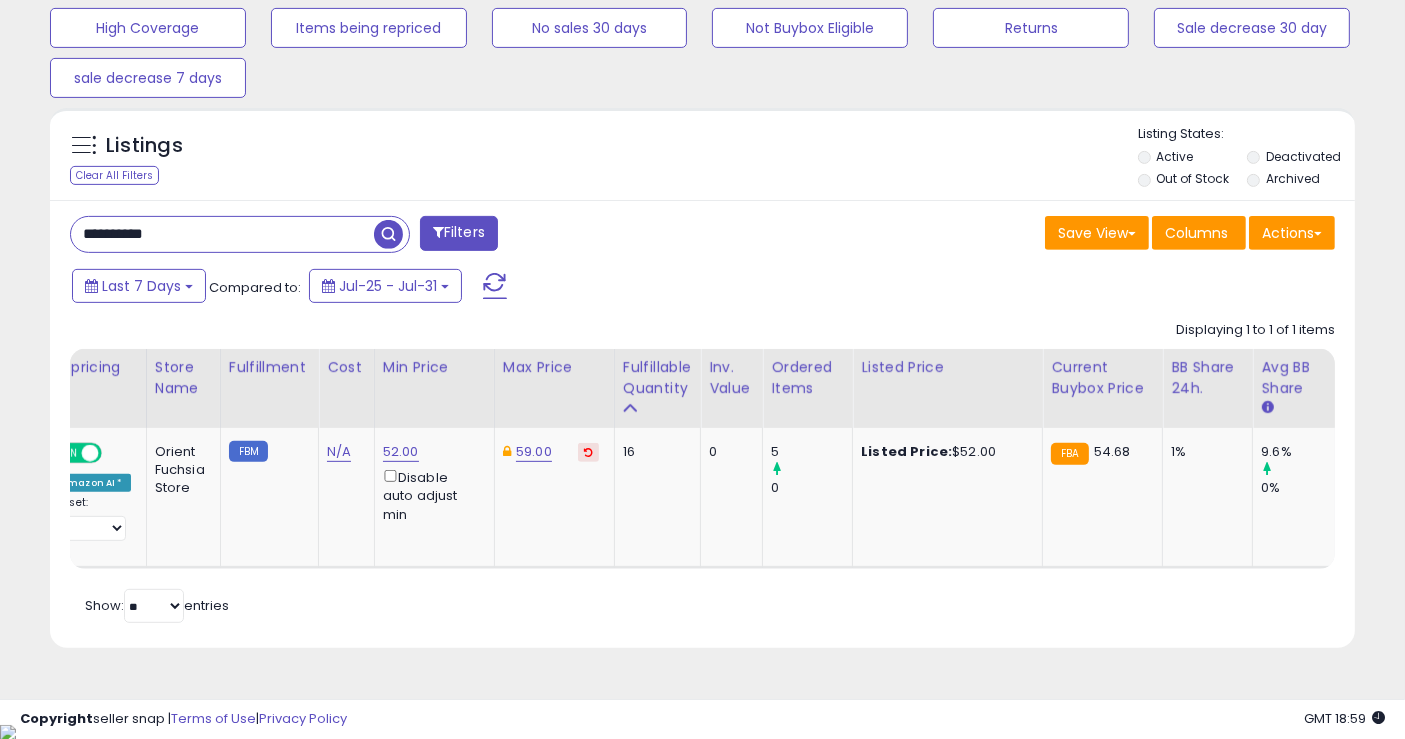 click on "**********" at bounding box center [222, 234] 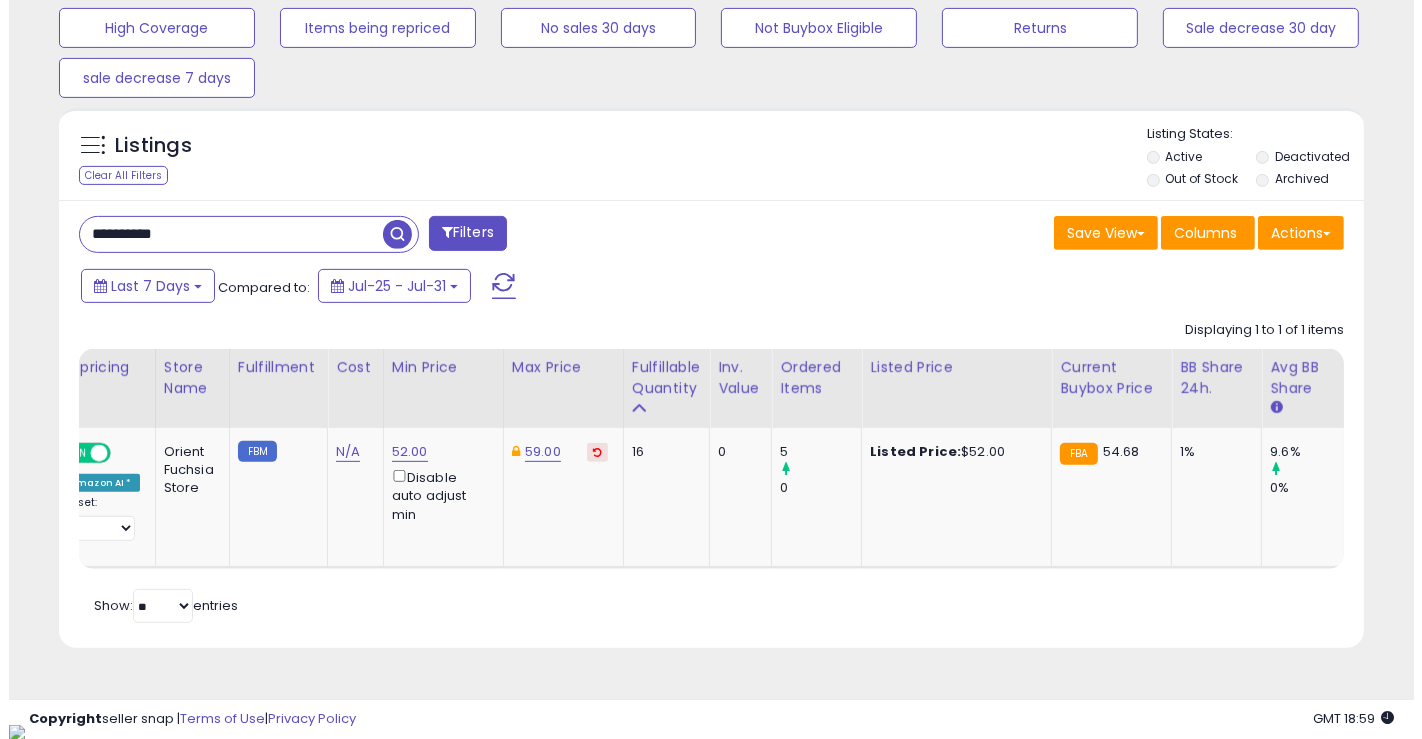 scroll, scrollTop: 581, scrollLeft: 0, axis: vertical 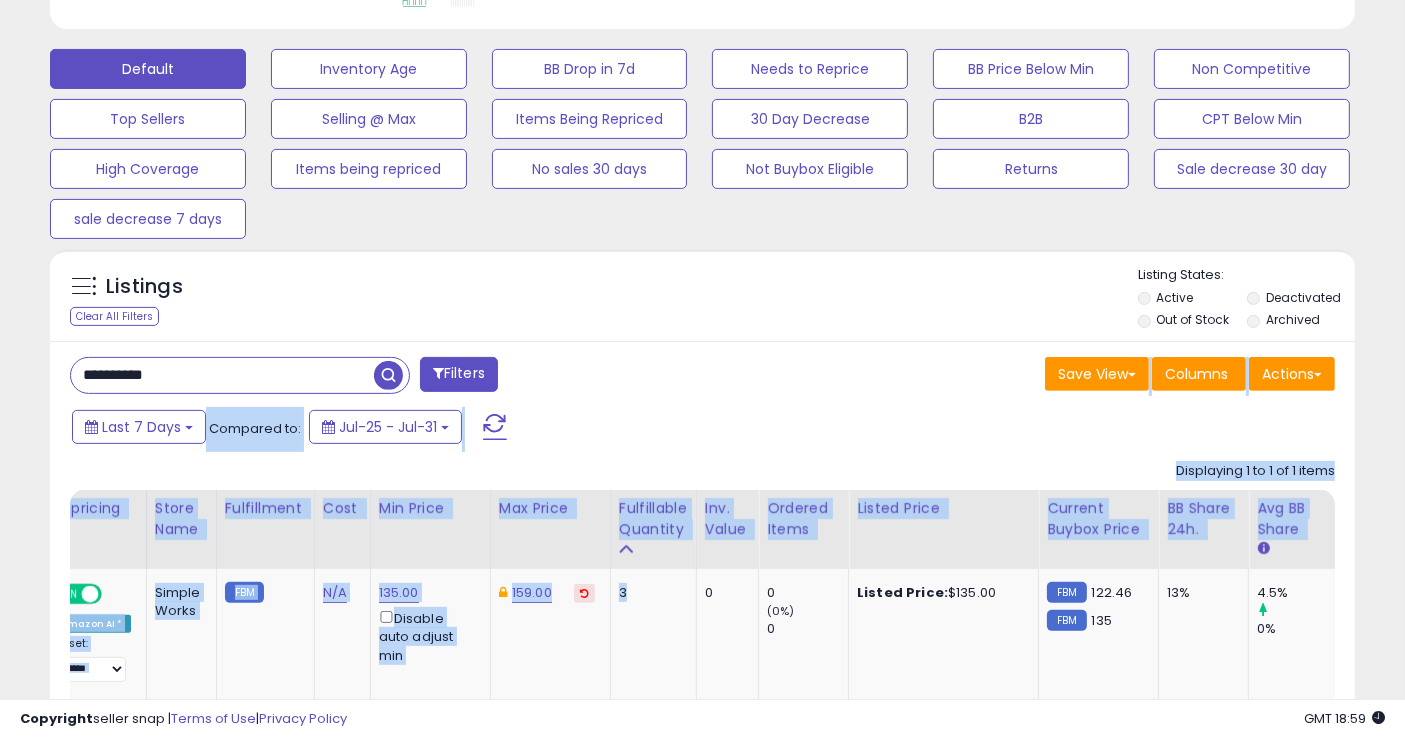drag, startPoint x: 644, startPoint y: 590, endPoint x: 779, endPoint y: 371, distance: 257.2664 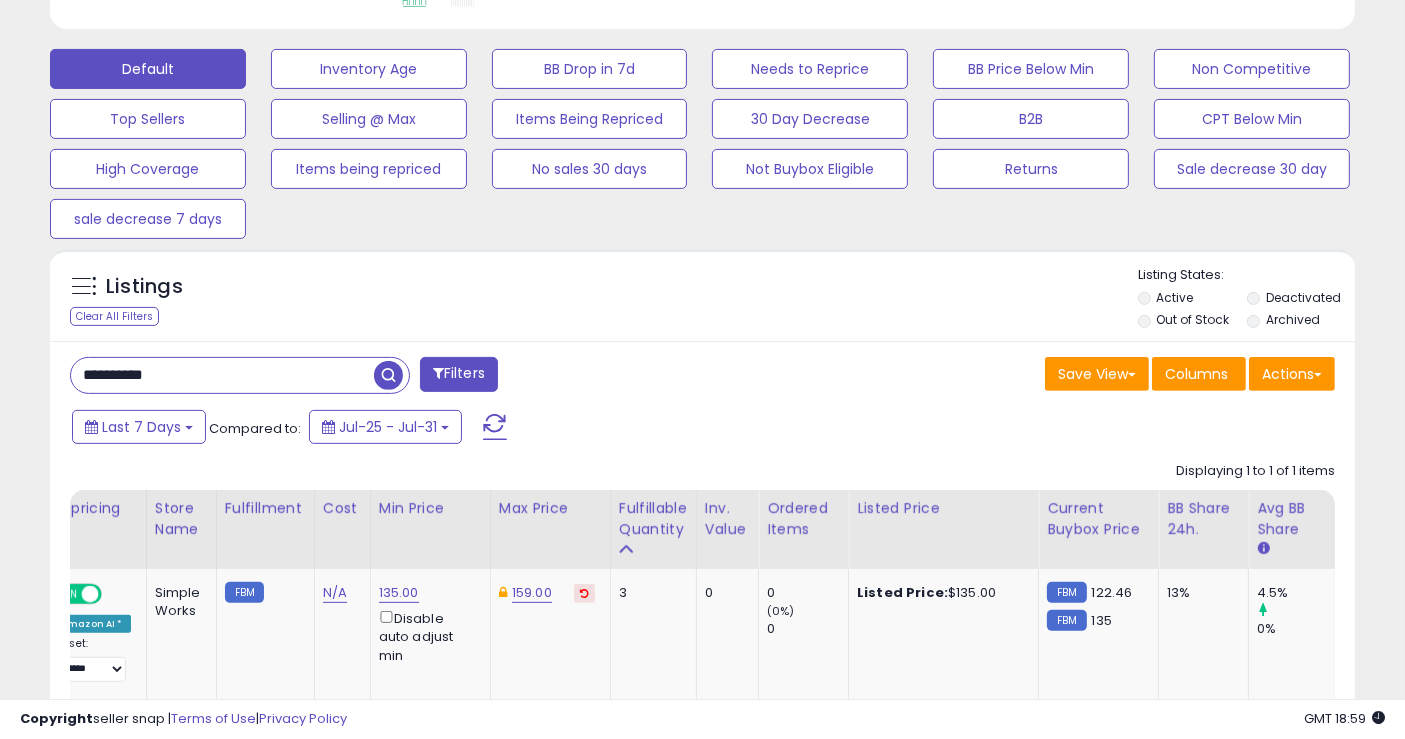 click on "Save View
Save As New View
Update Current View
Columns
Actions
Import  Export Visible Columns" at bounding box center [1027, 376] 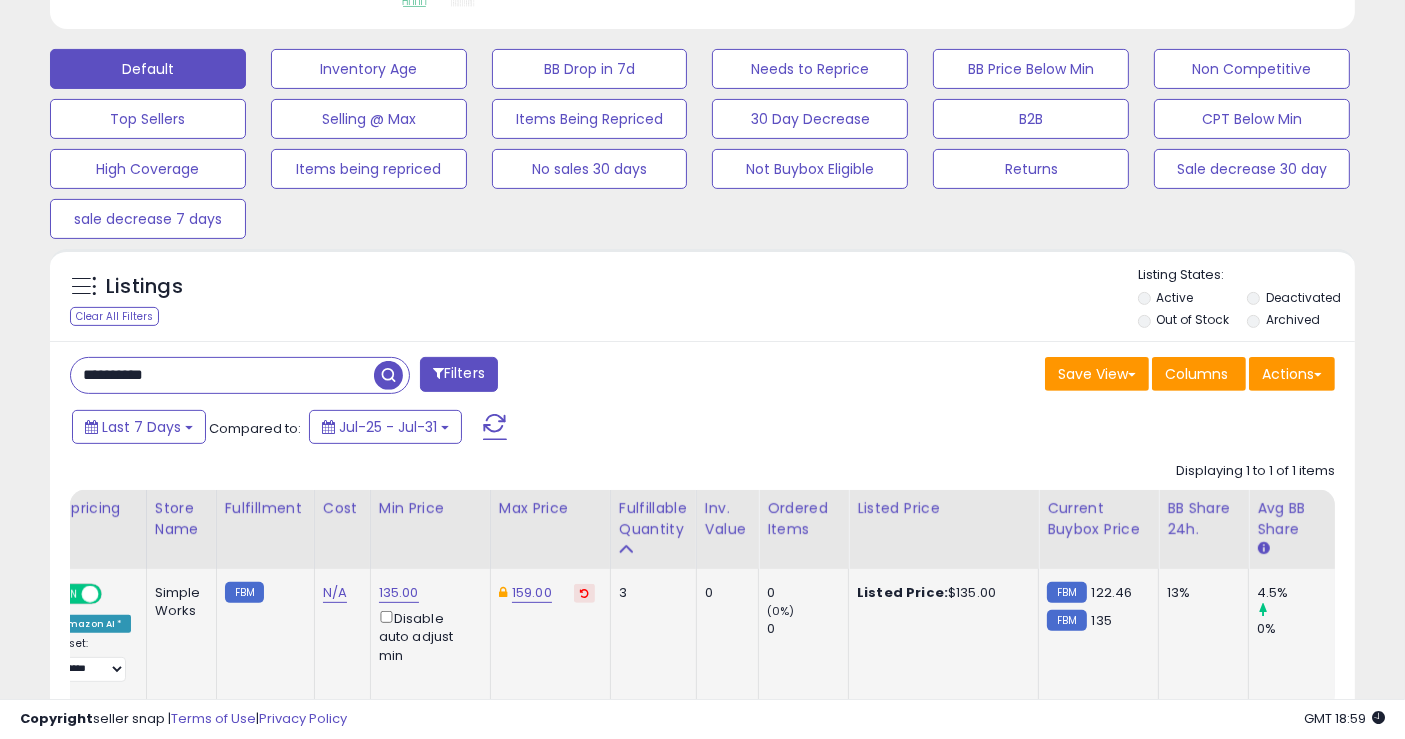 scroll, scrollTop: 0, scrollLeft: 277, axis: horizontal 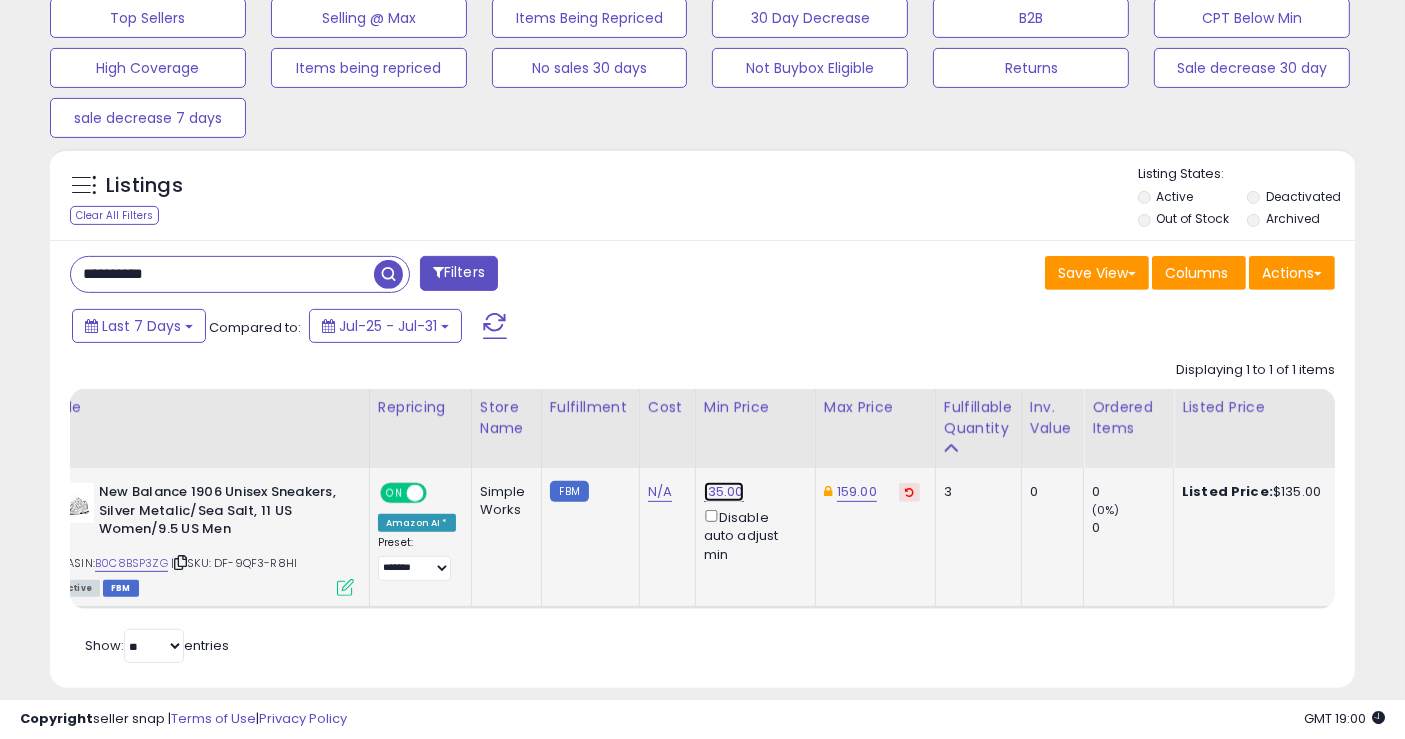 click on "135.00" at bounding box center [724, 492] 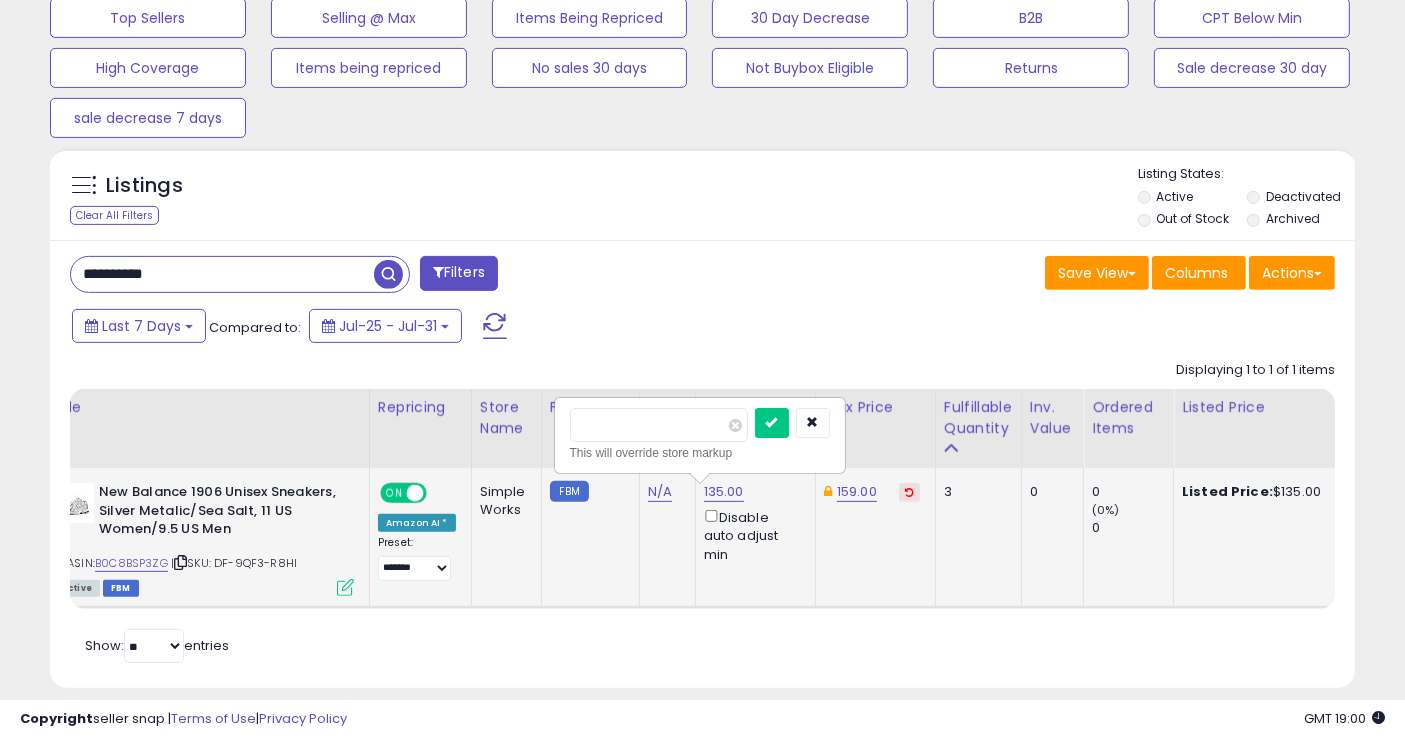 type on "***" 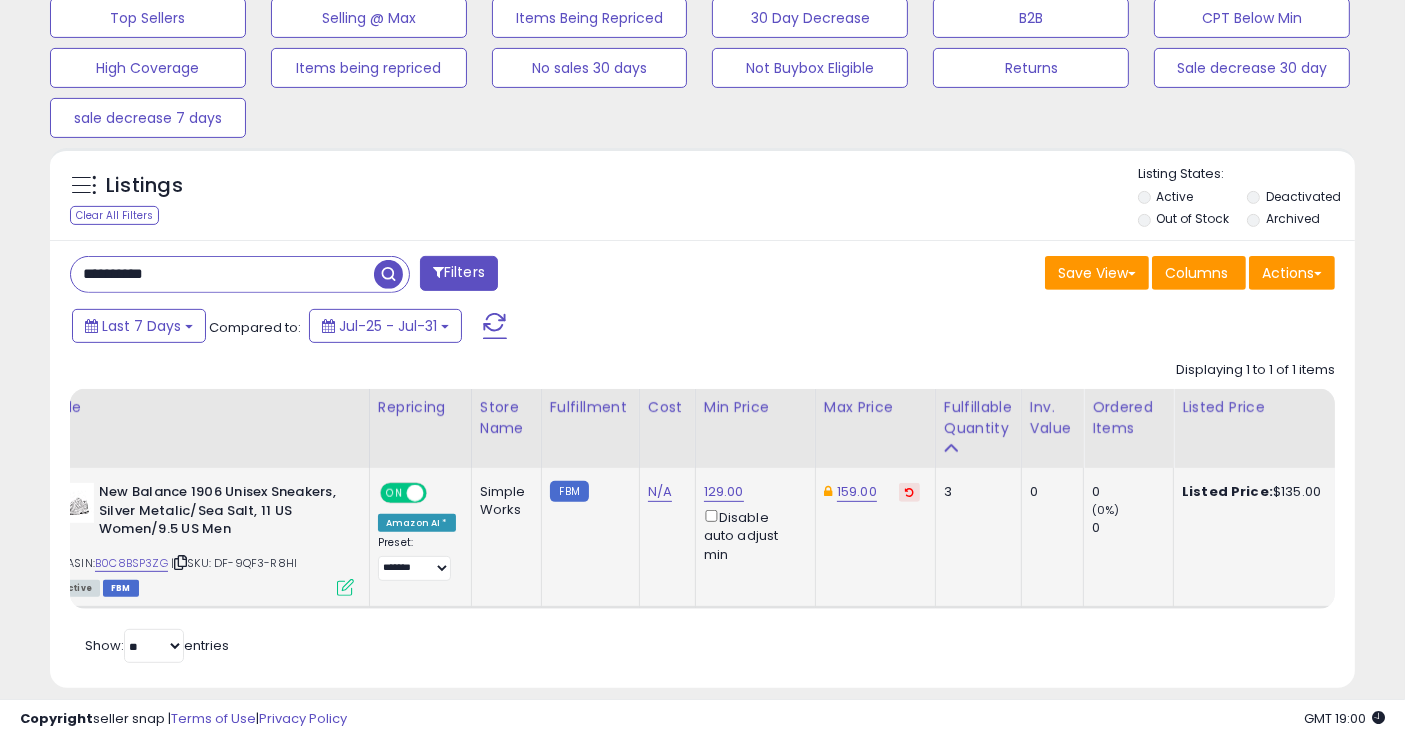 click on "**********" at bounding box center (222, 274) 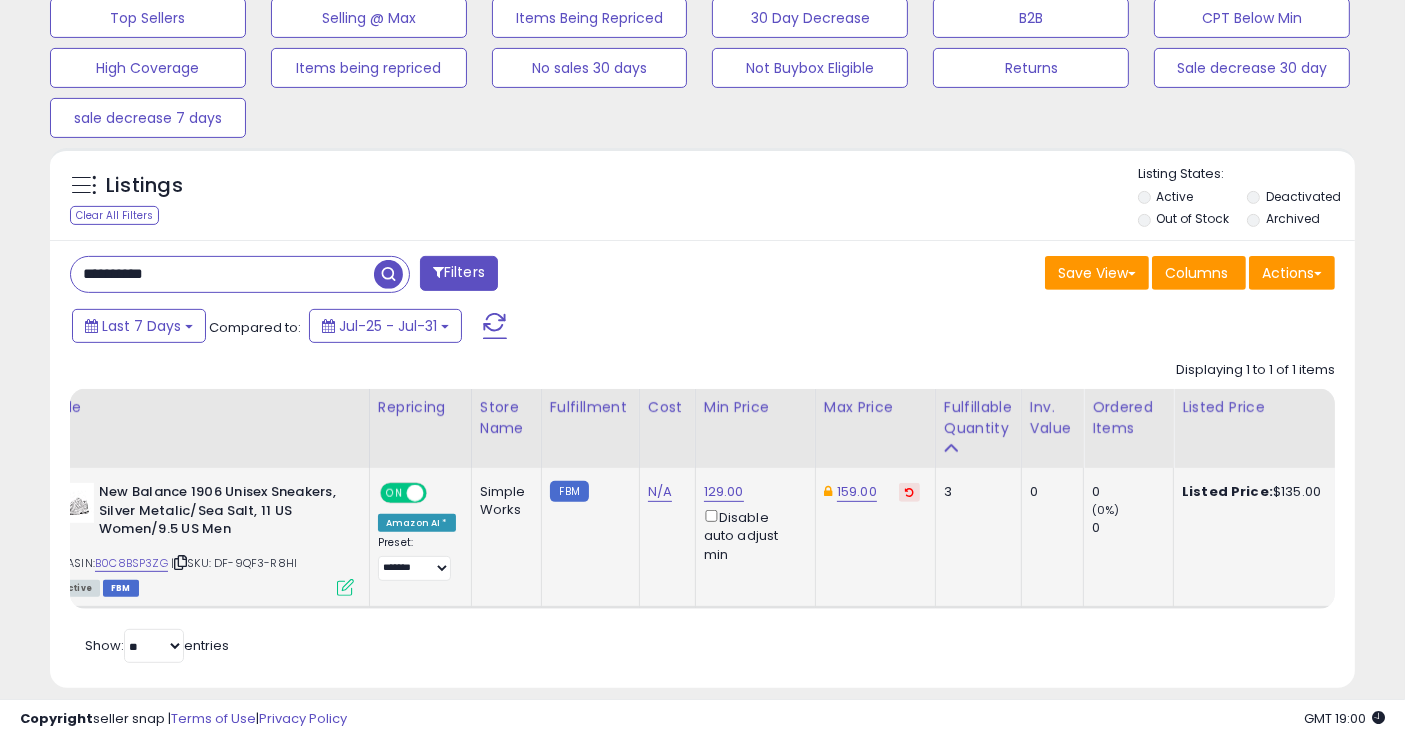 paste 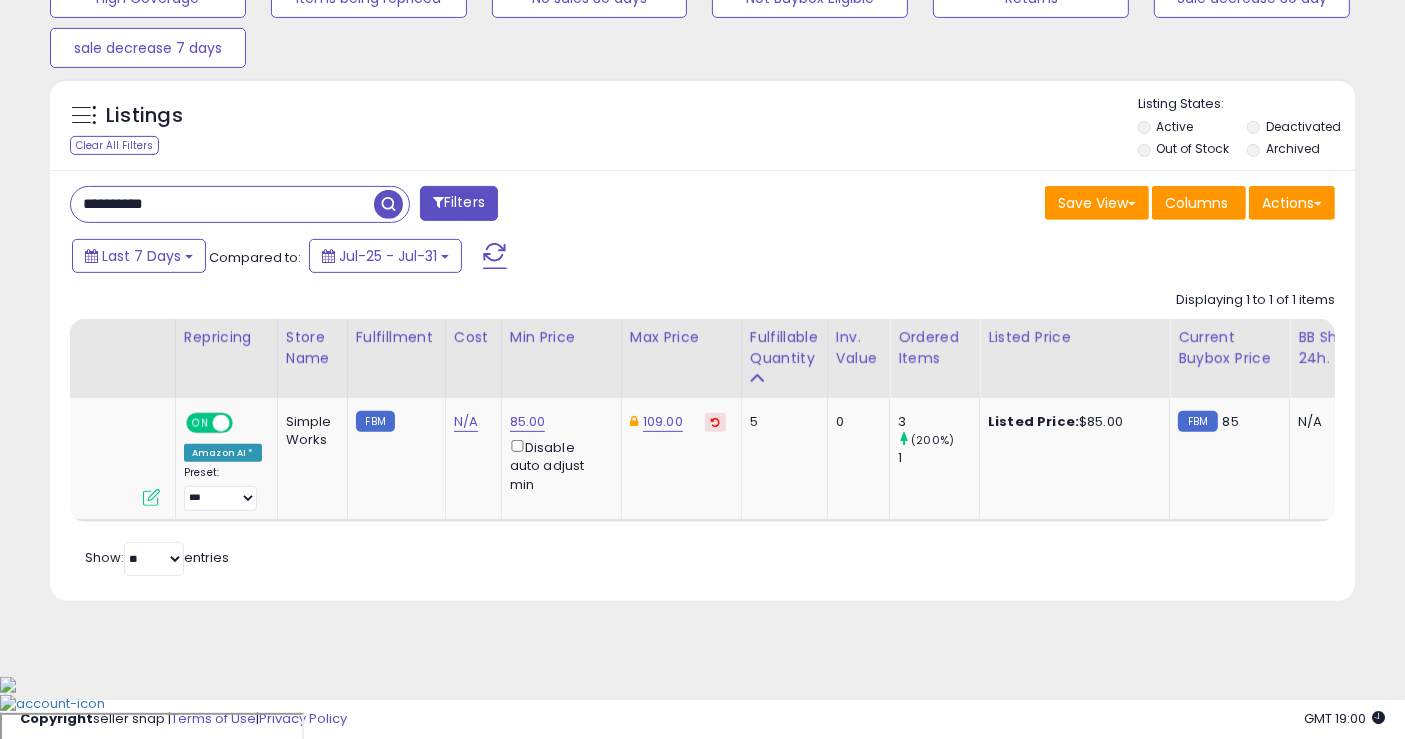 click on "**********" at bounding box center (222, 204) 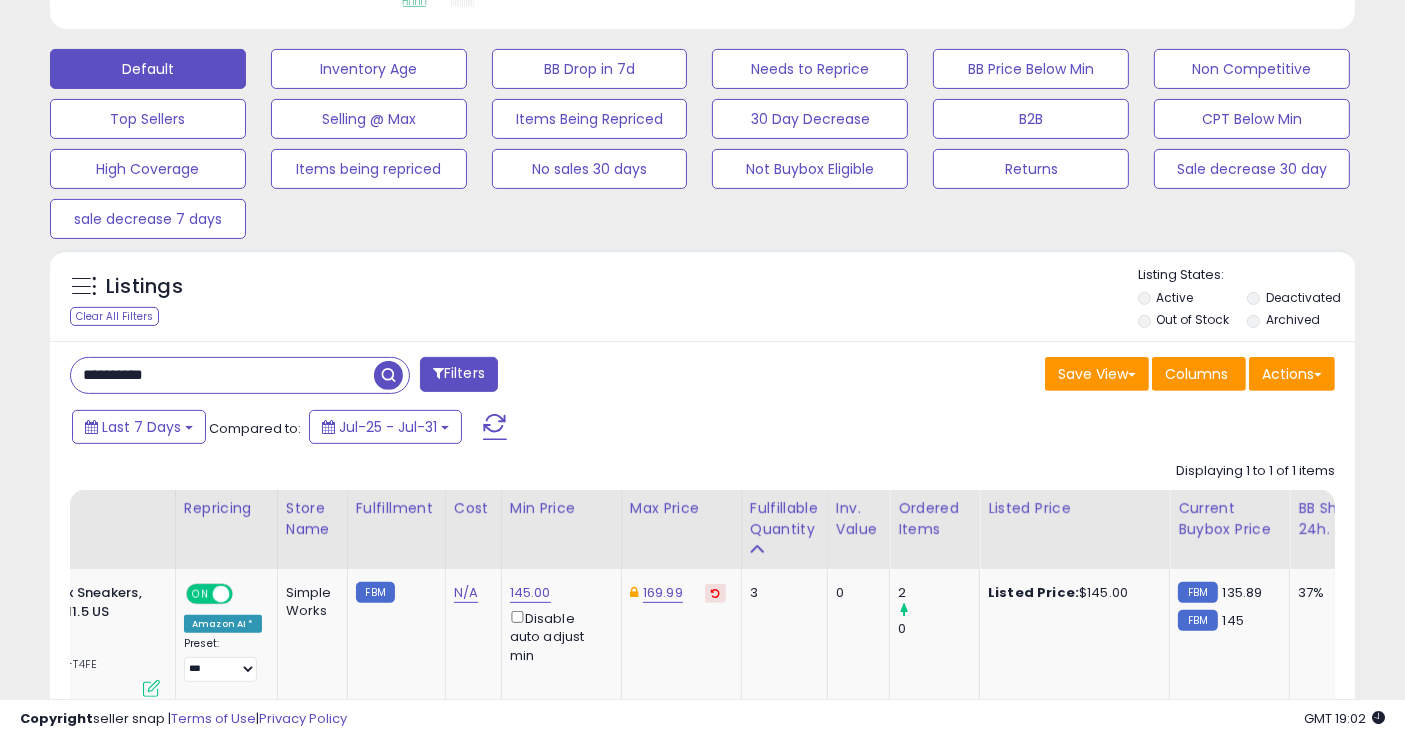 click on "**********" at bounding box center (222, 375) 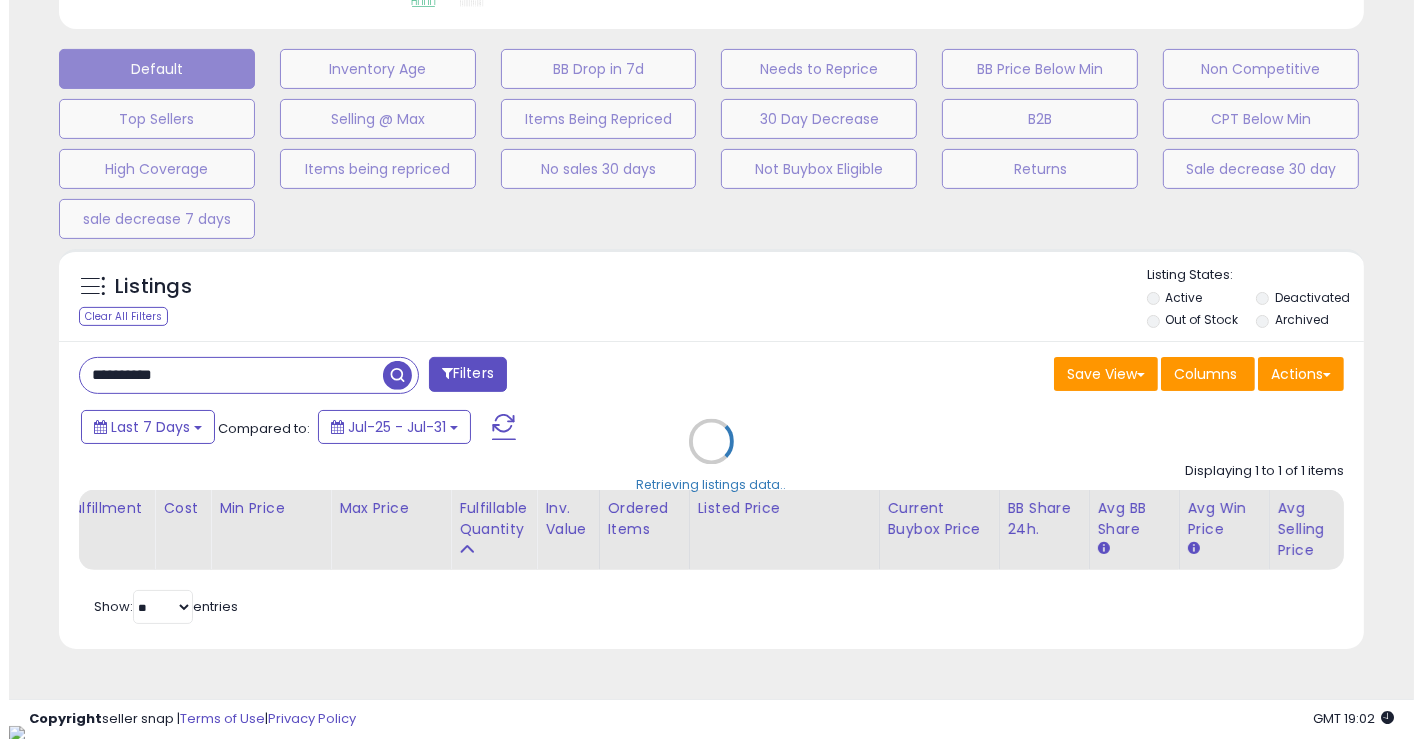 scroll, scrollTop: 999590, scrollLeft: 999234, axis: both 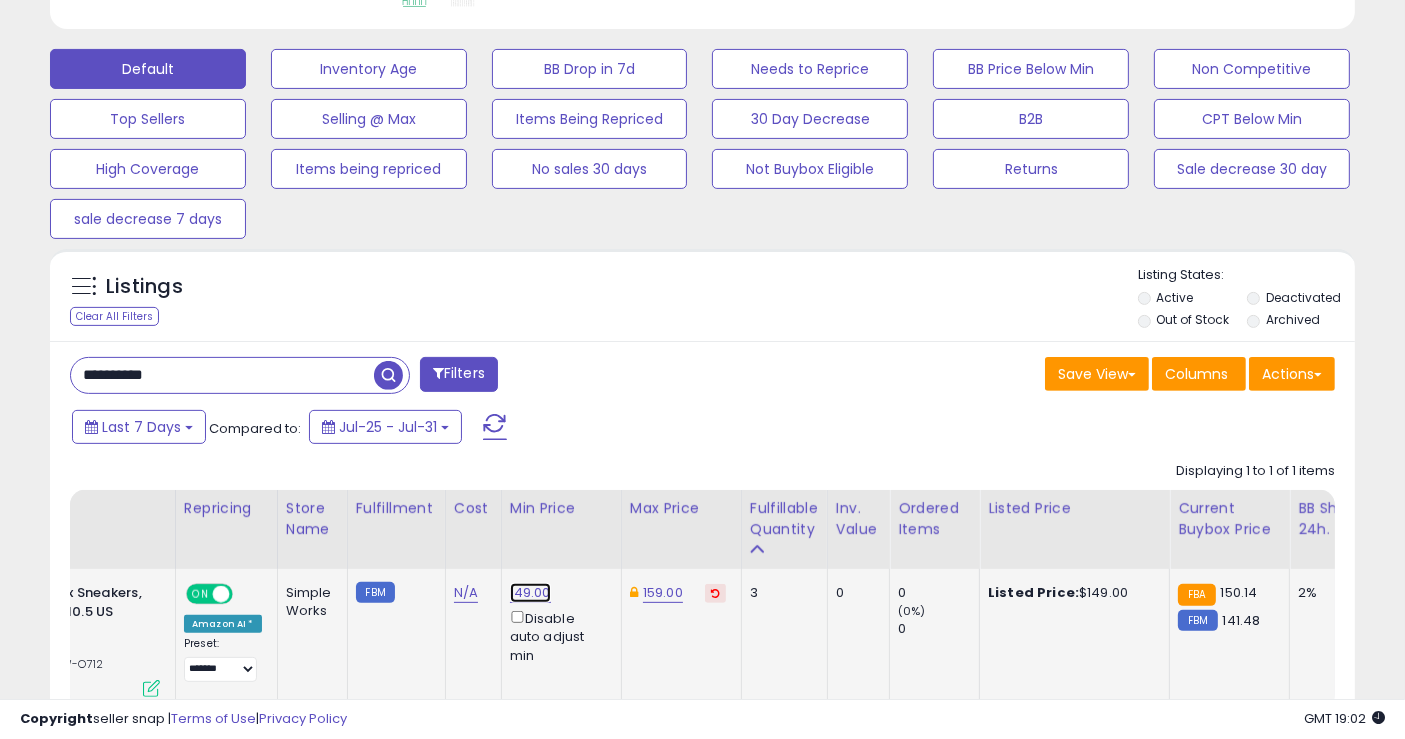 click on "149.00" at bounding box center (530, 593) 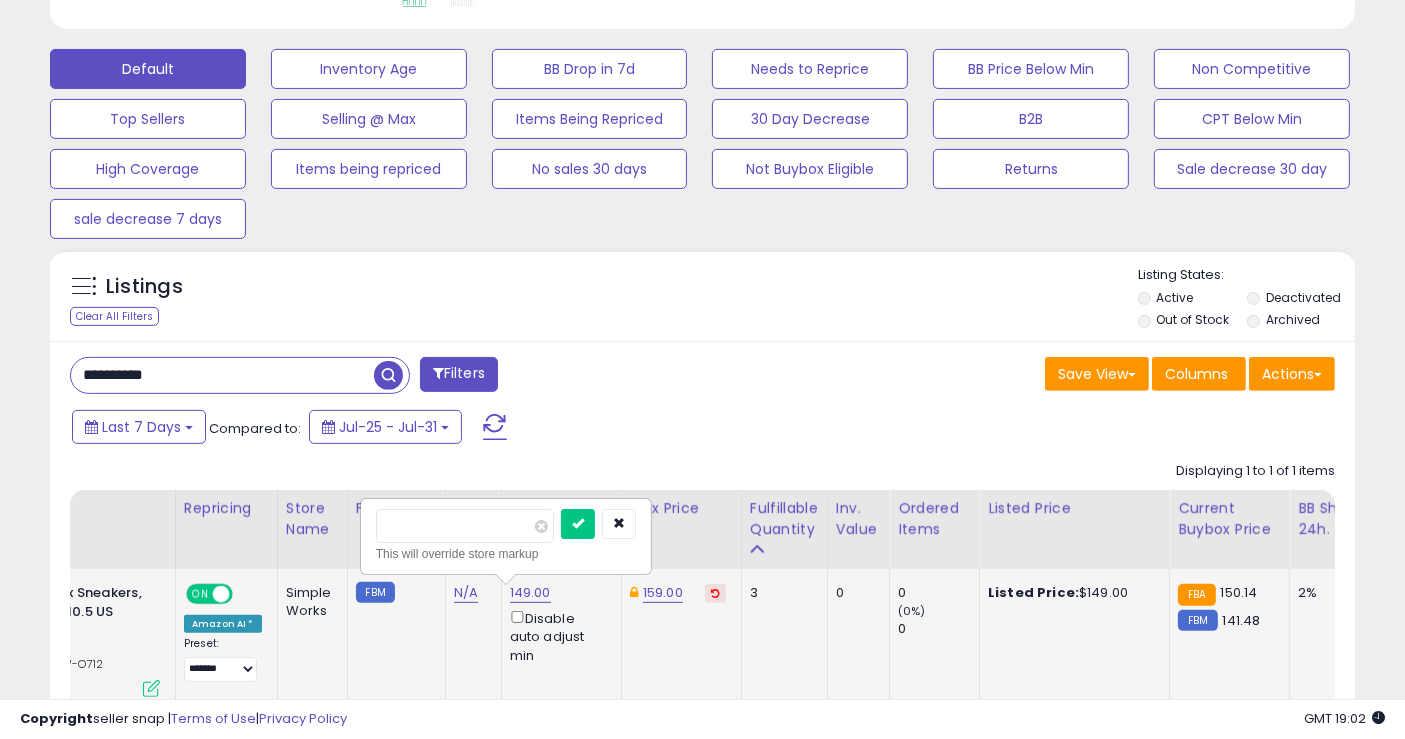 type on "***" 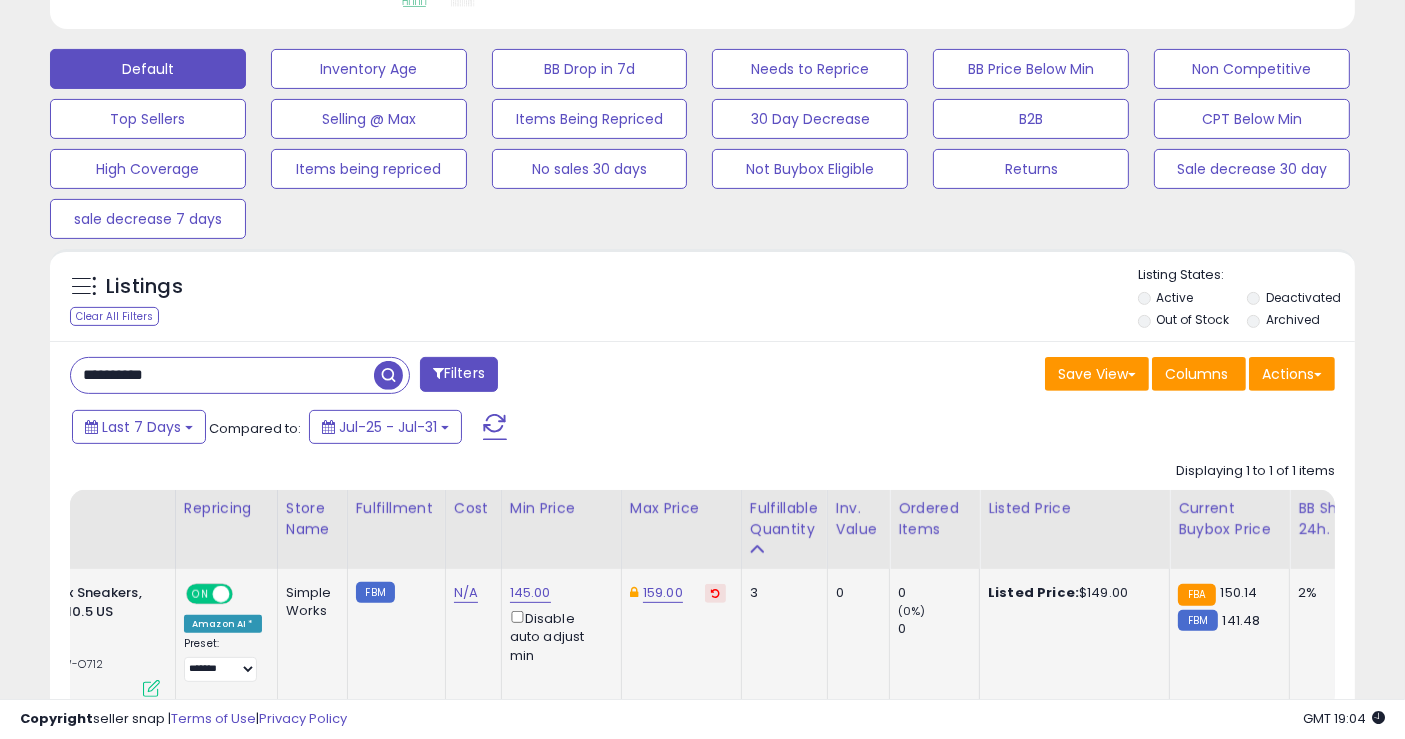 click on "**********" at bounding box center (702, 565) 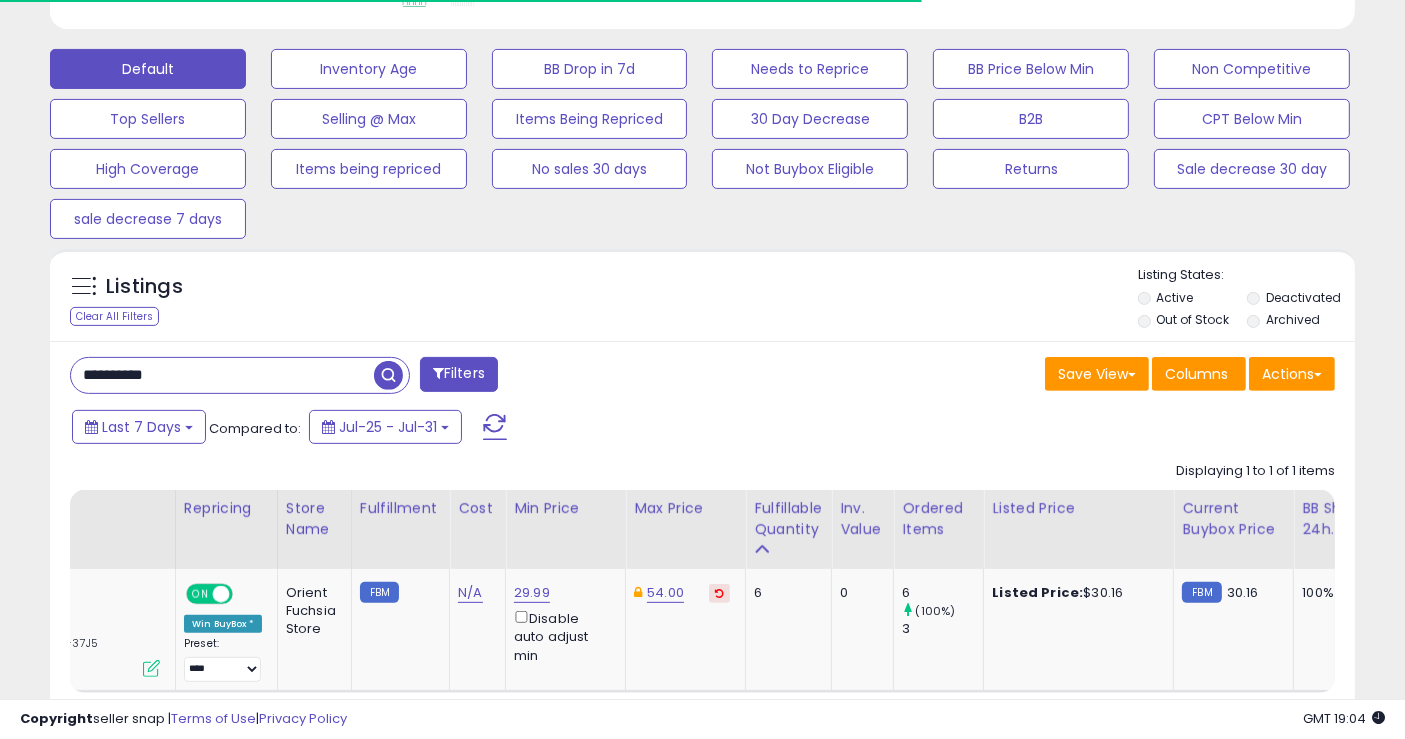 scroll, scrollTop: 410, scrollLeft: 755, axis: both 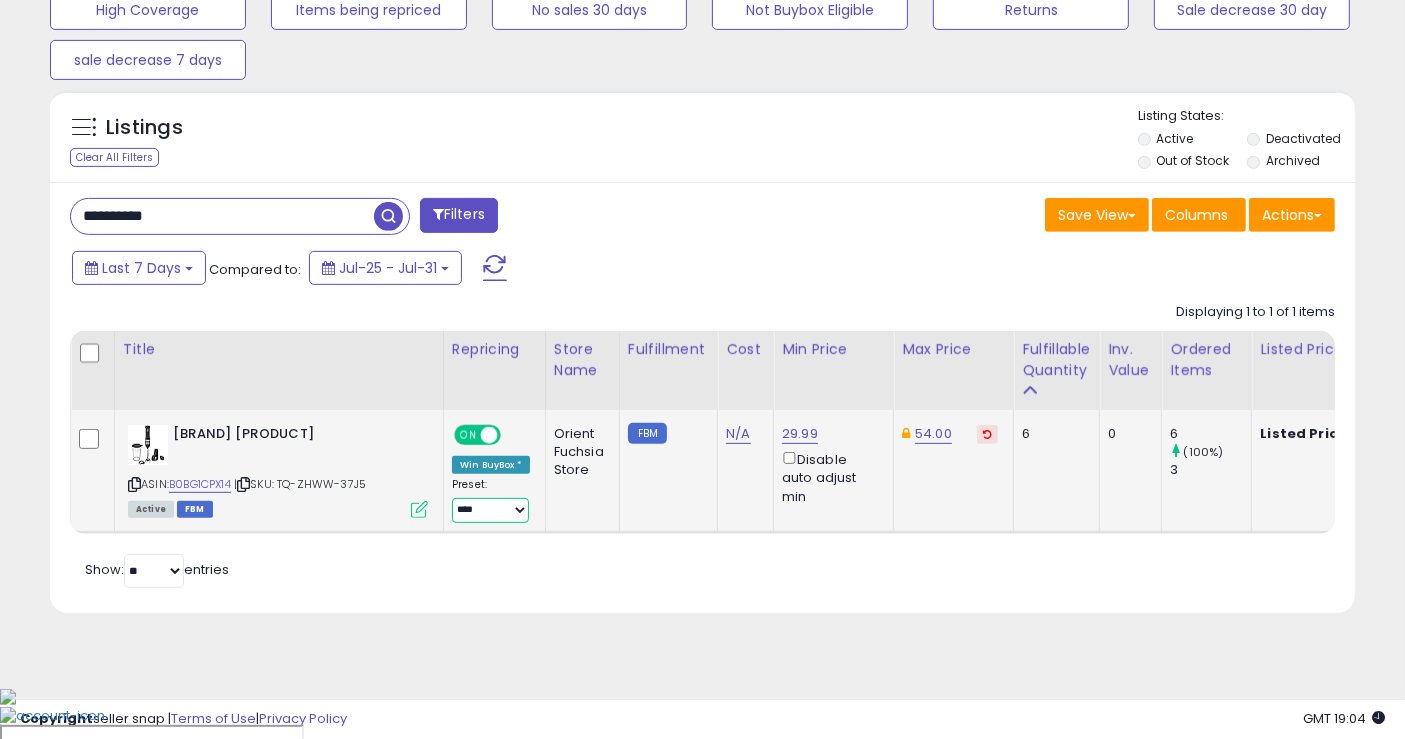 click on "**********" at bounding box center [490, 510] 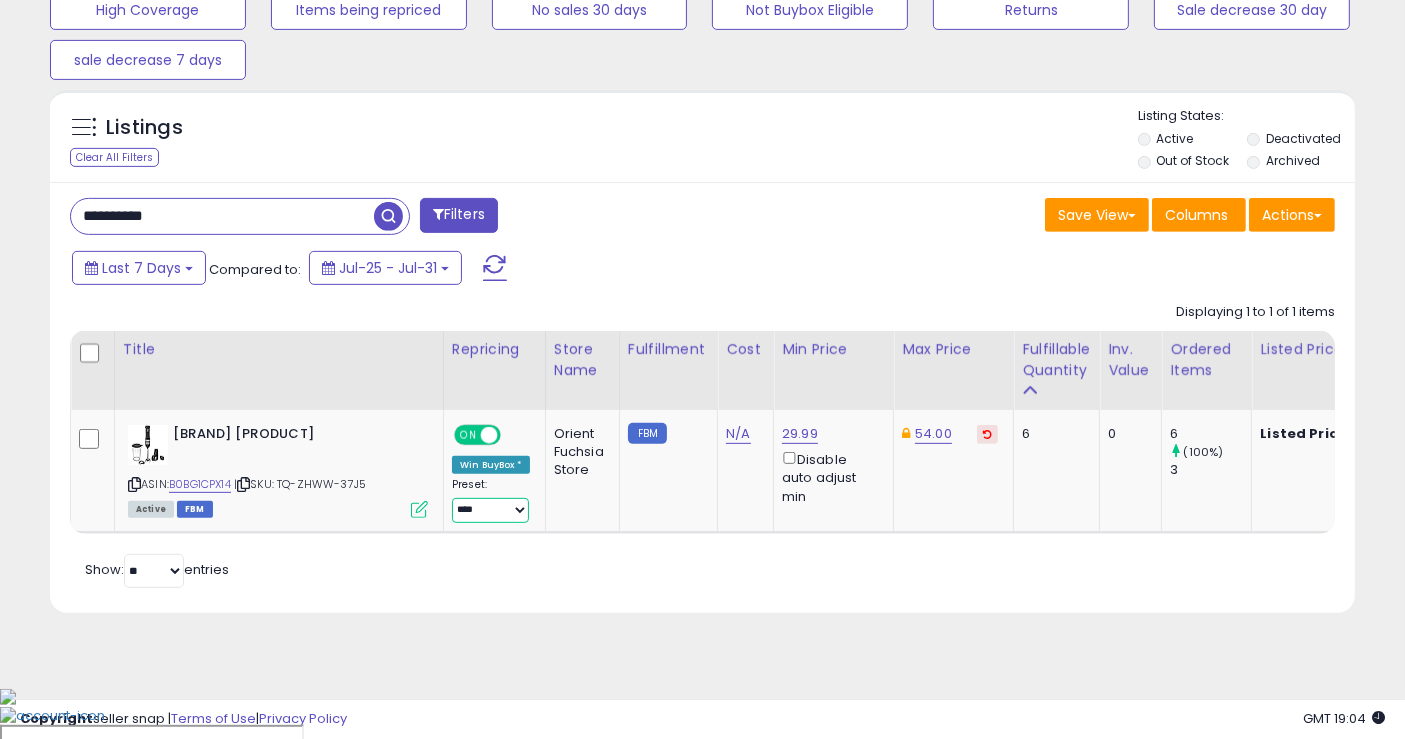 select on "***" 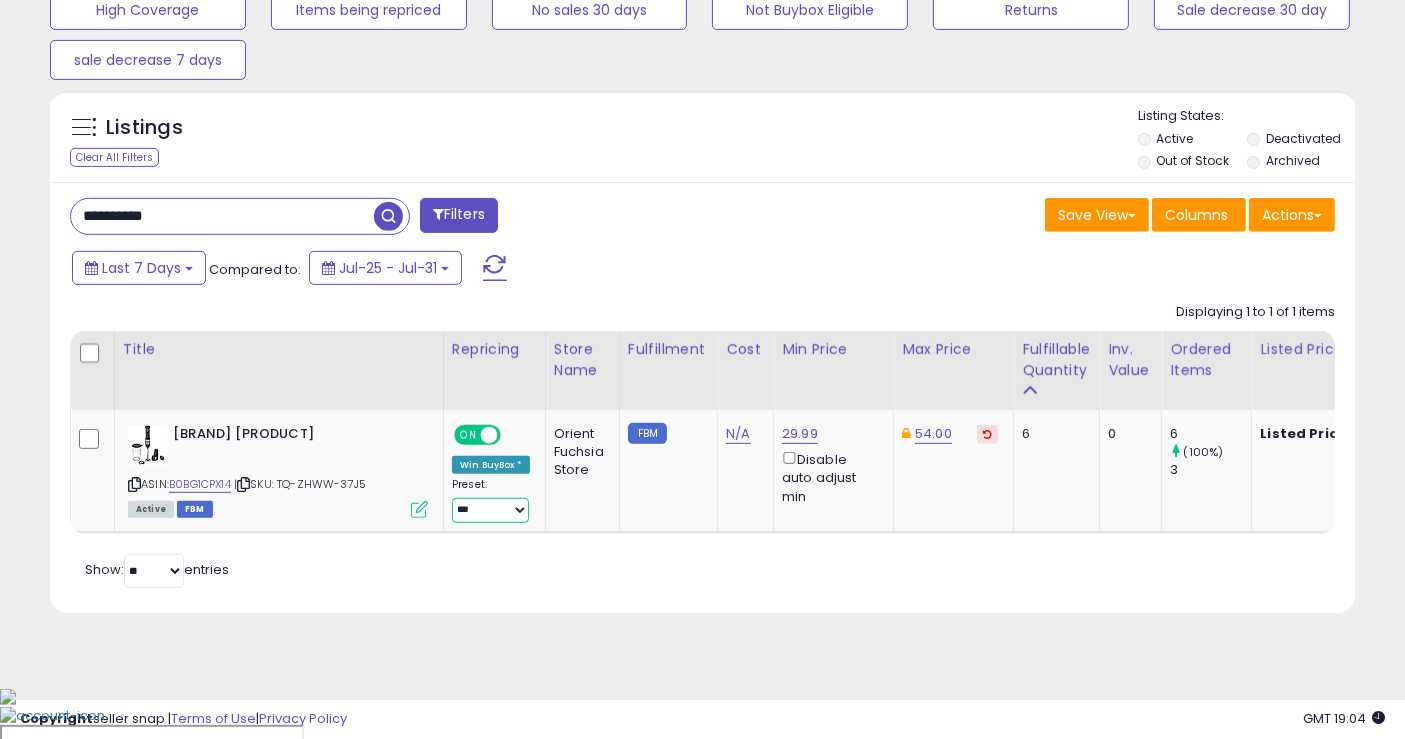 click on "**********" at bounding box center (490, 510) 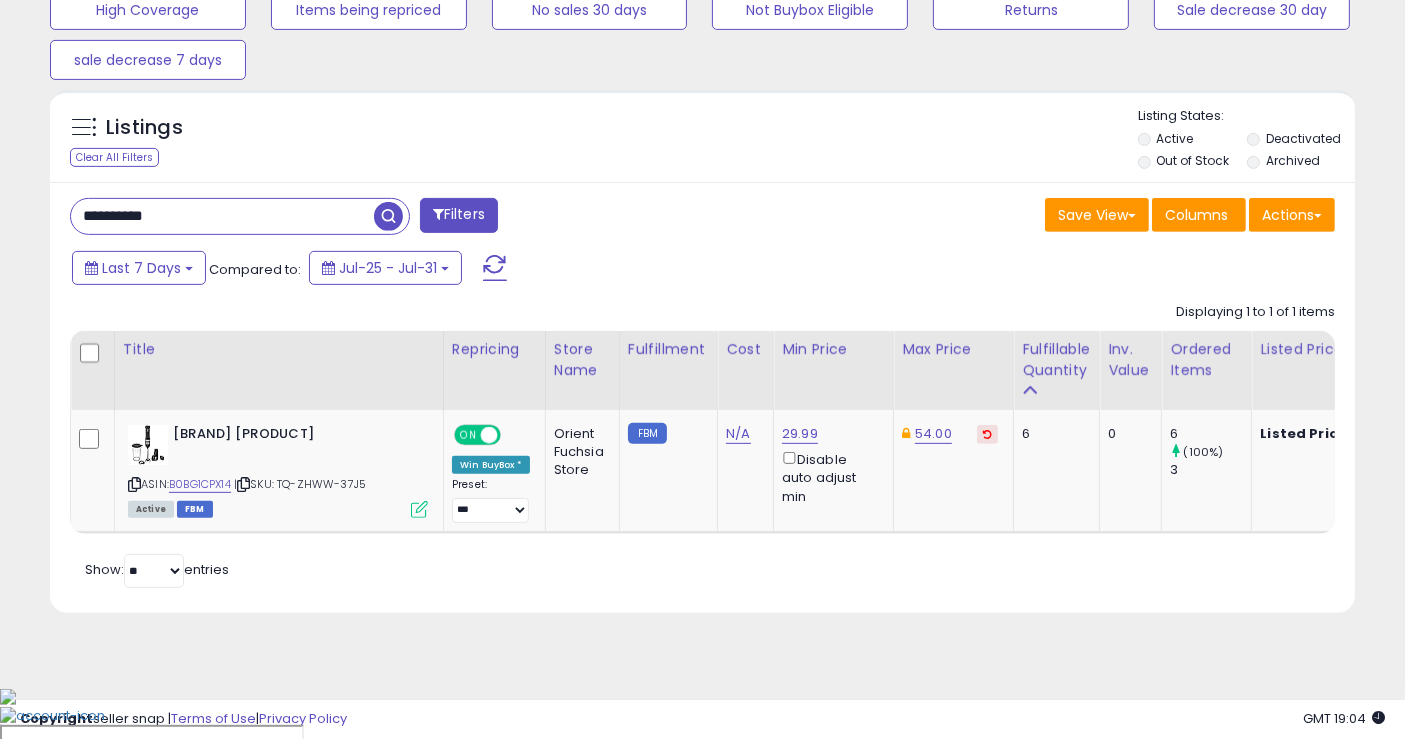click on "**********" at bounding box center [222, 216] 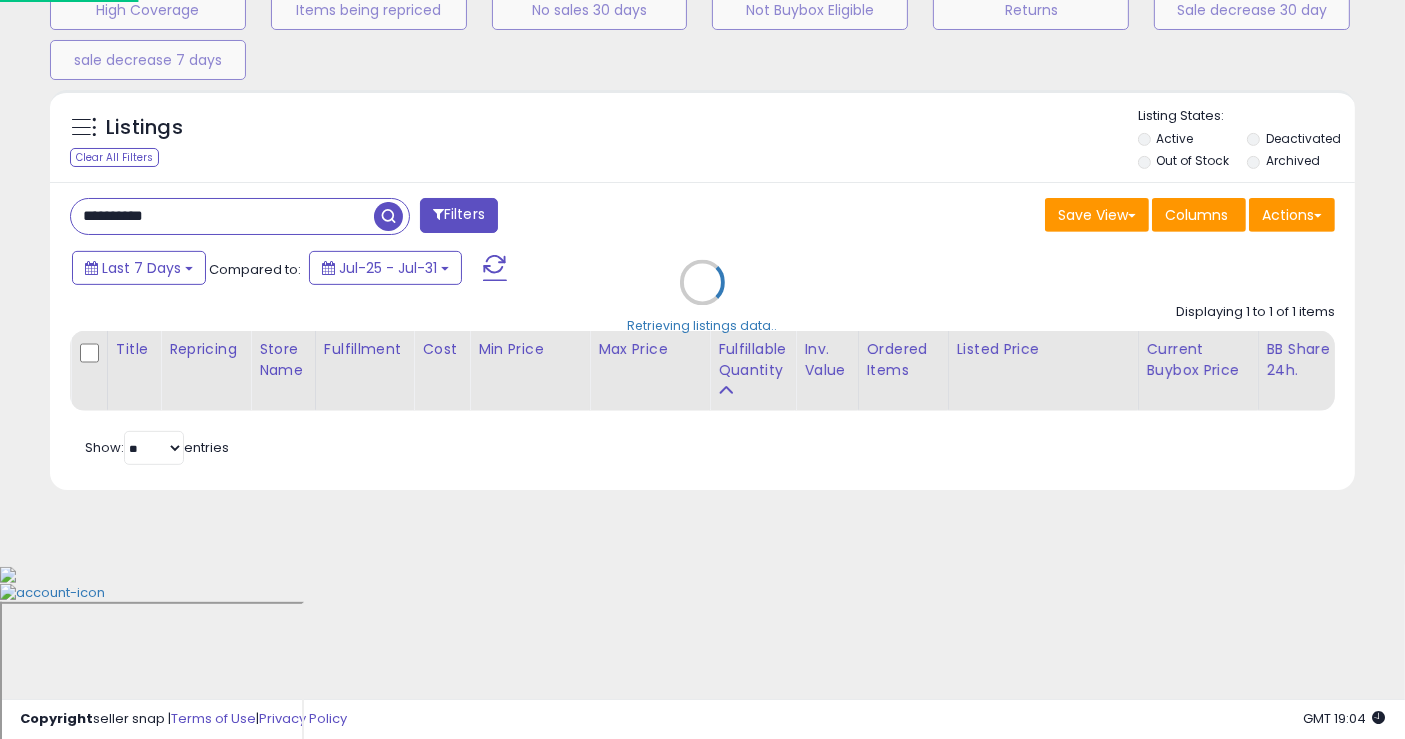 scroll, scrollTop: 999590, scrollLeft: 999234, axis: both 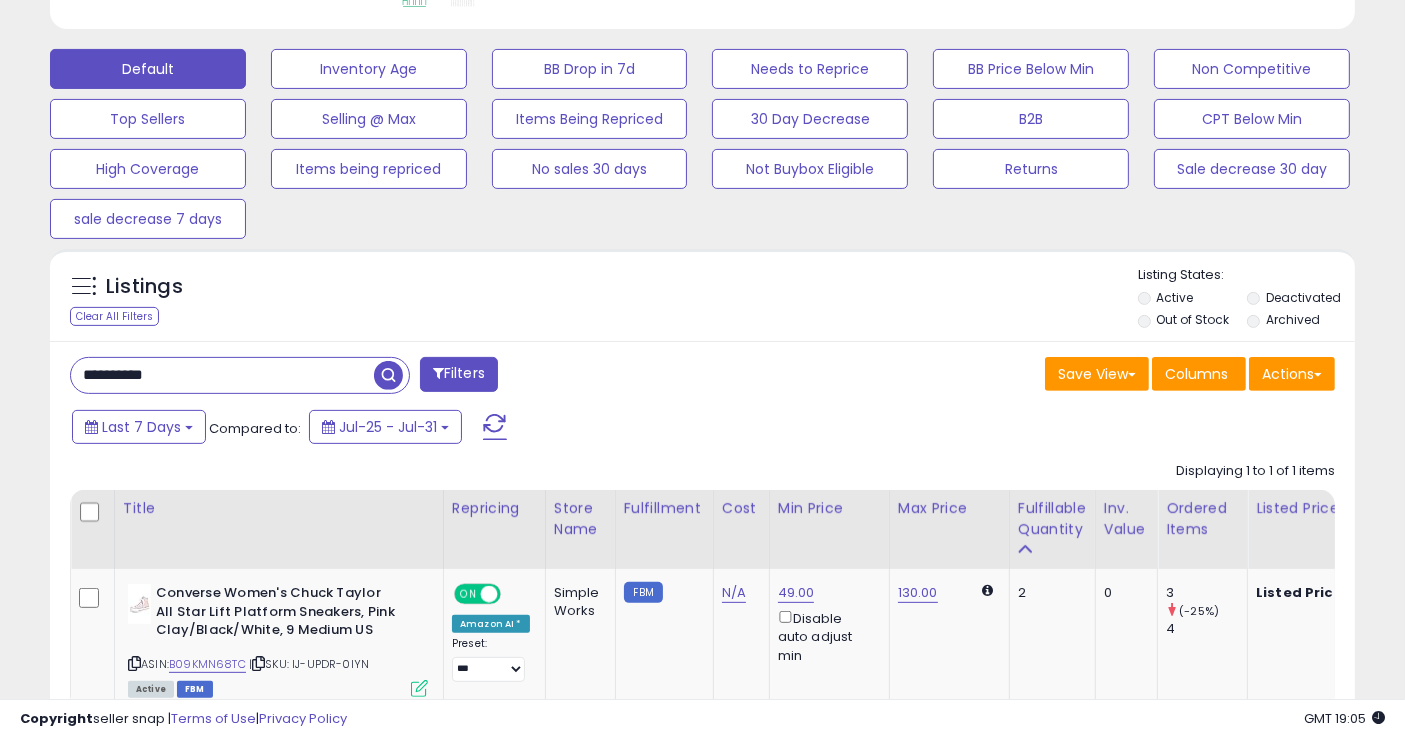 click on "**********" at bounding box center [222, 375] 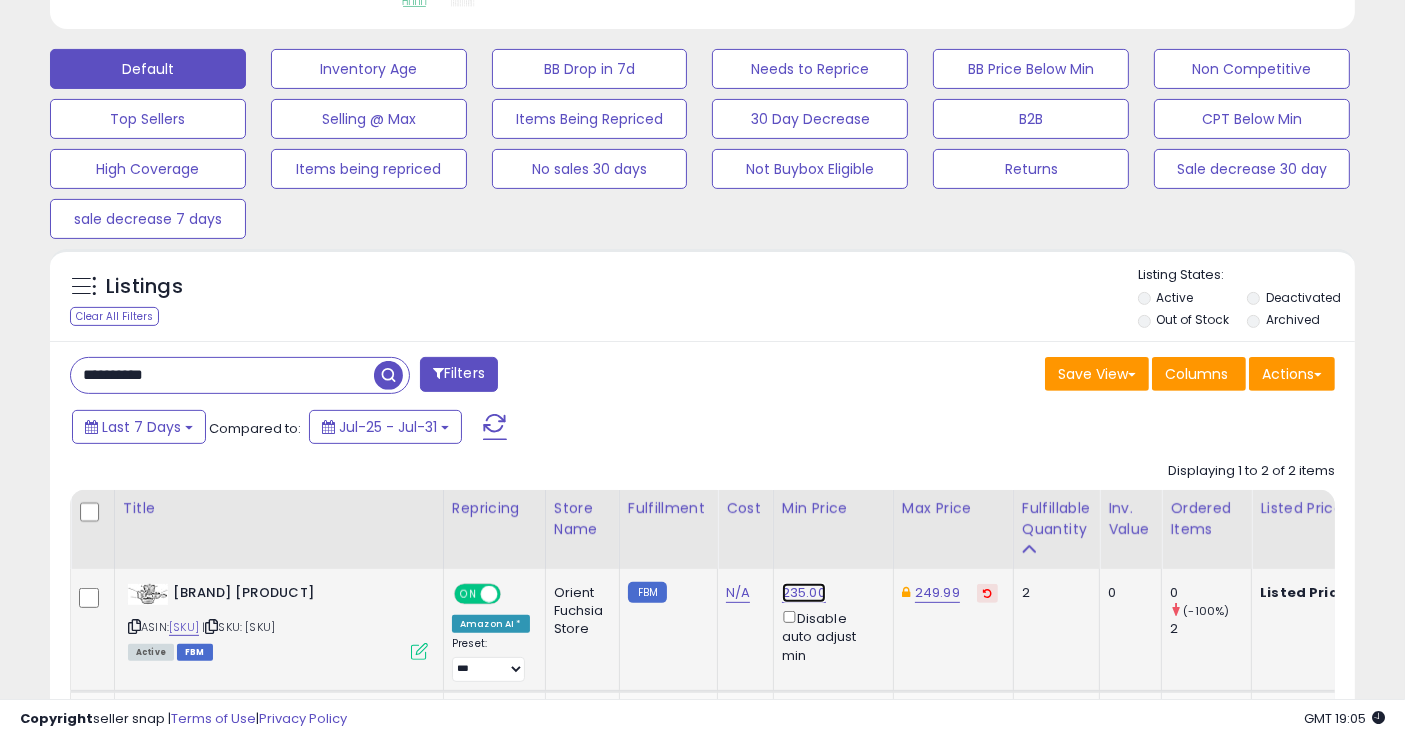 click on "235.00" at bounding box center (804, 593) 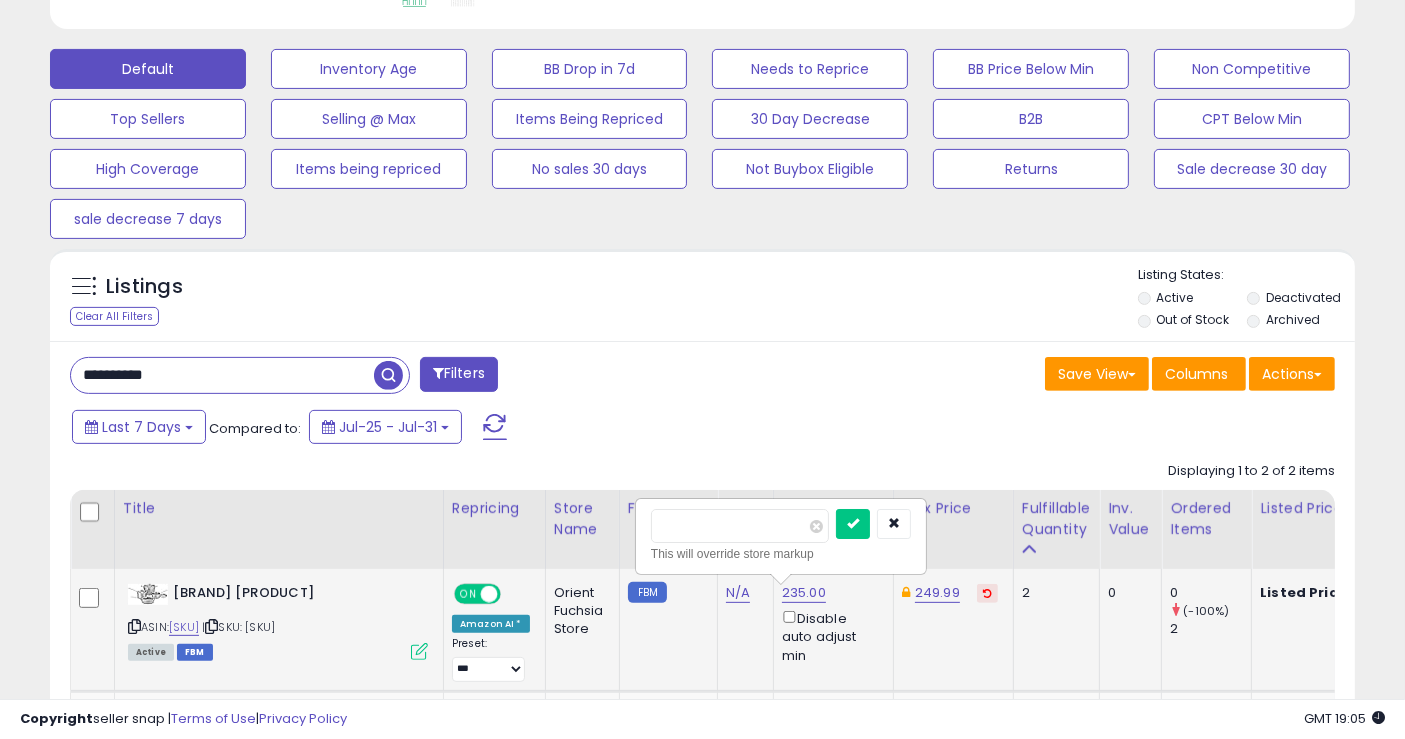 type on "***" 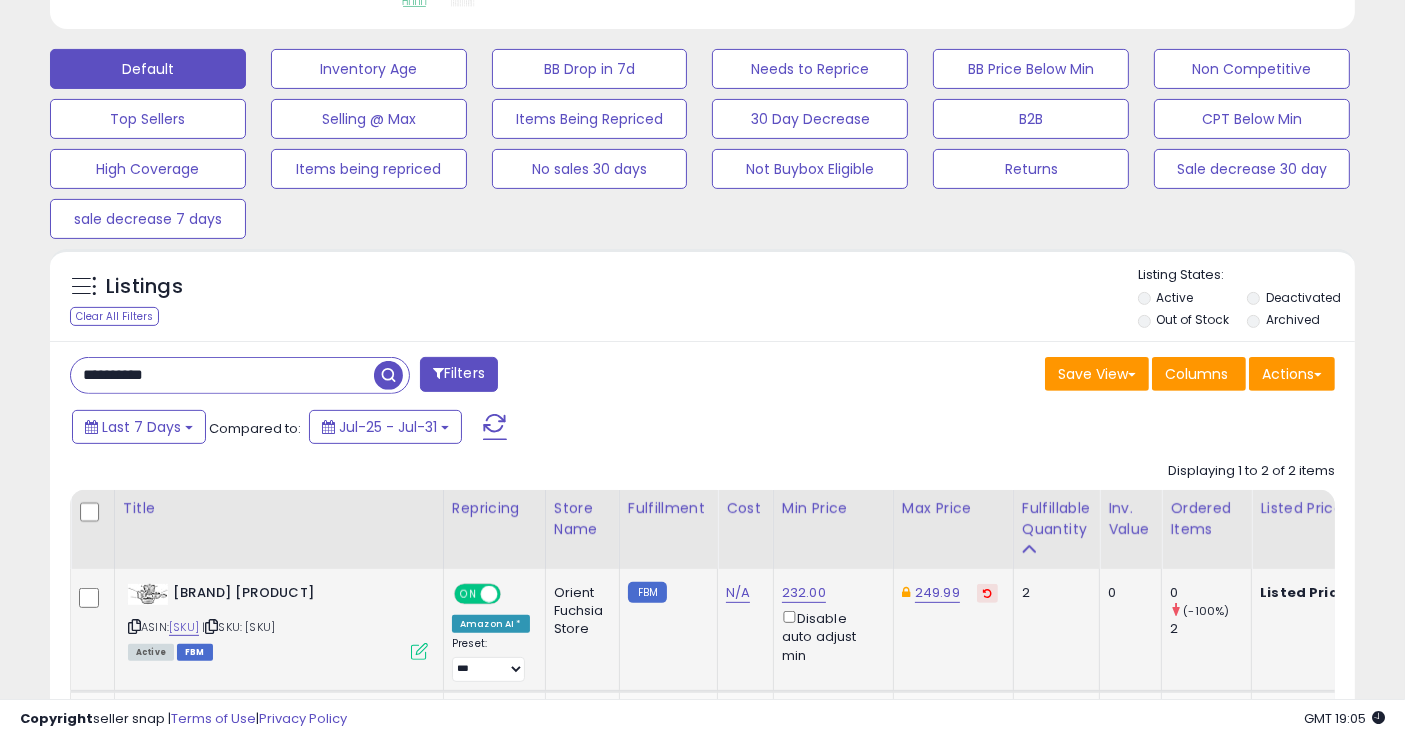 click on "**********" at bounding box center [222, 375] 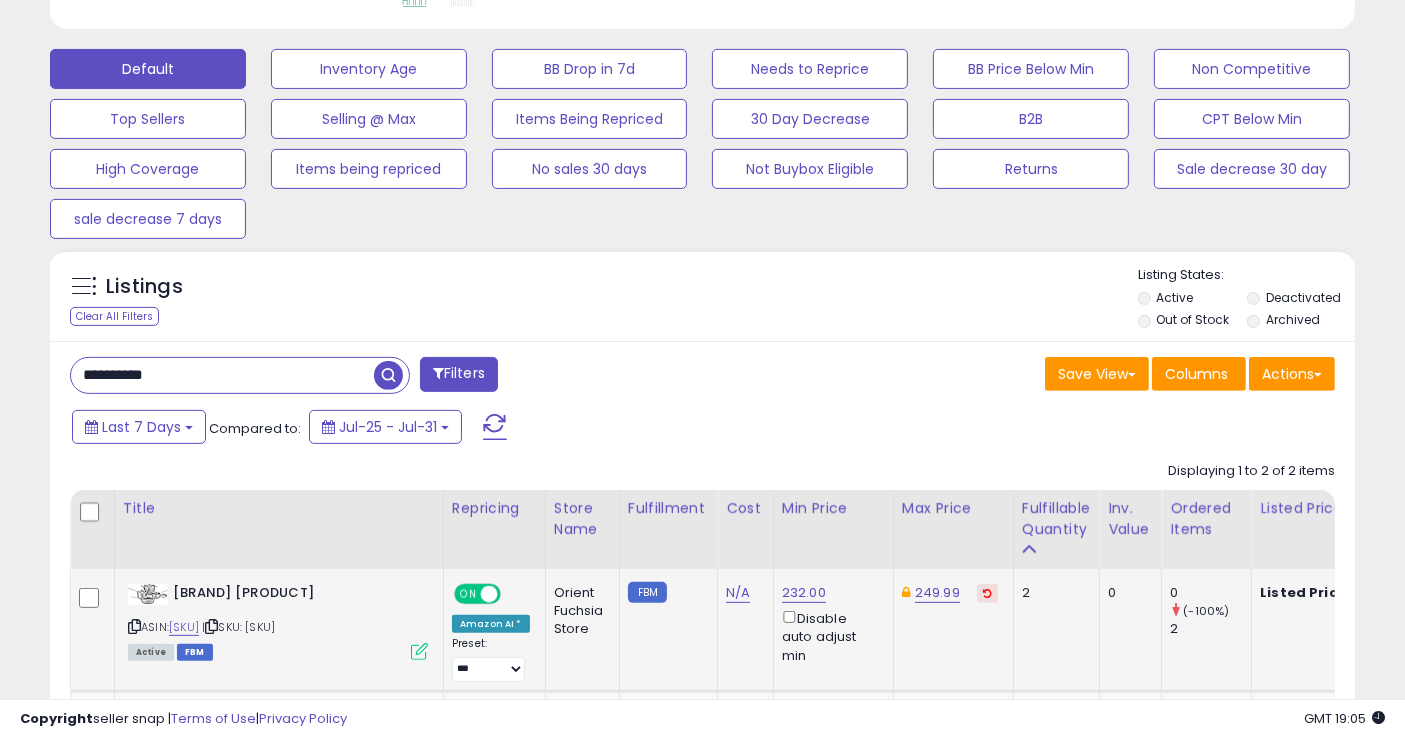 paste 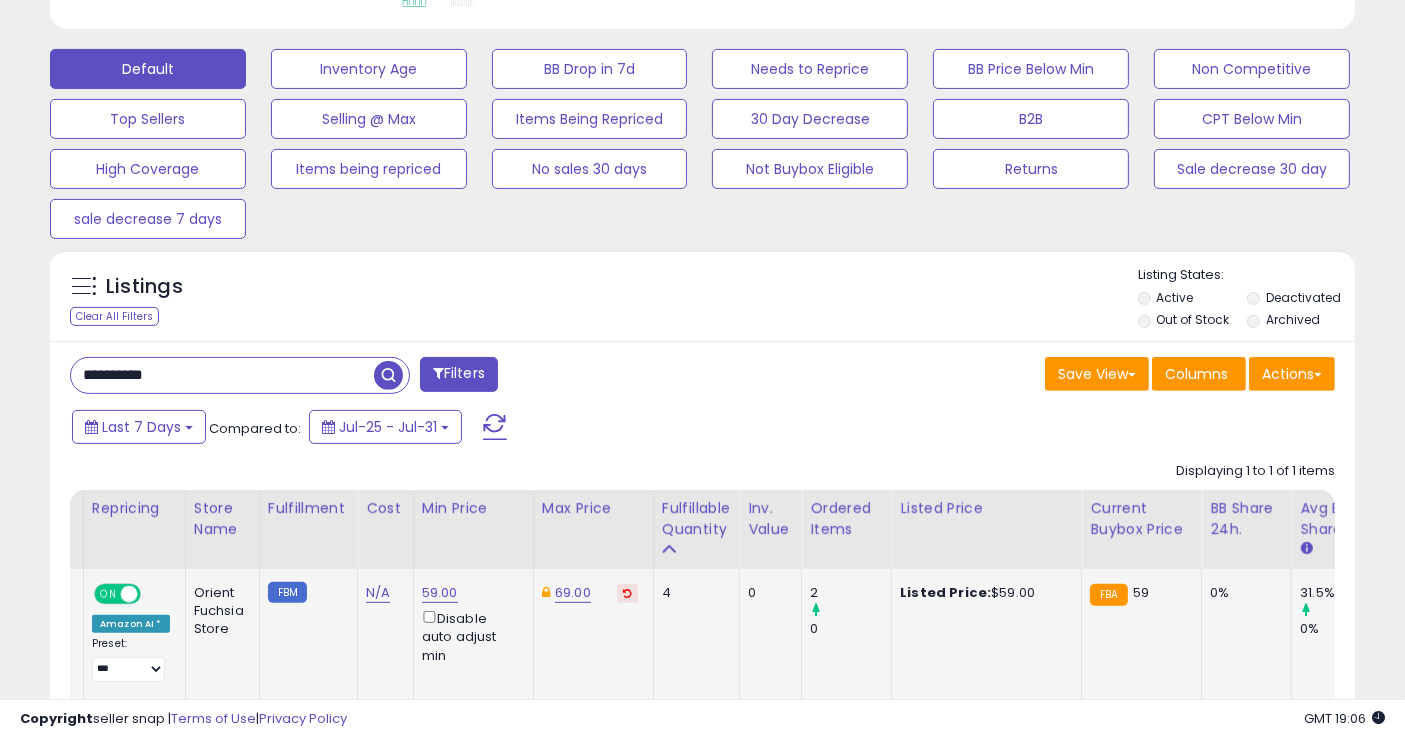 scroll, scrollTop: 0, scrollLeft: 53, axis: horizontal 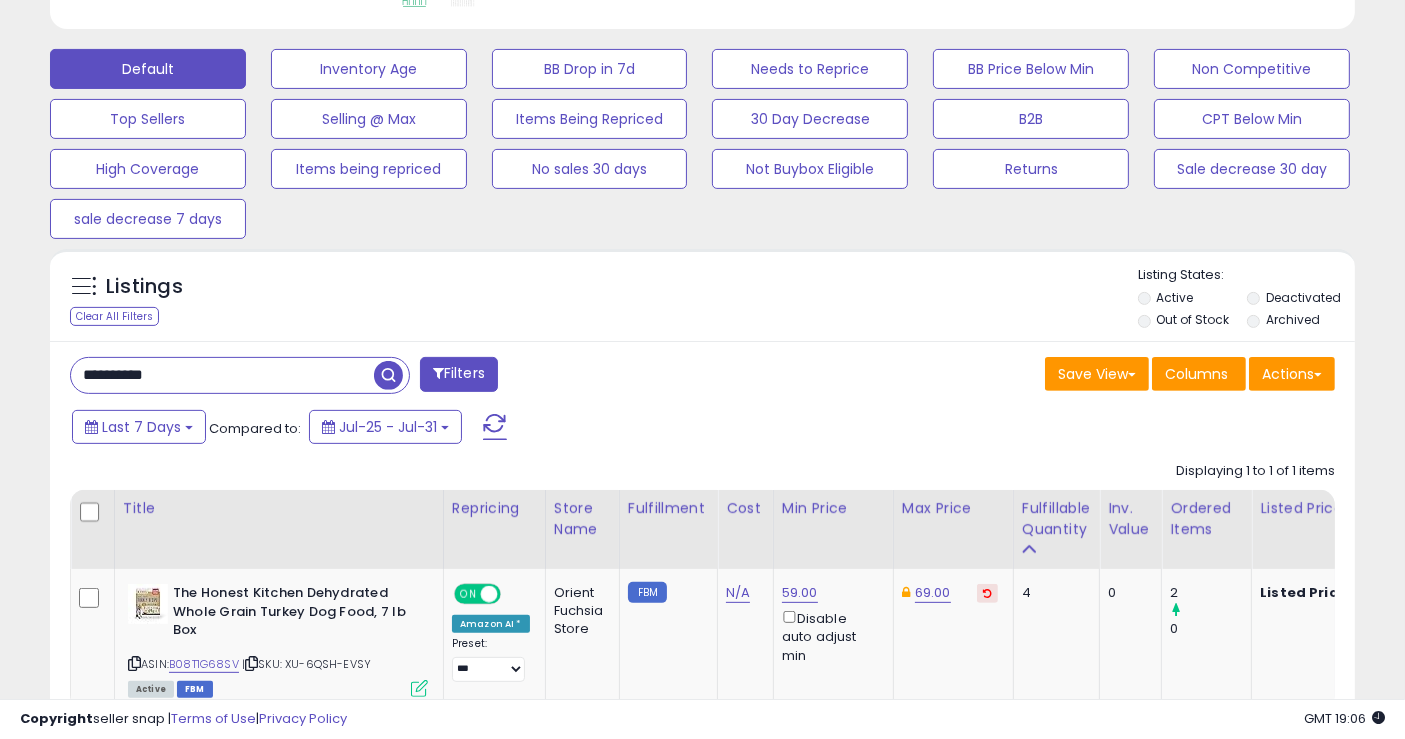 click on "**********" at bounding box center [222, 375] 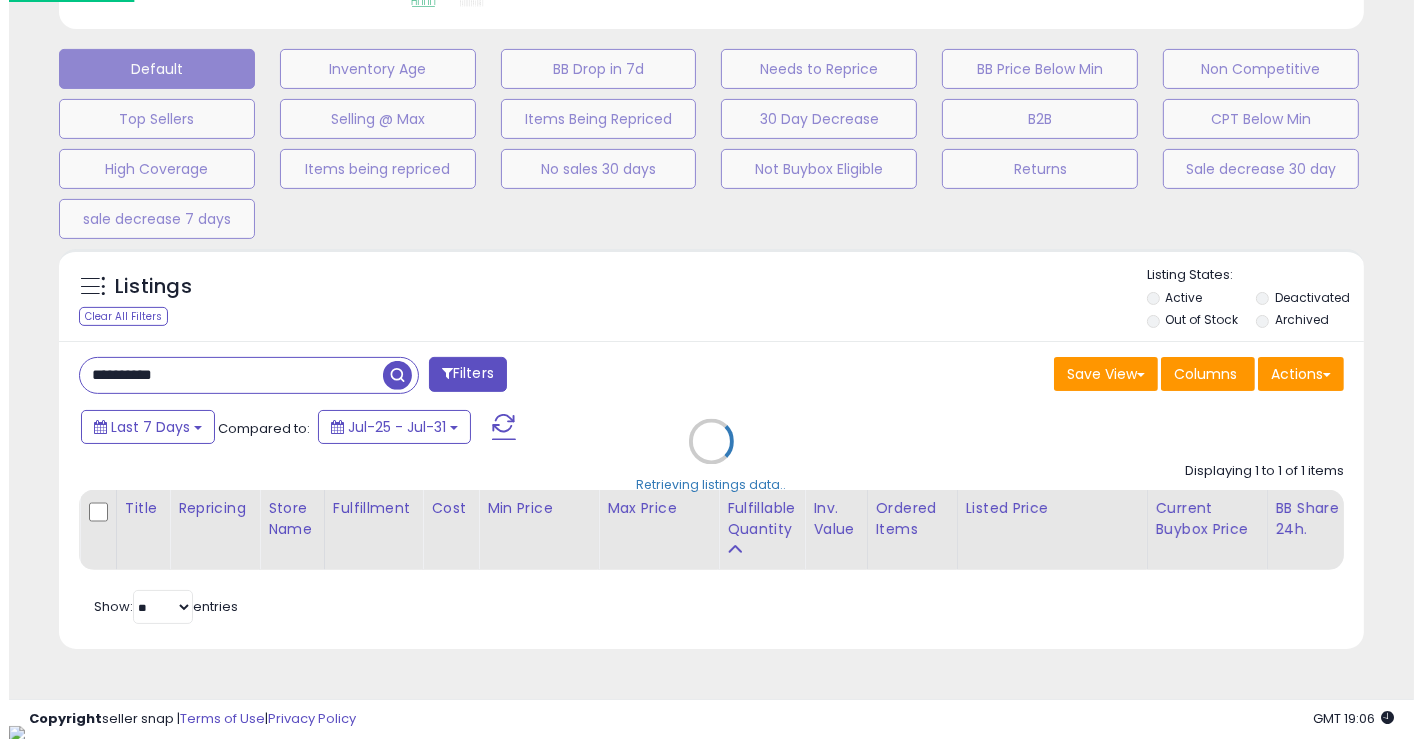 scroll, scrollTop: 999590, scrollLeft: 999234, axis: both 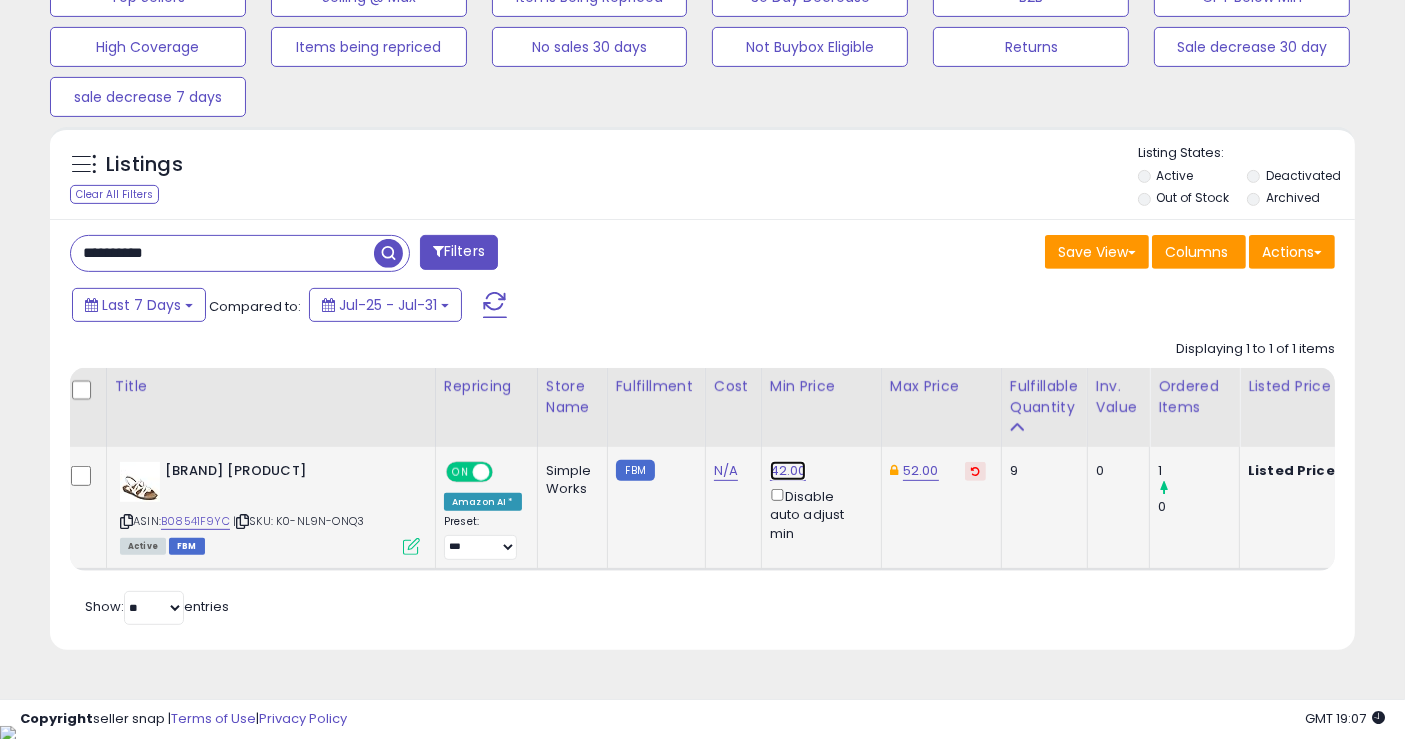 click on "42.00" at bounding box center [788, 471] 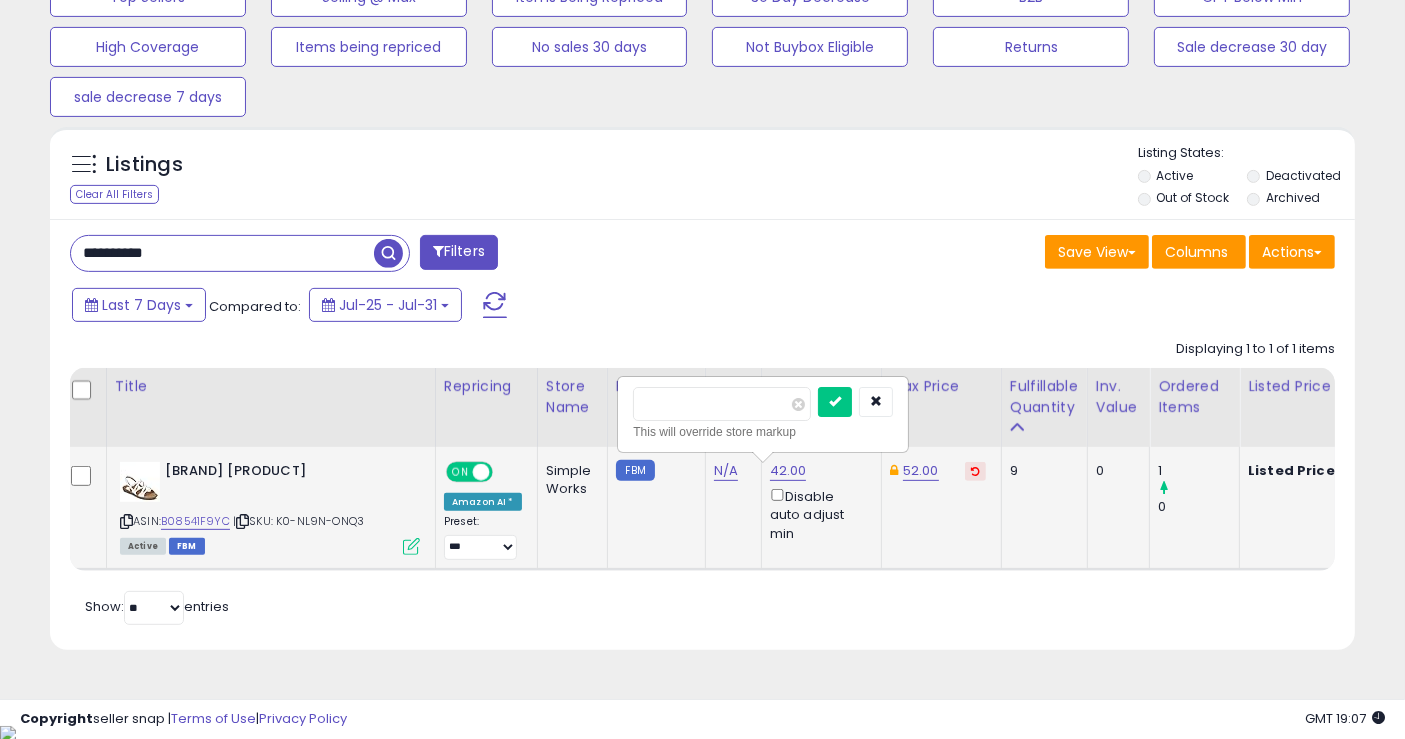 type on "*****" 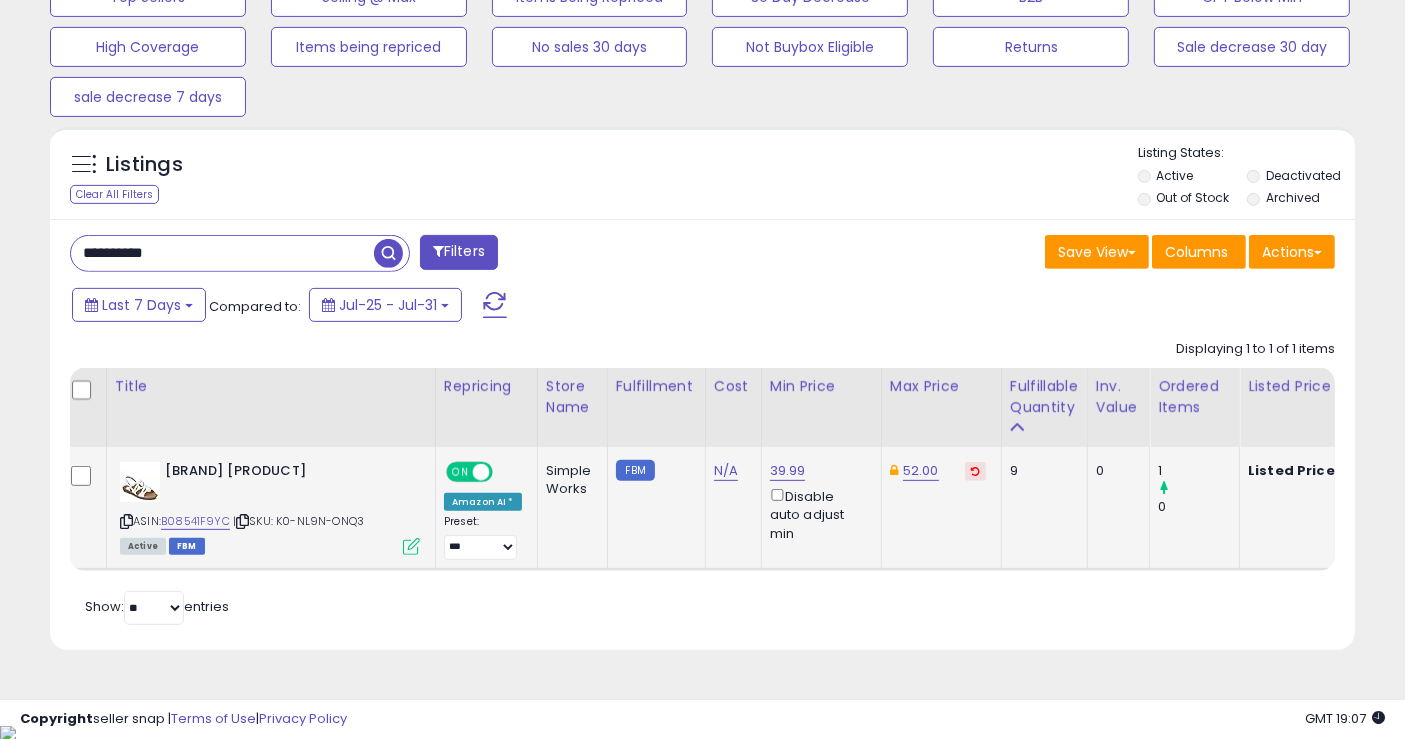 click on "**********" at bounding box center (222, 253) 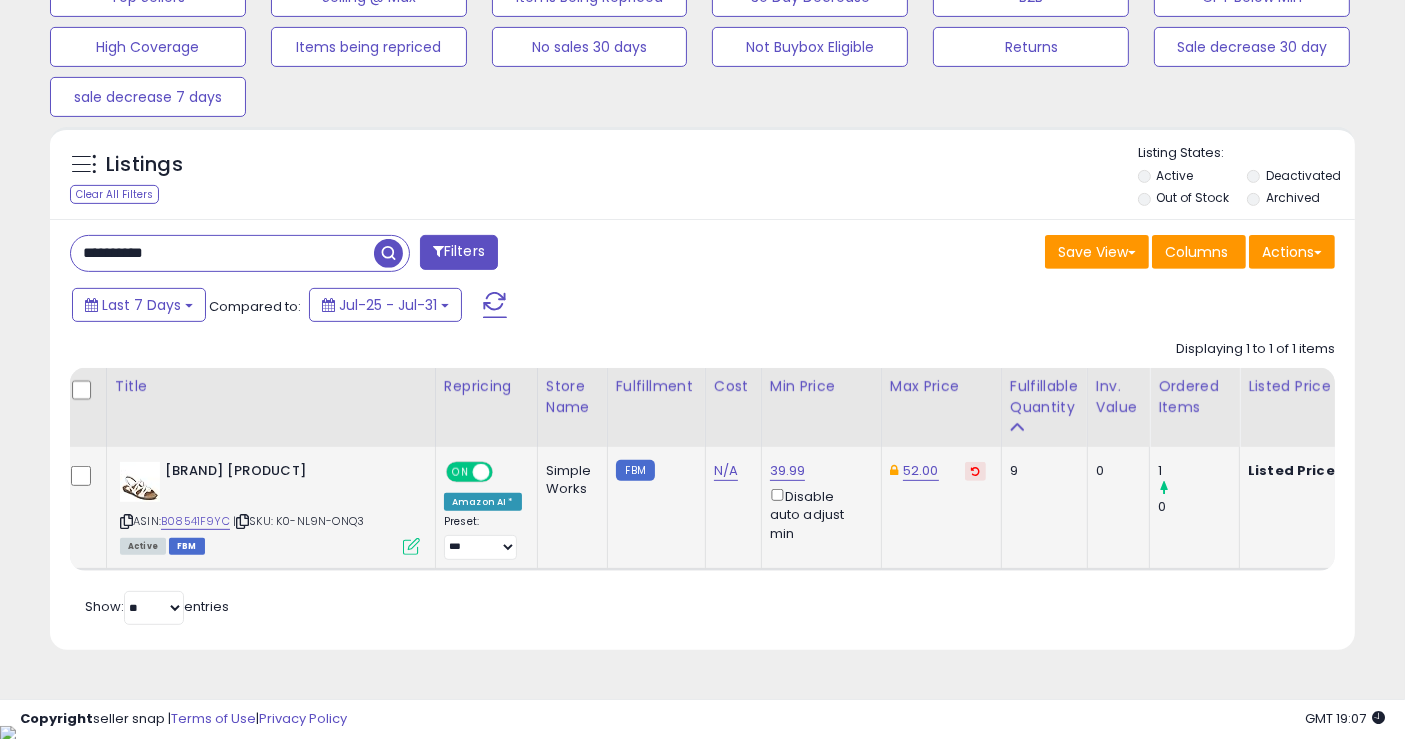paste 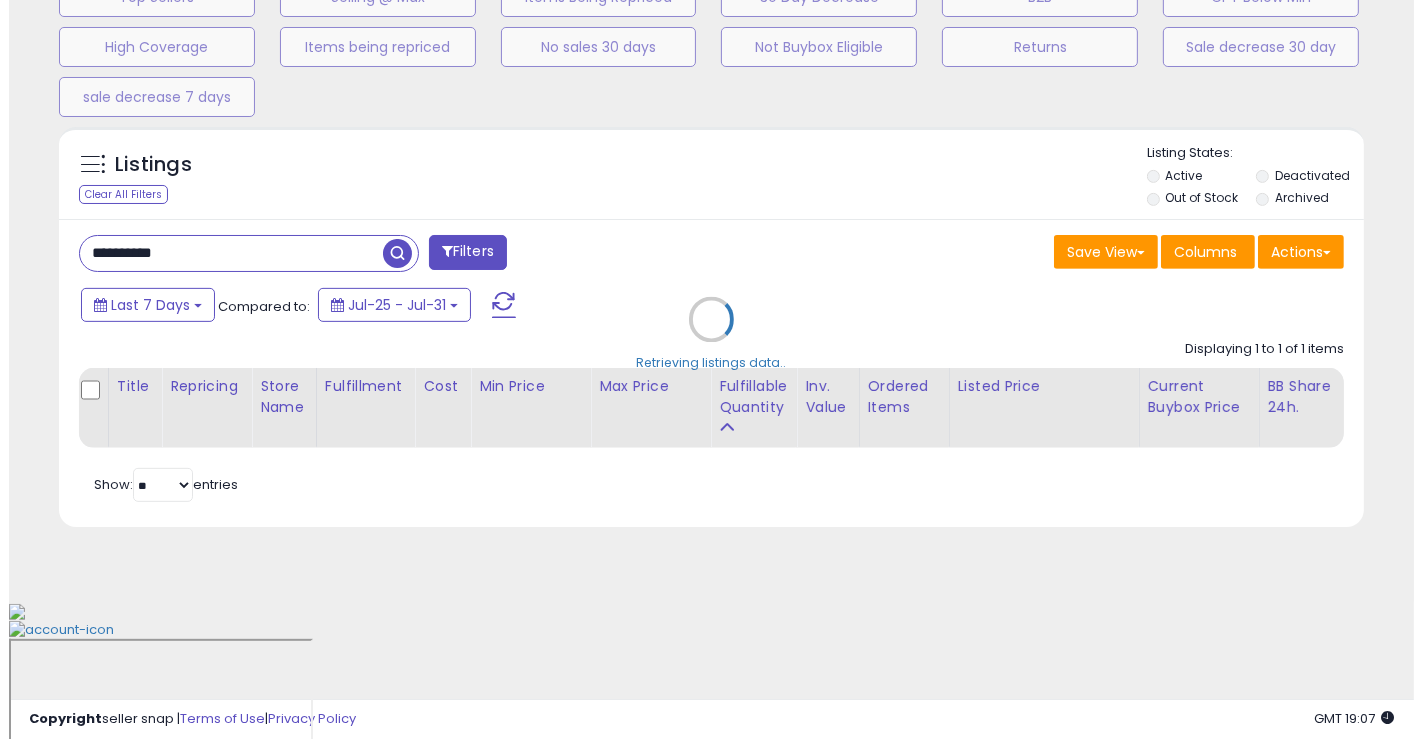 scroll, scrollTop: 581, scrollLeft: 0, axis: vertical 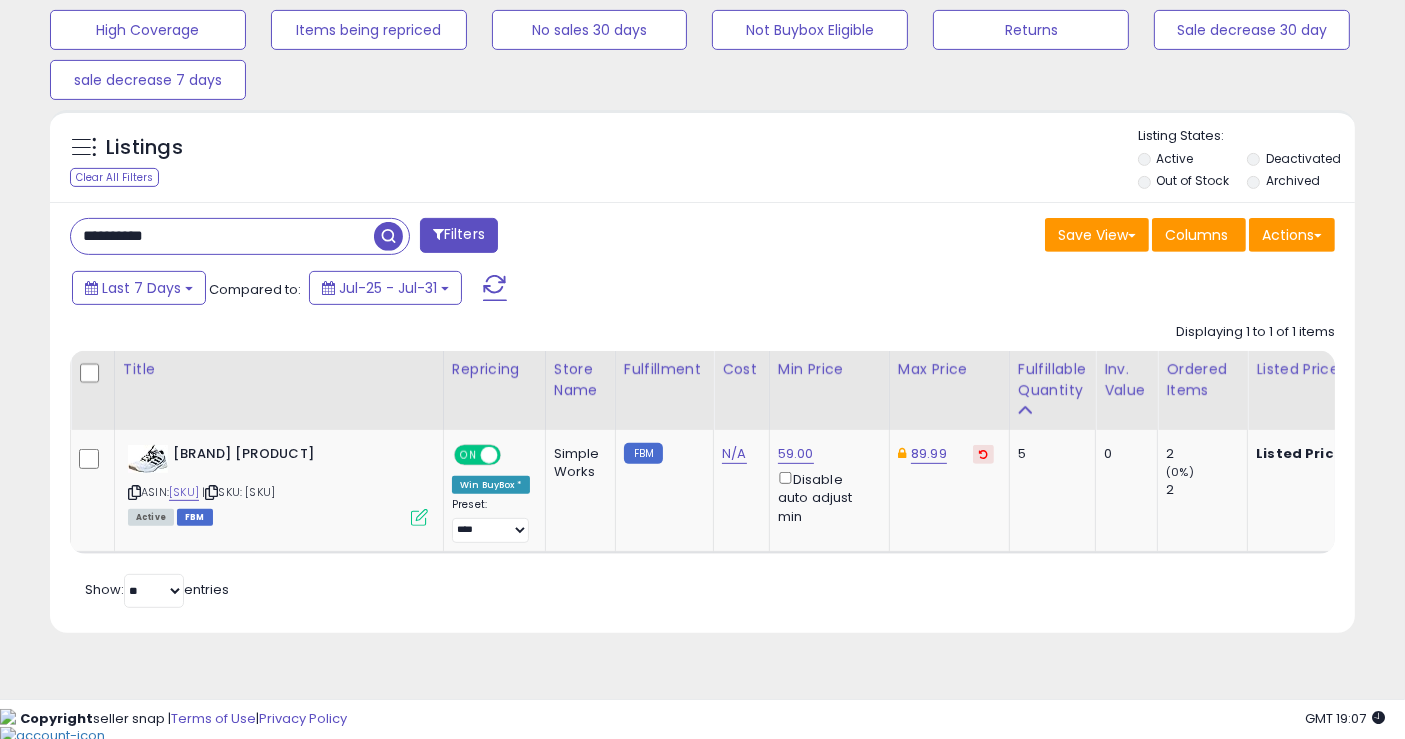 click on "**********" at bounding box center (222, 236) 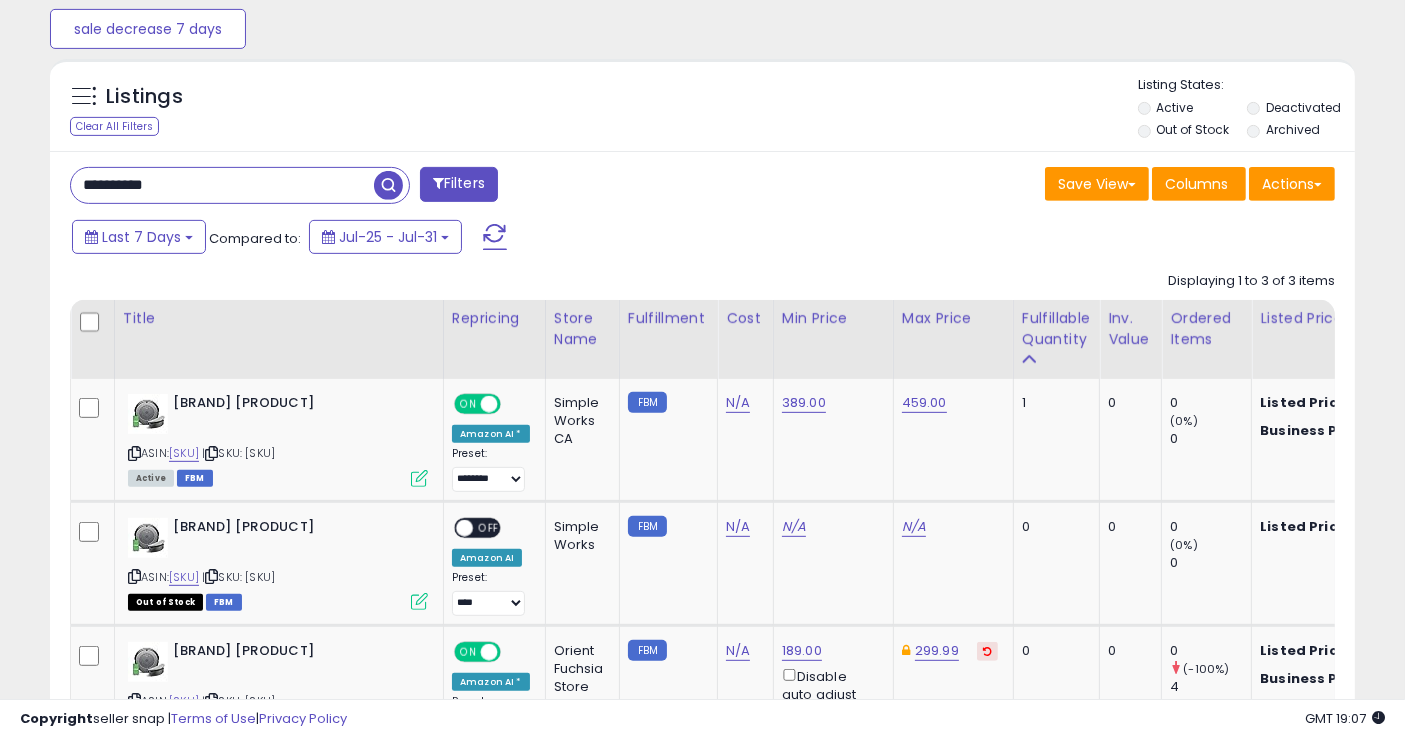 click on "**********" at bounding box center (222, 185) 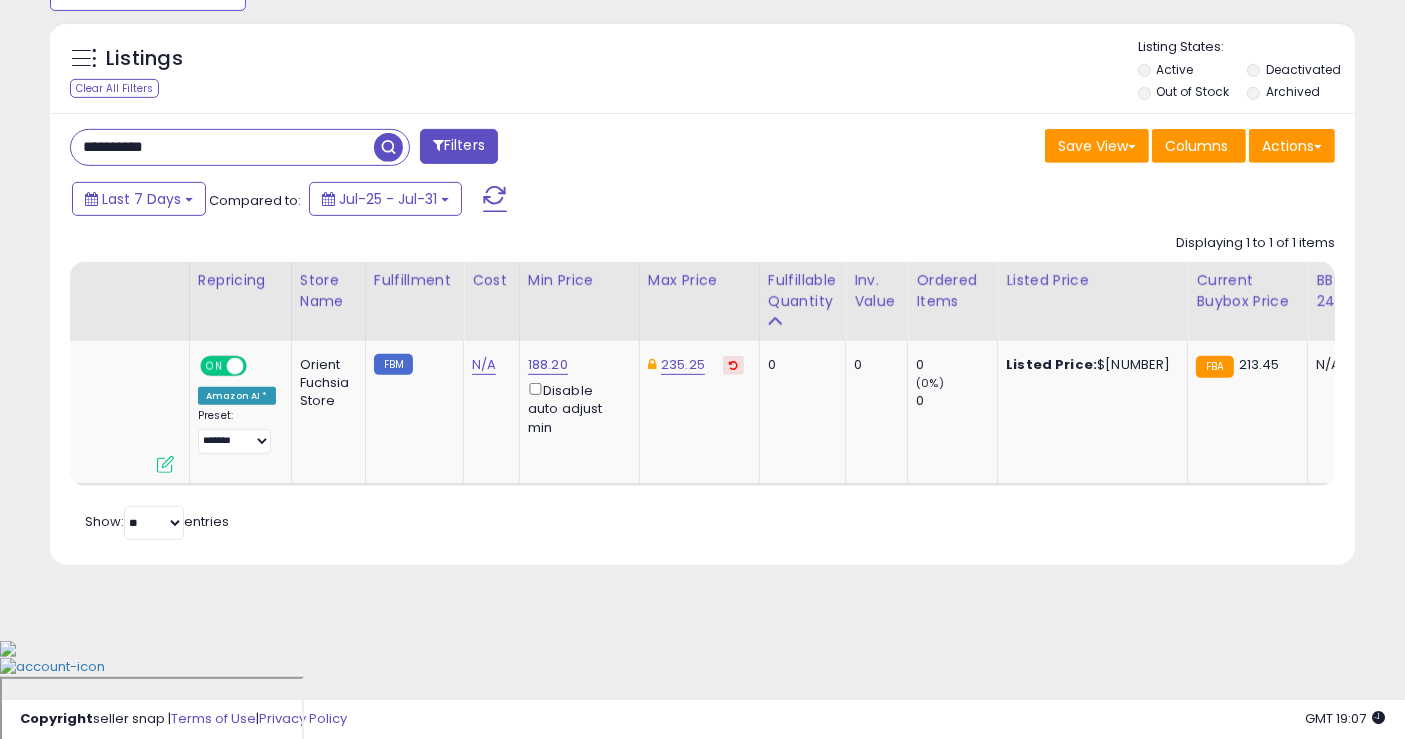 click on "**********" at bounding box center [222, 147] 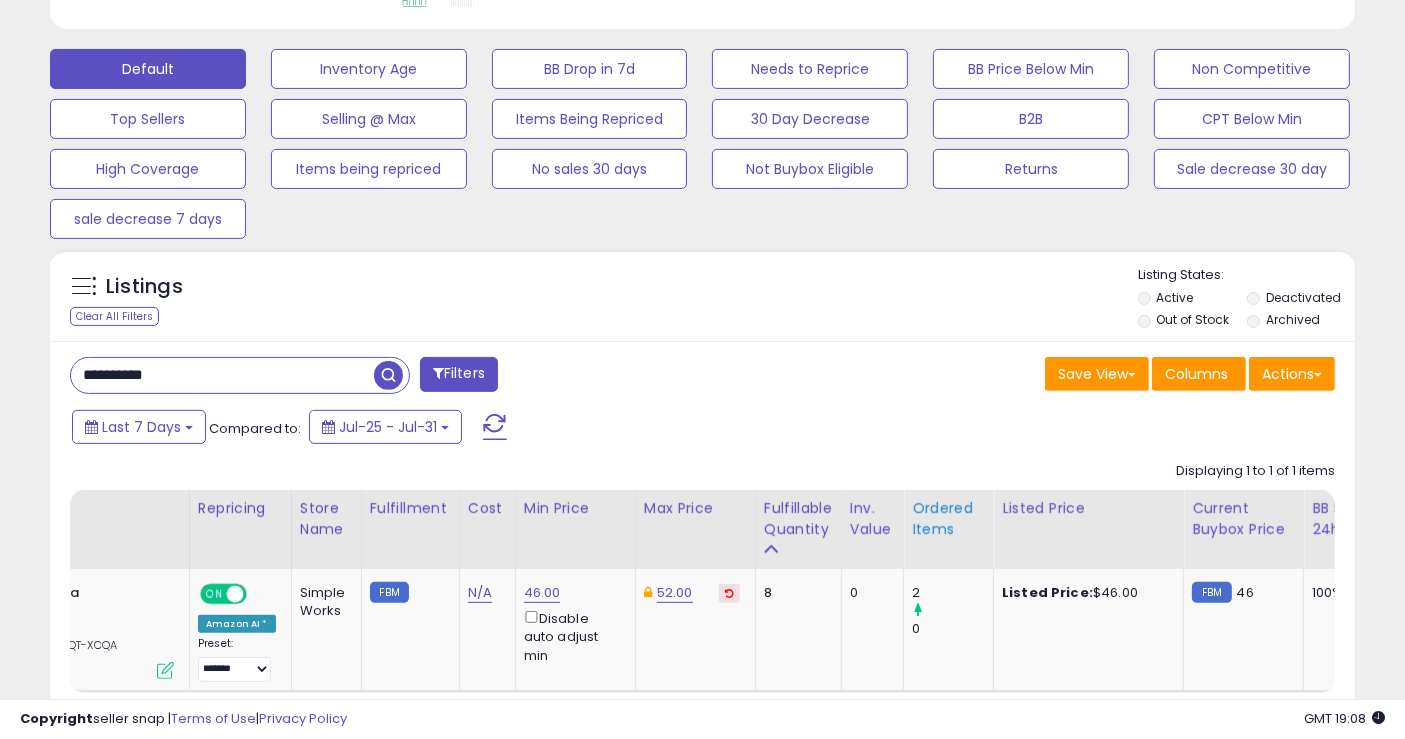 scroll, scrollTop: 703, scrollLeft: 0, axis: vertical 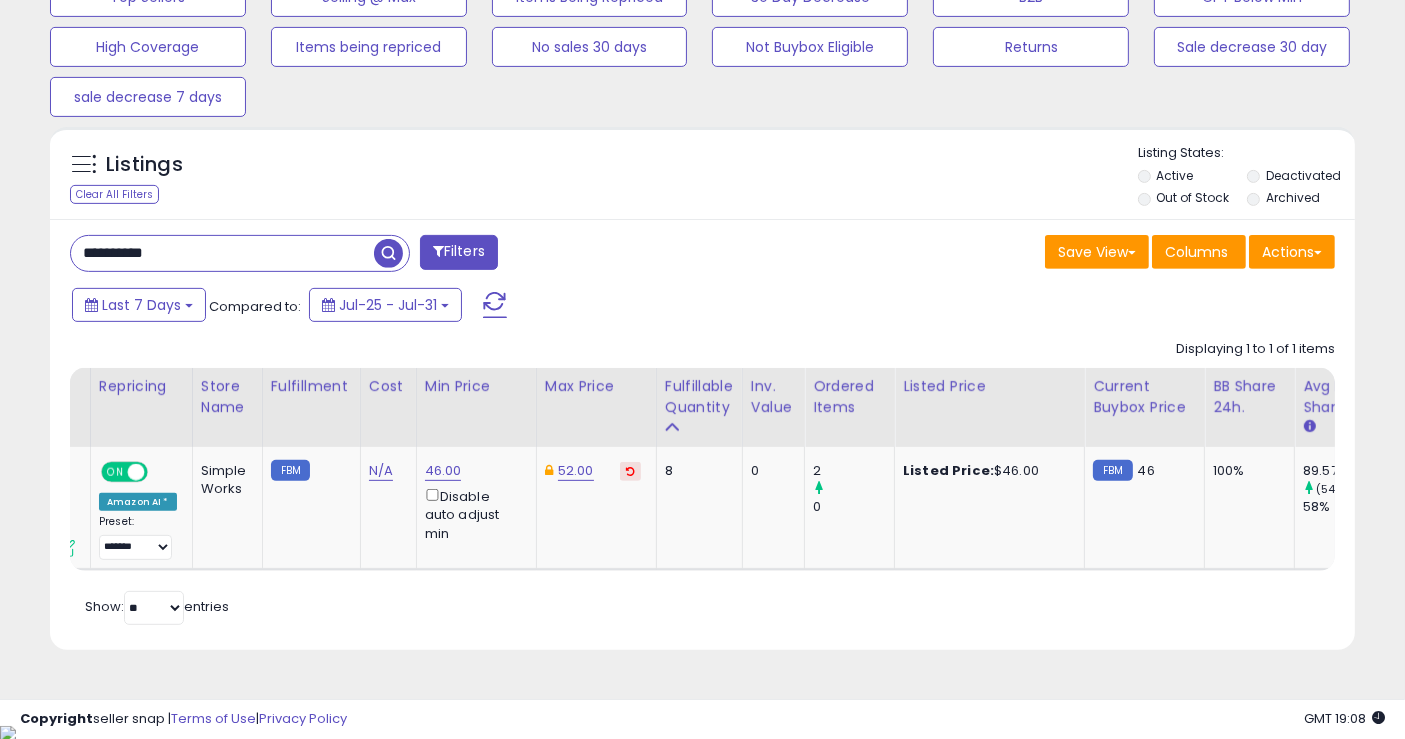 click on "**********" at bounding box center (222, 253) 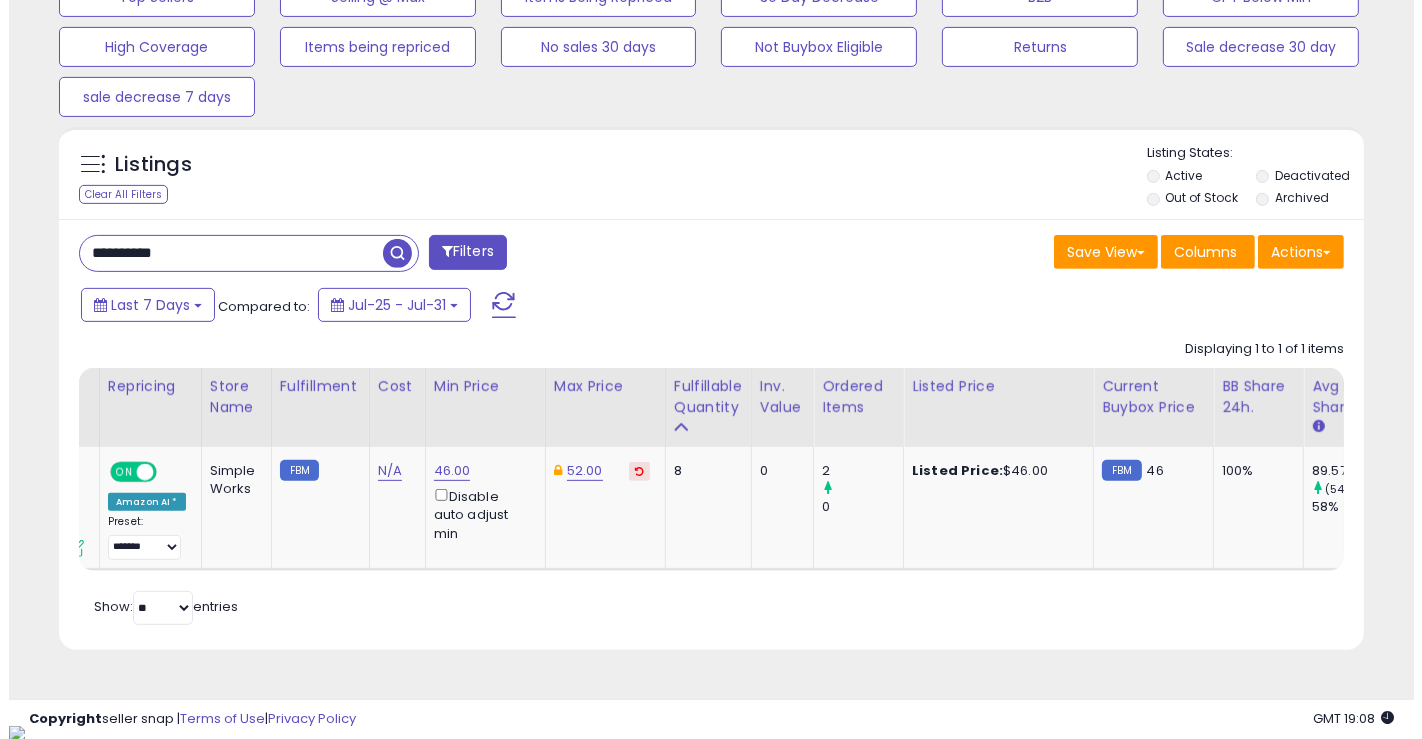 scroll, scrollTop: 581, scrollLeft: 0, axis: vertical 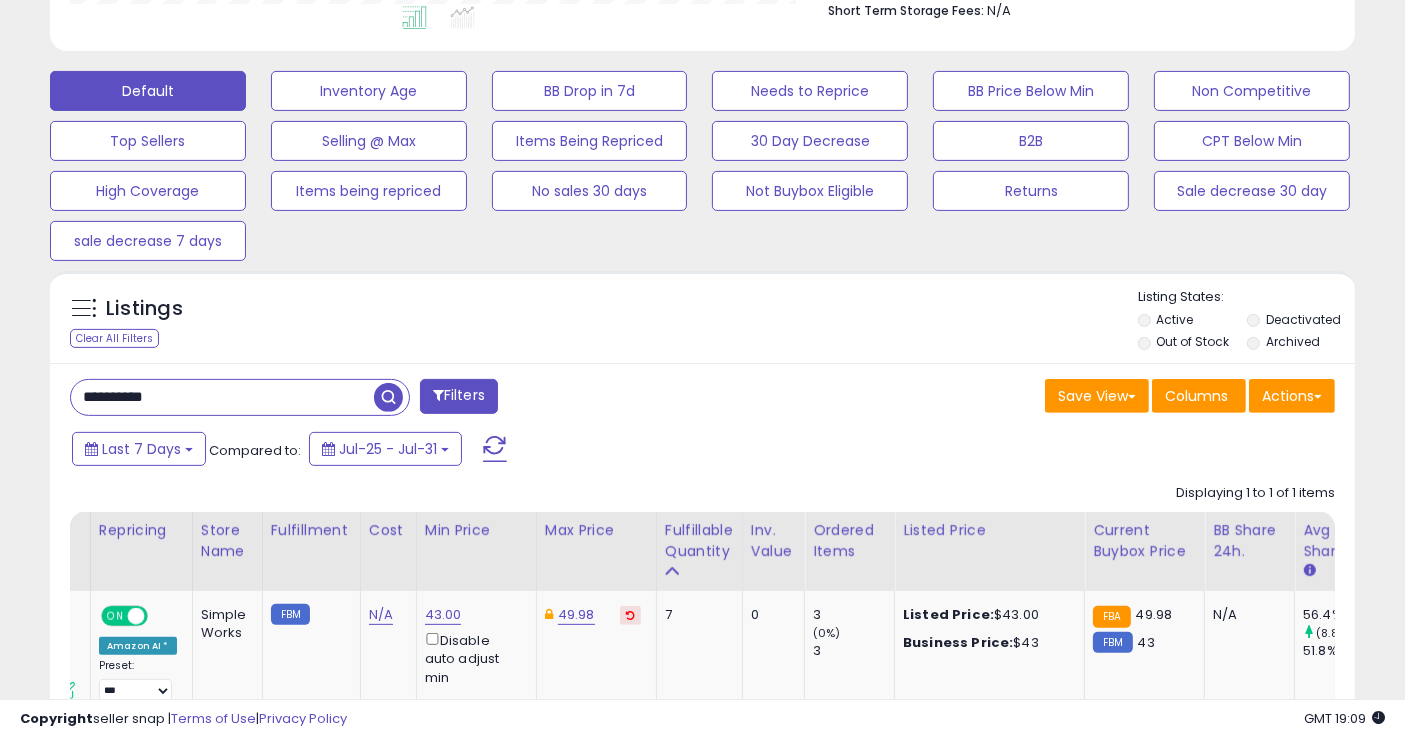 click on "**********" at bounding box center (222, 397) 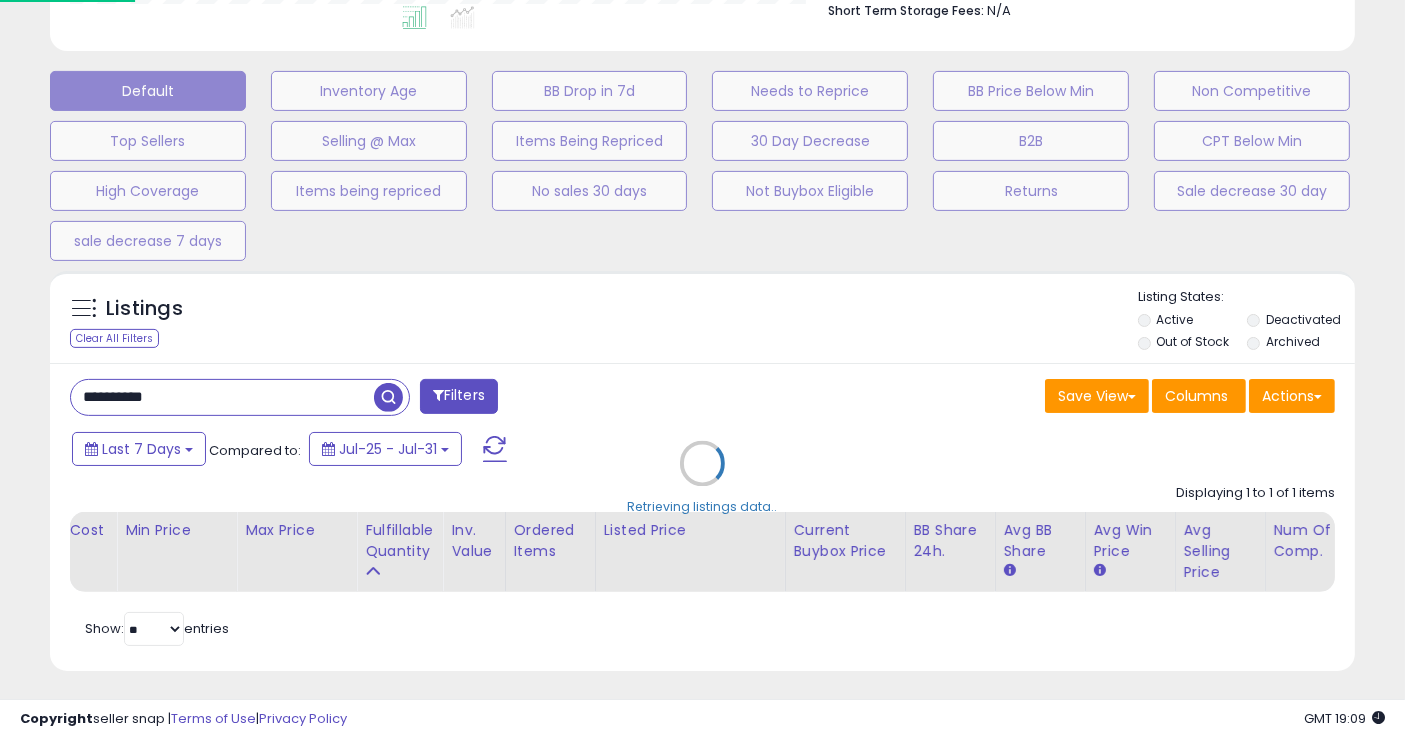 scroll, scrollTop: 999590, scrollLeft: 999234, axis: both 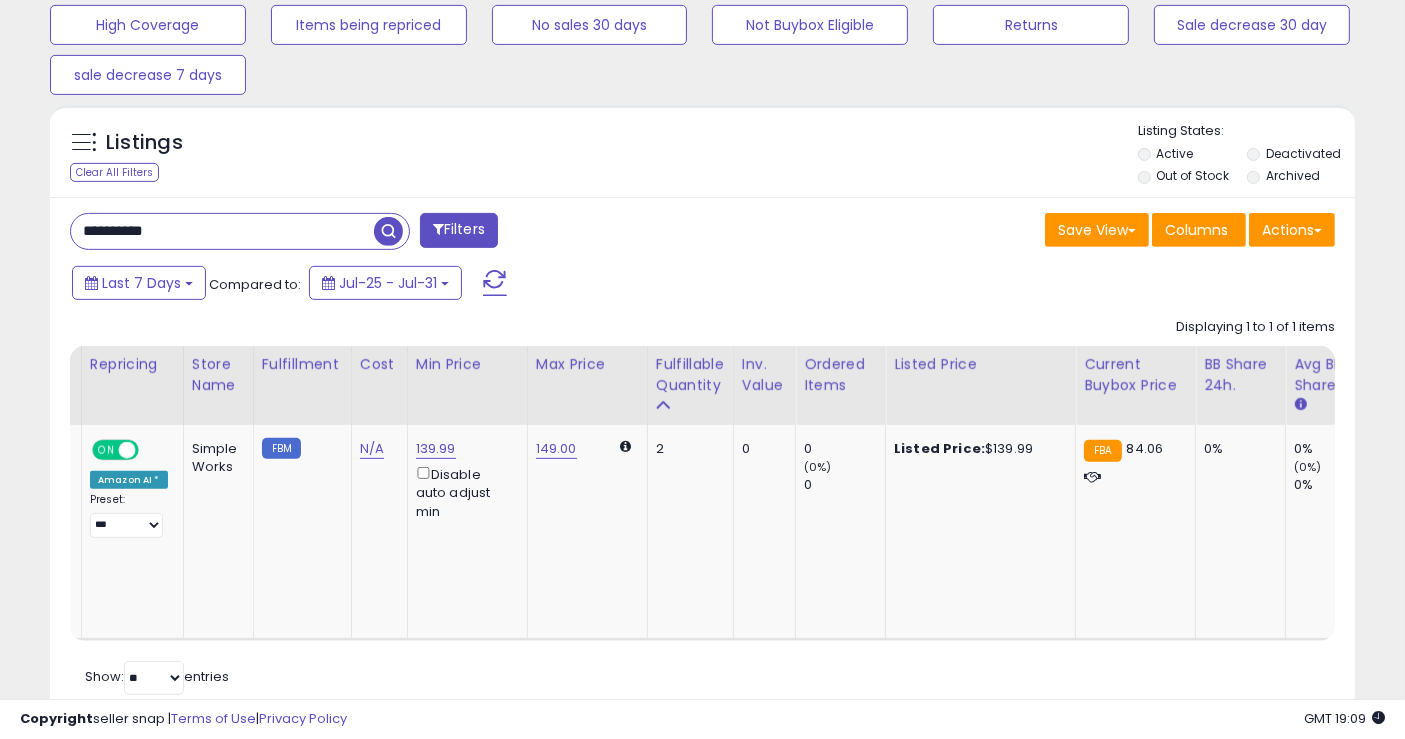 click on "**********" at bounding box center [222, 231] 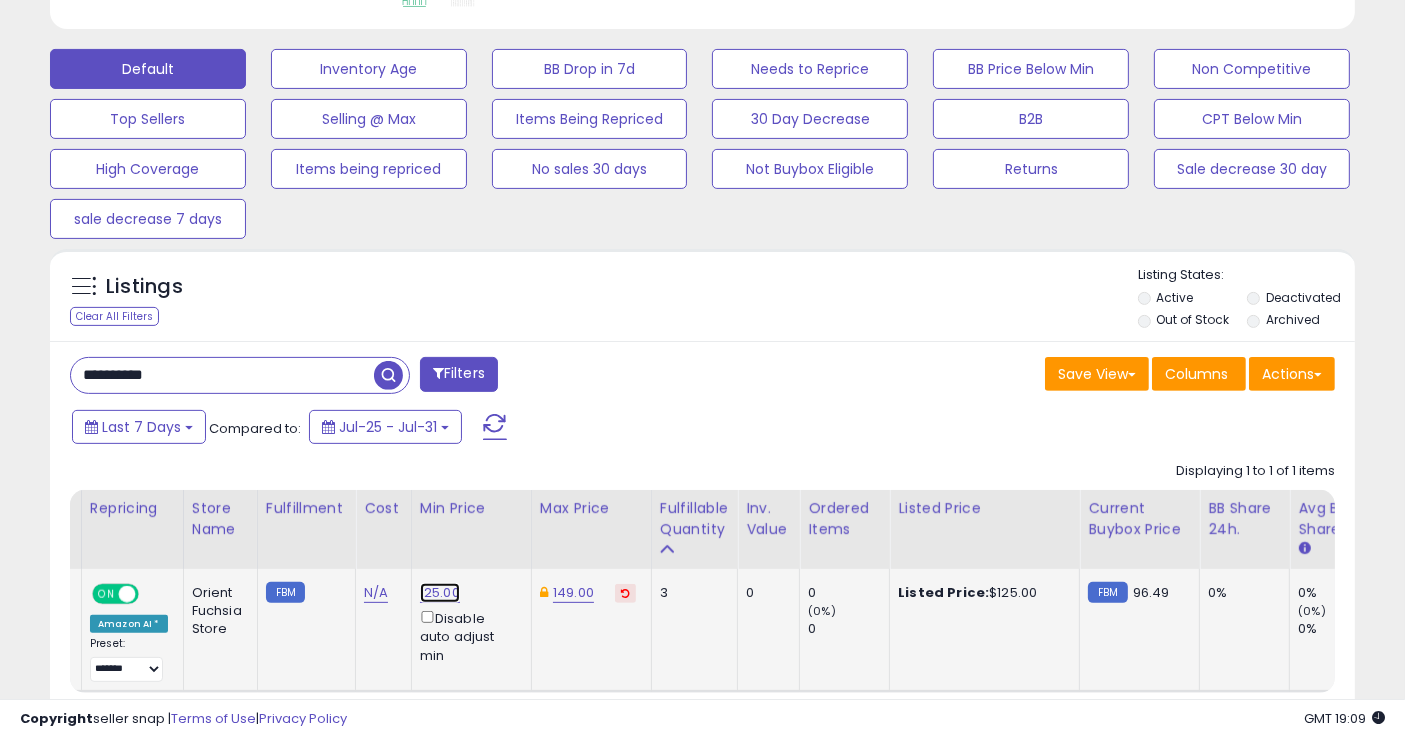 click on "125.00" at bounding box center [440, 593] 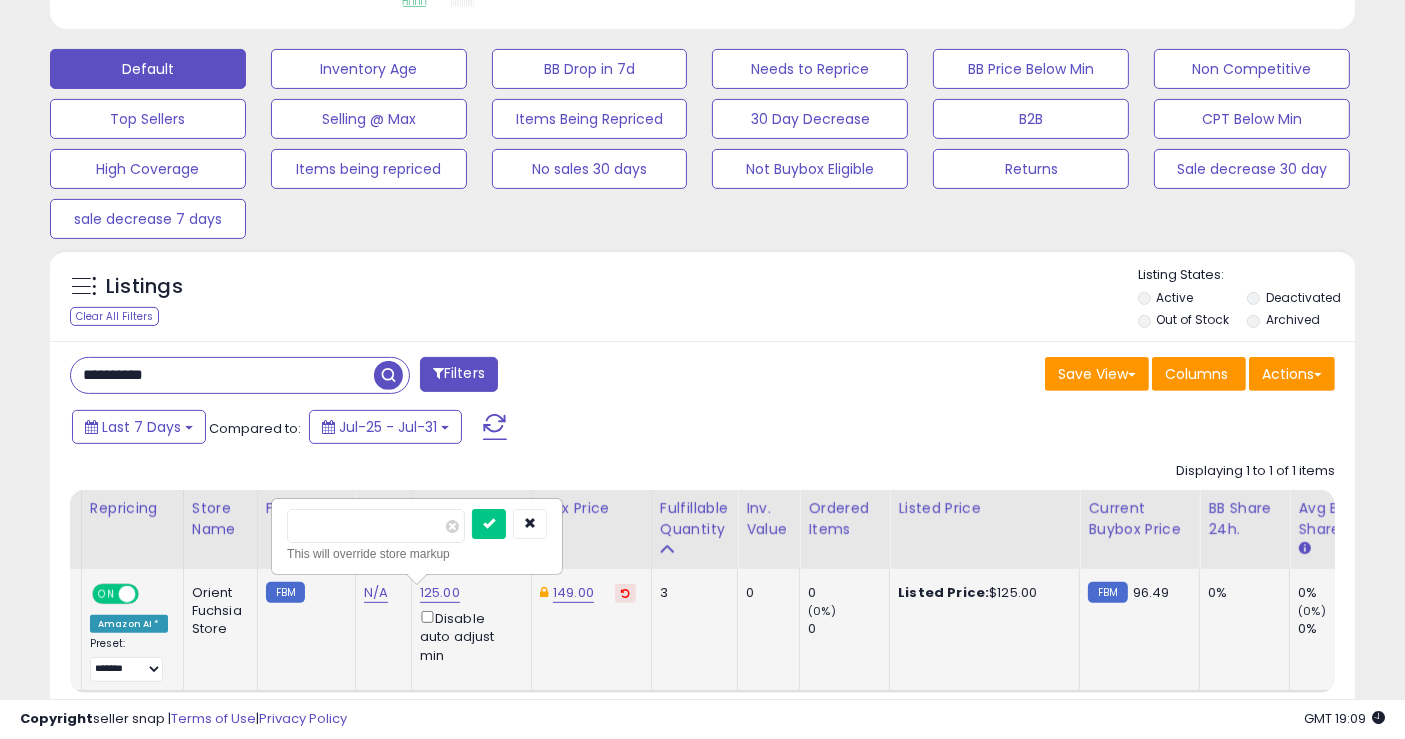 type on "**" 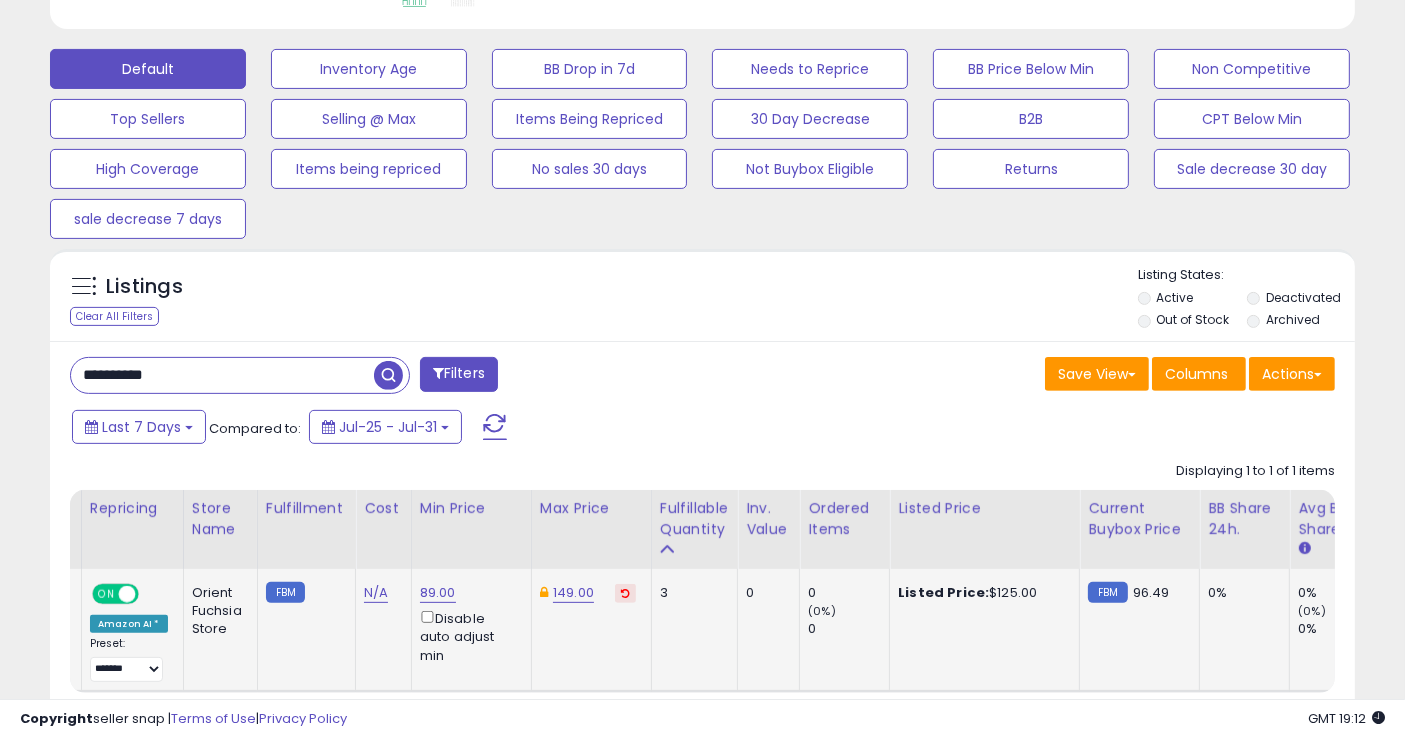 click on "**********" at bounding box center [222, 375] 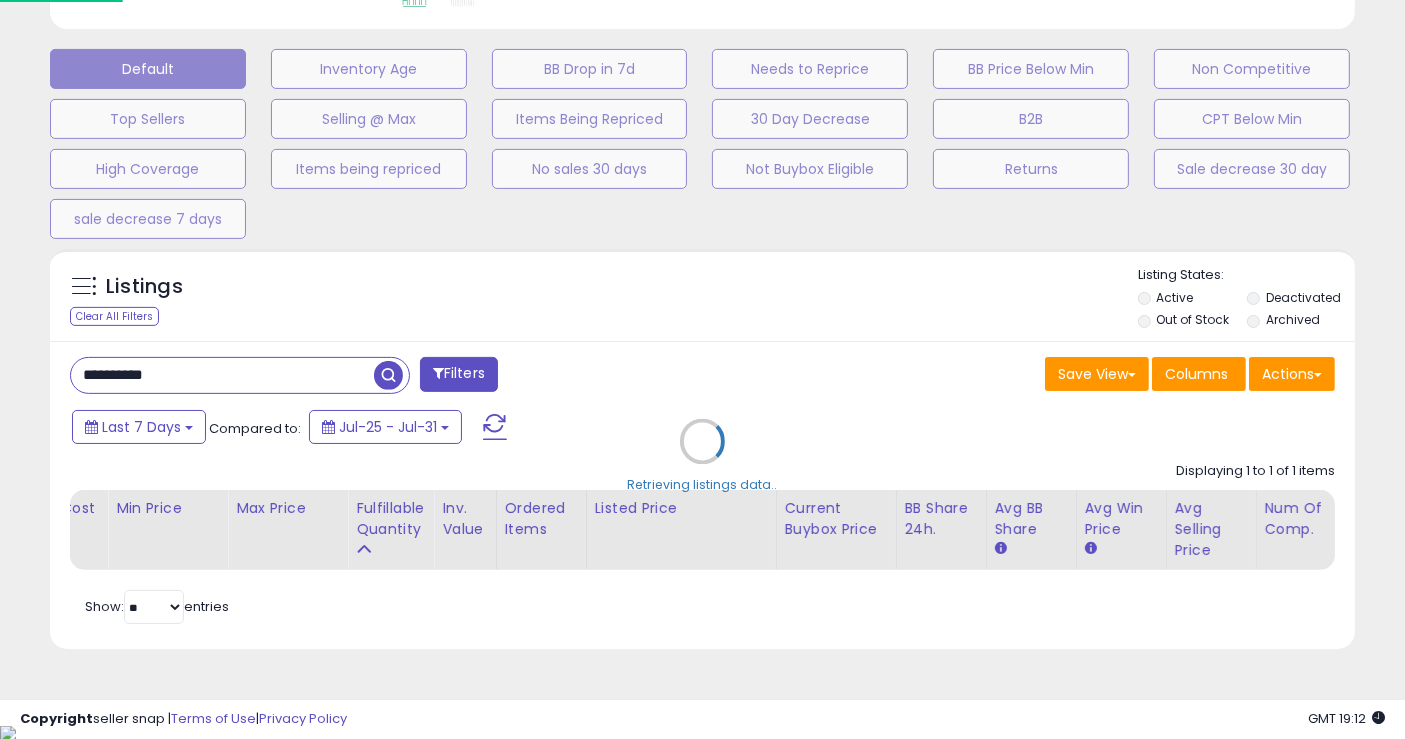 scroll, scrollTop: 999590, scrollLeft: 999234, axis: both 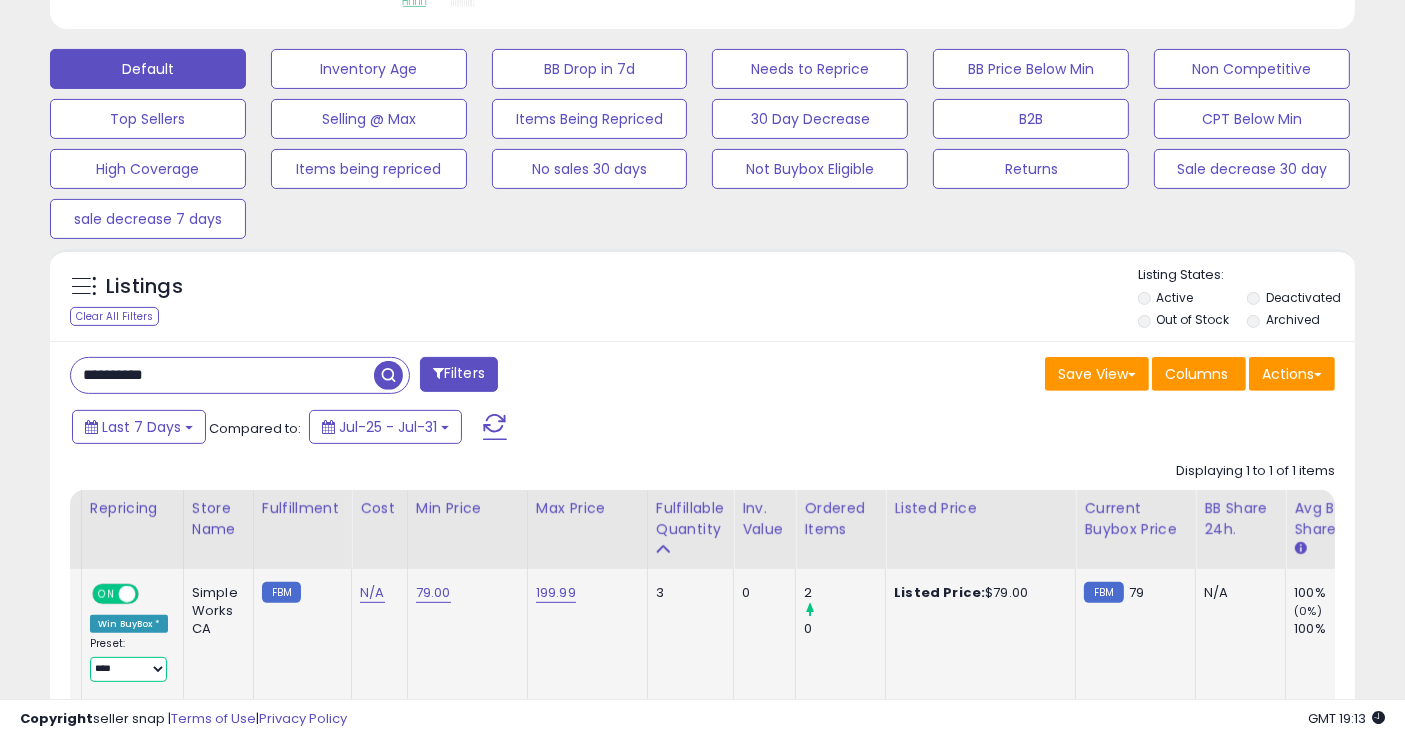 click on "**********" at bounding box center (128, 669) 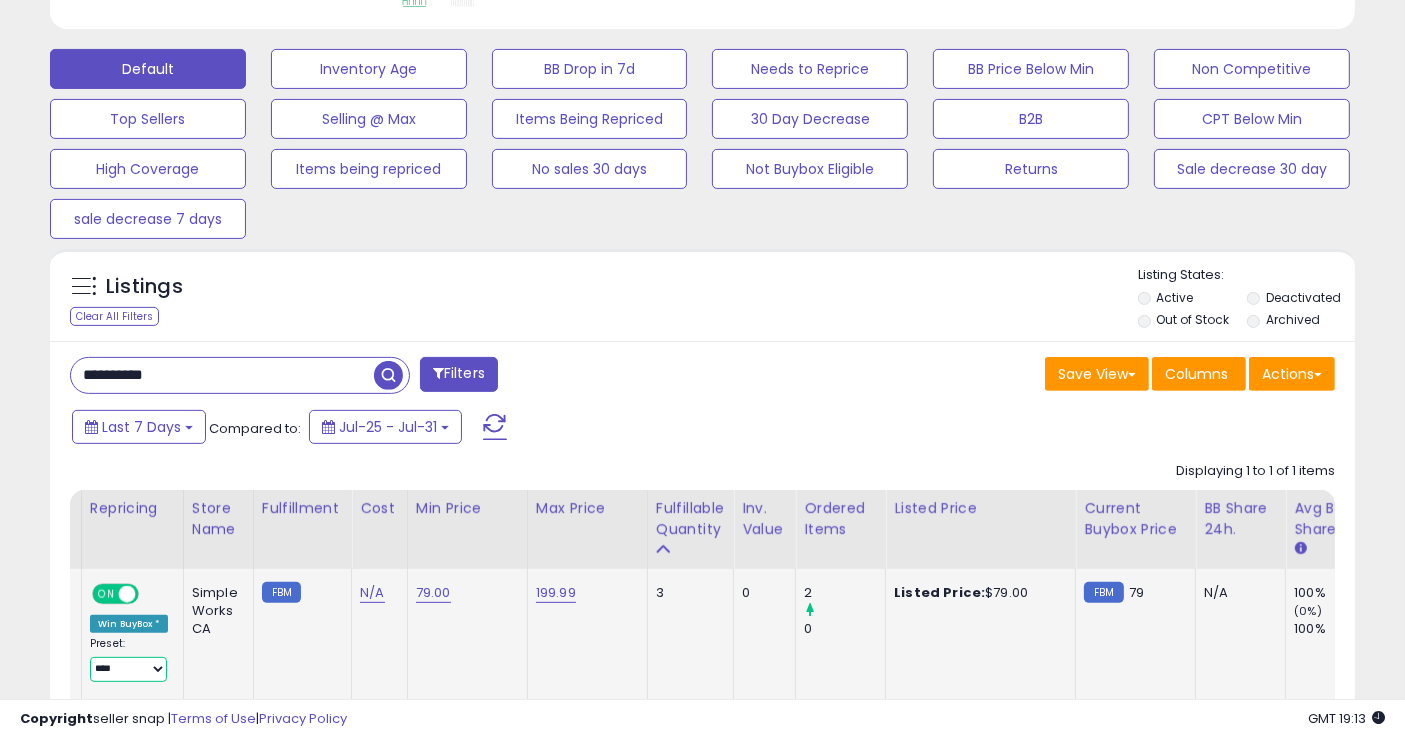 select on "********" 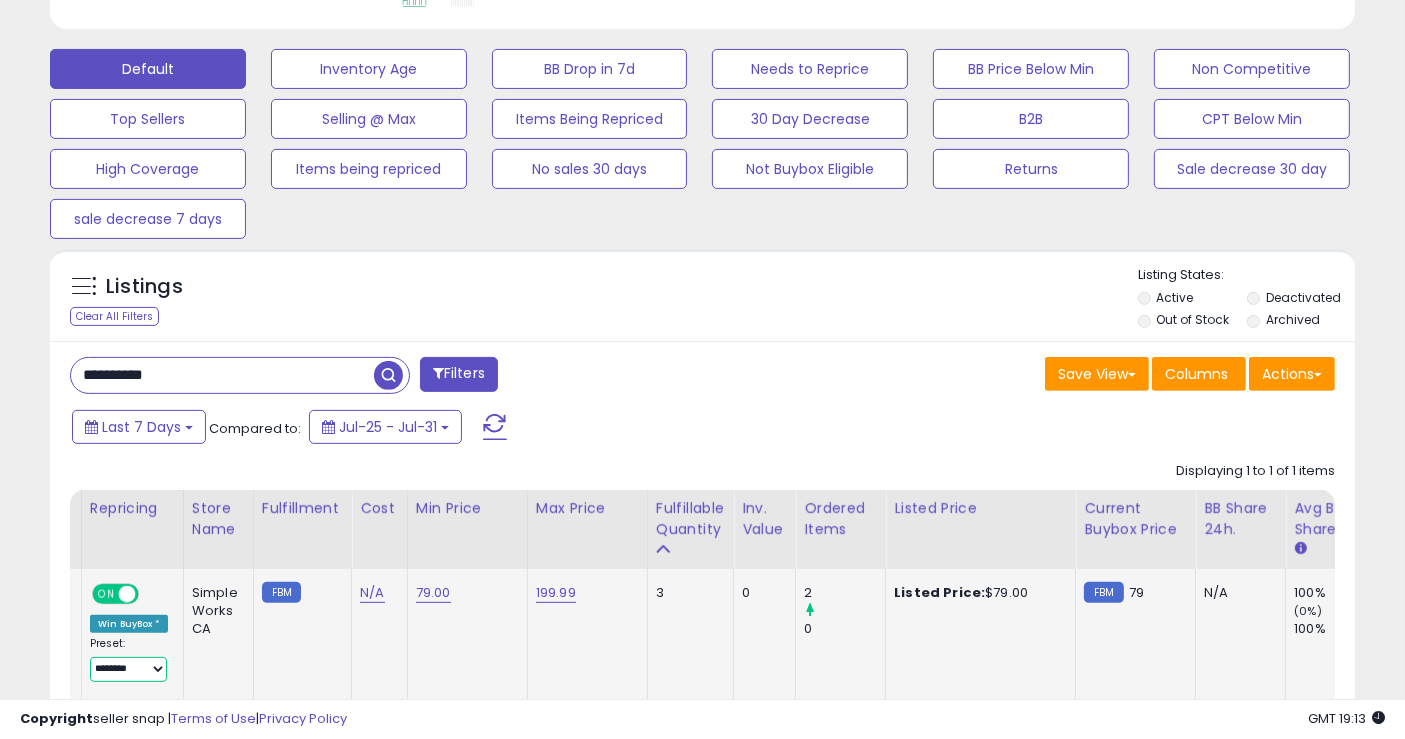 click on "**********" at bounding box center [128, 669] 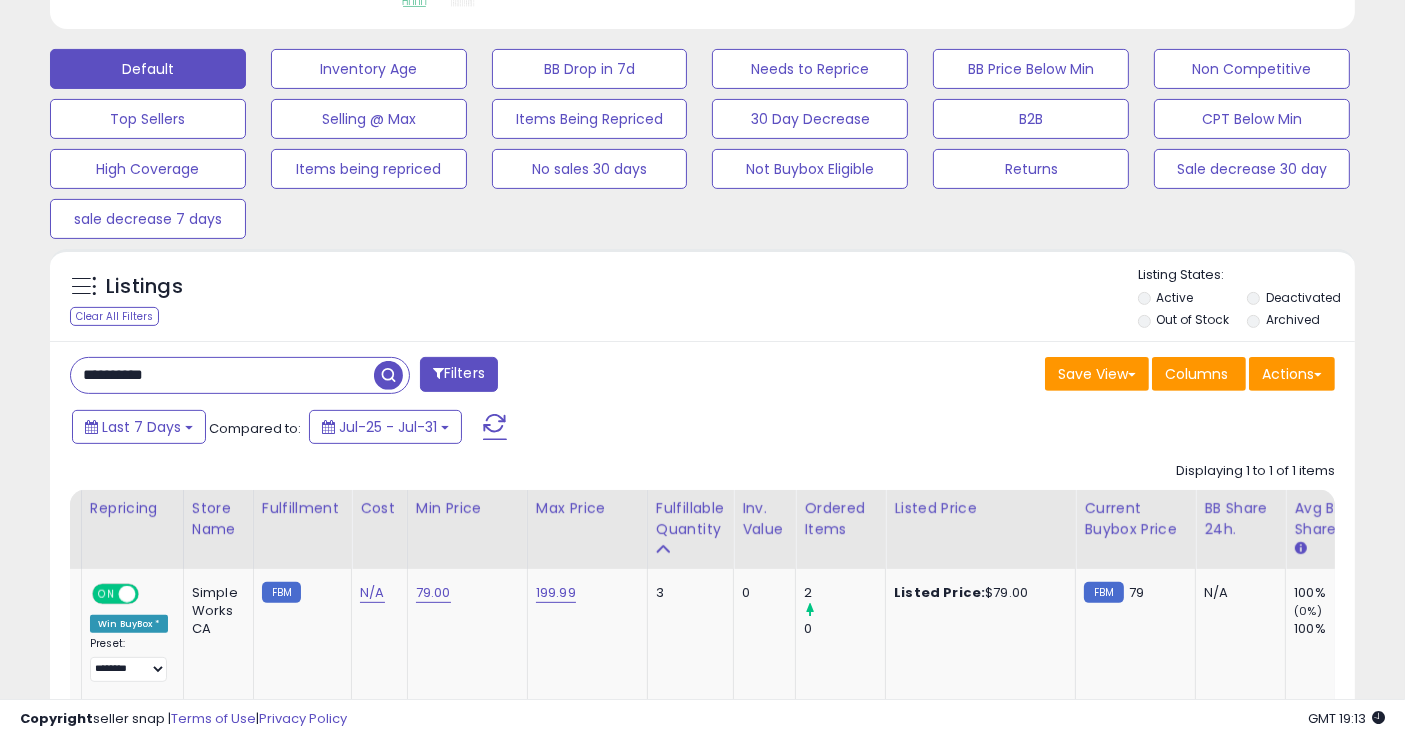 click on "**********" at bounding box center [222, 375] 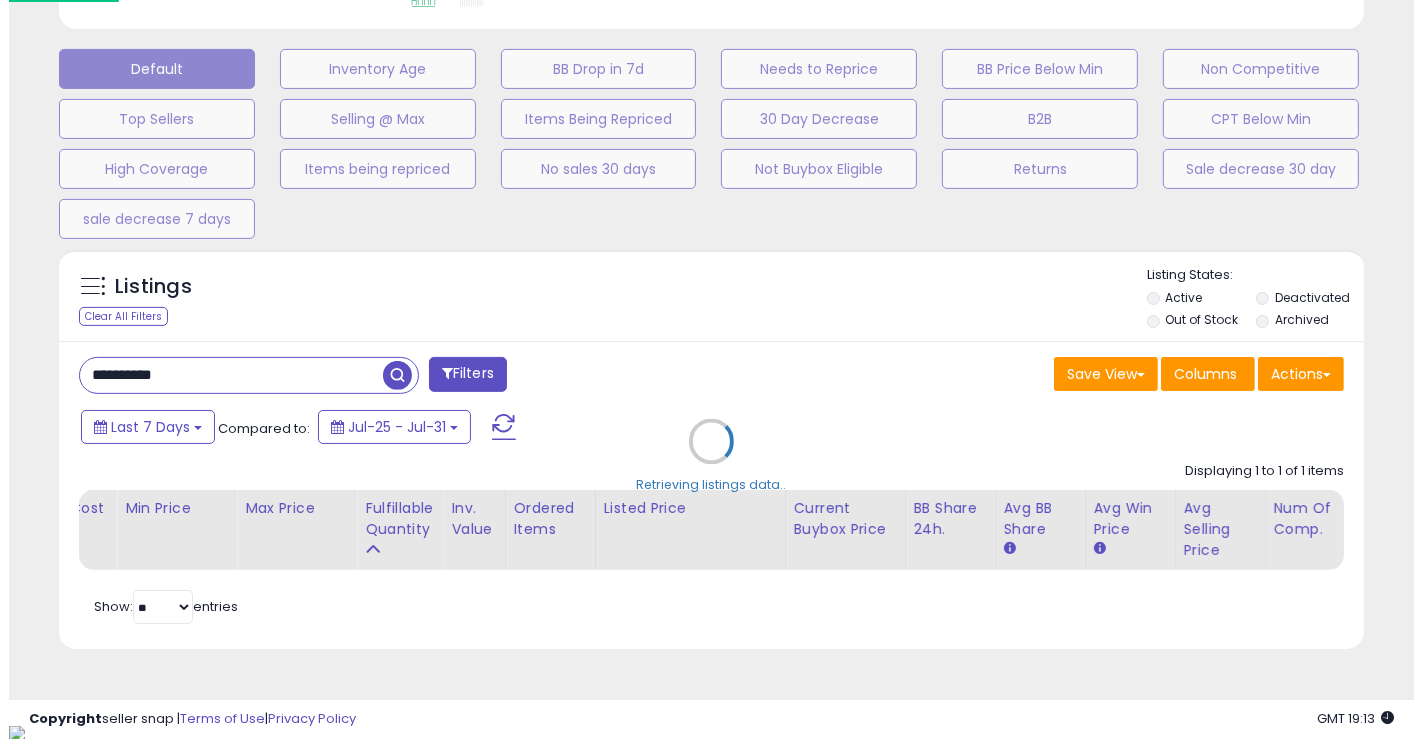 scroll, scrollTop: 999590, scrollLeft: 999234, axis: both 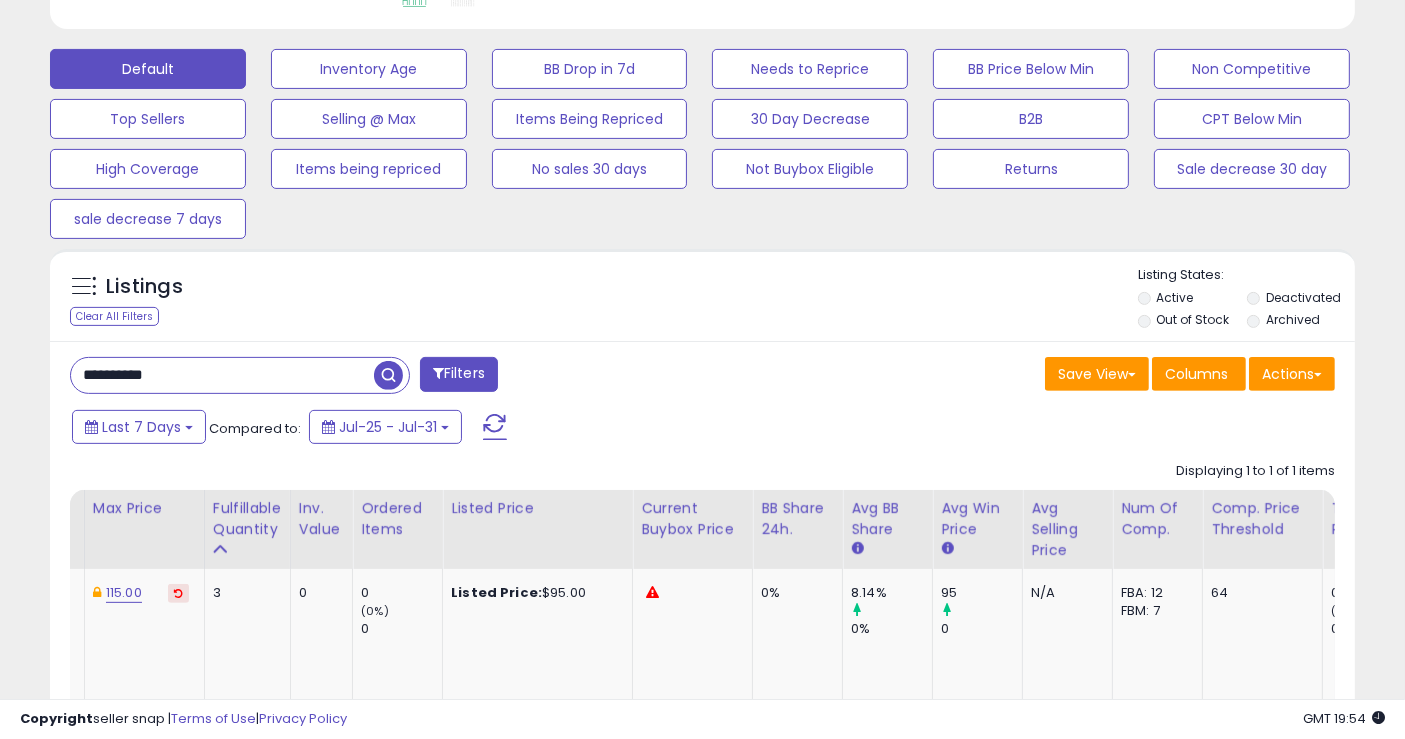 click on "**********" at bounding box center [222, 375] 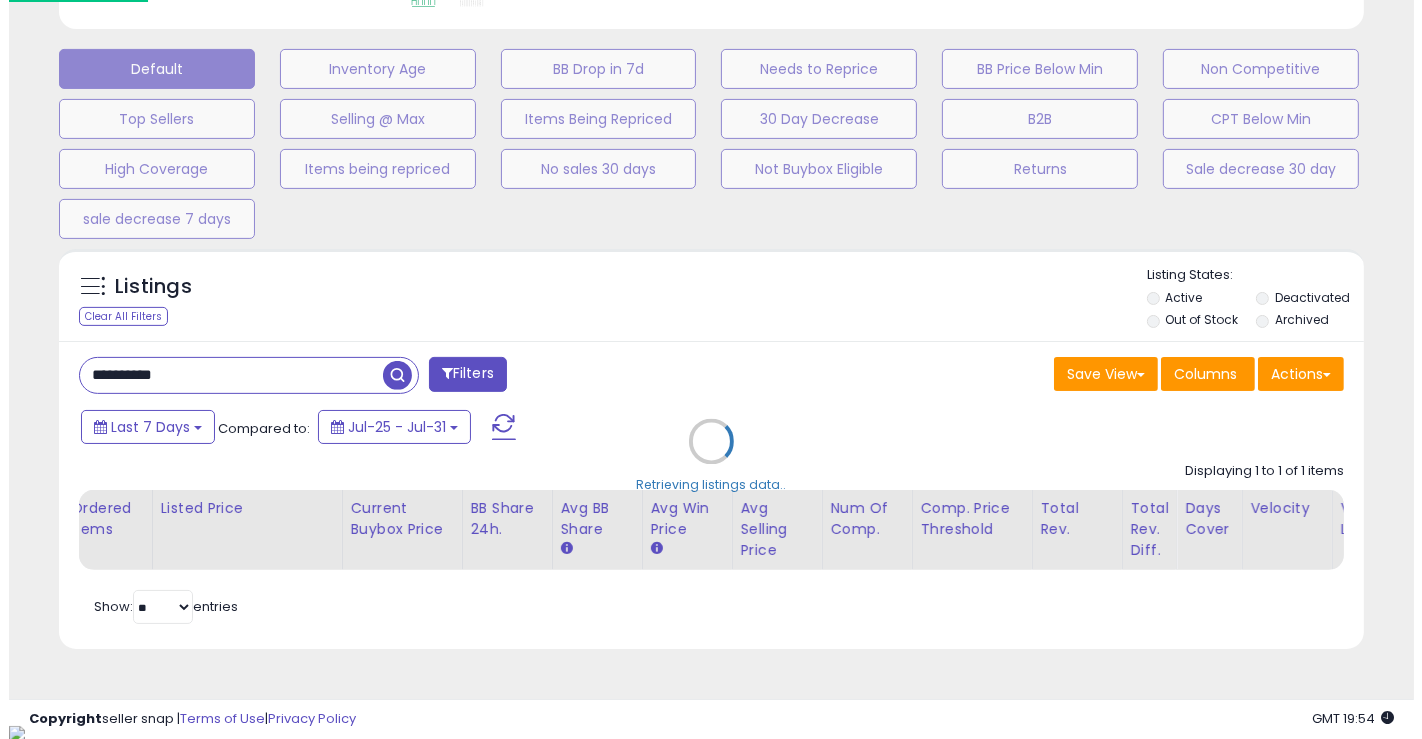 scroll, scrollTop: 999590, scrollLeft: 999234, axis: both 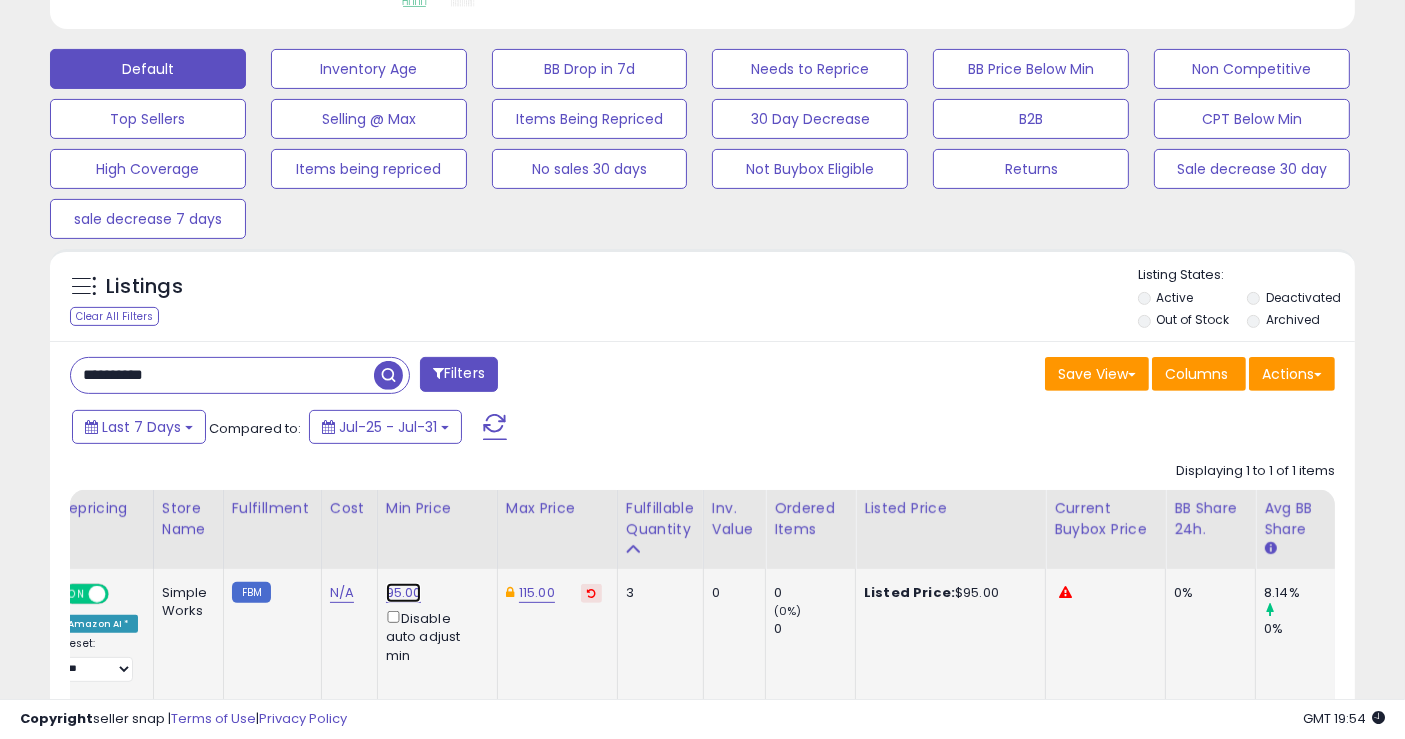 click on "95.00" at bounding box center [404, 593] 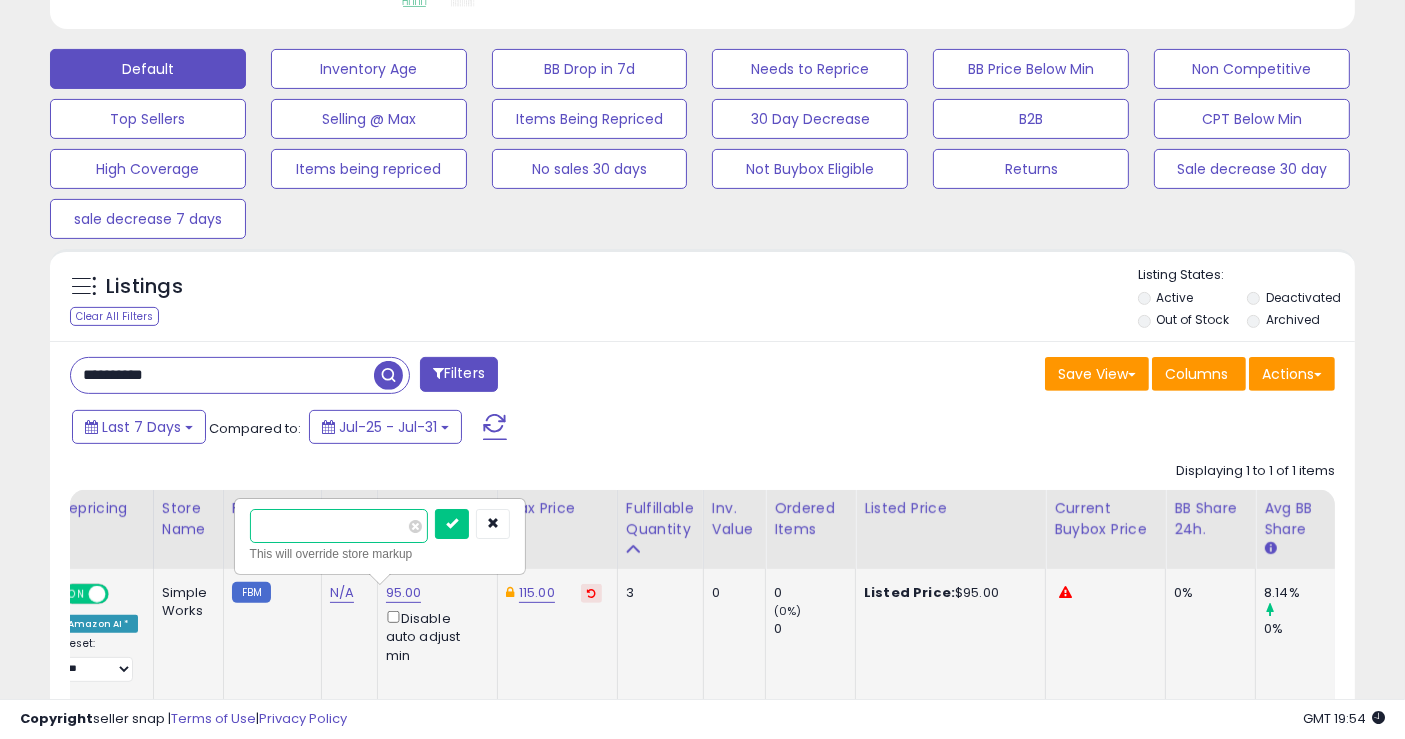 type on "**" 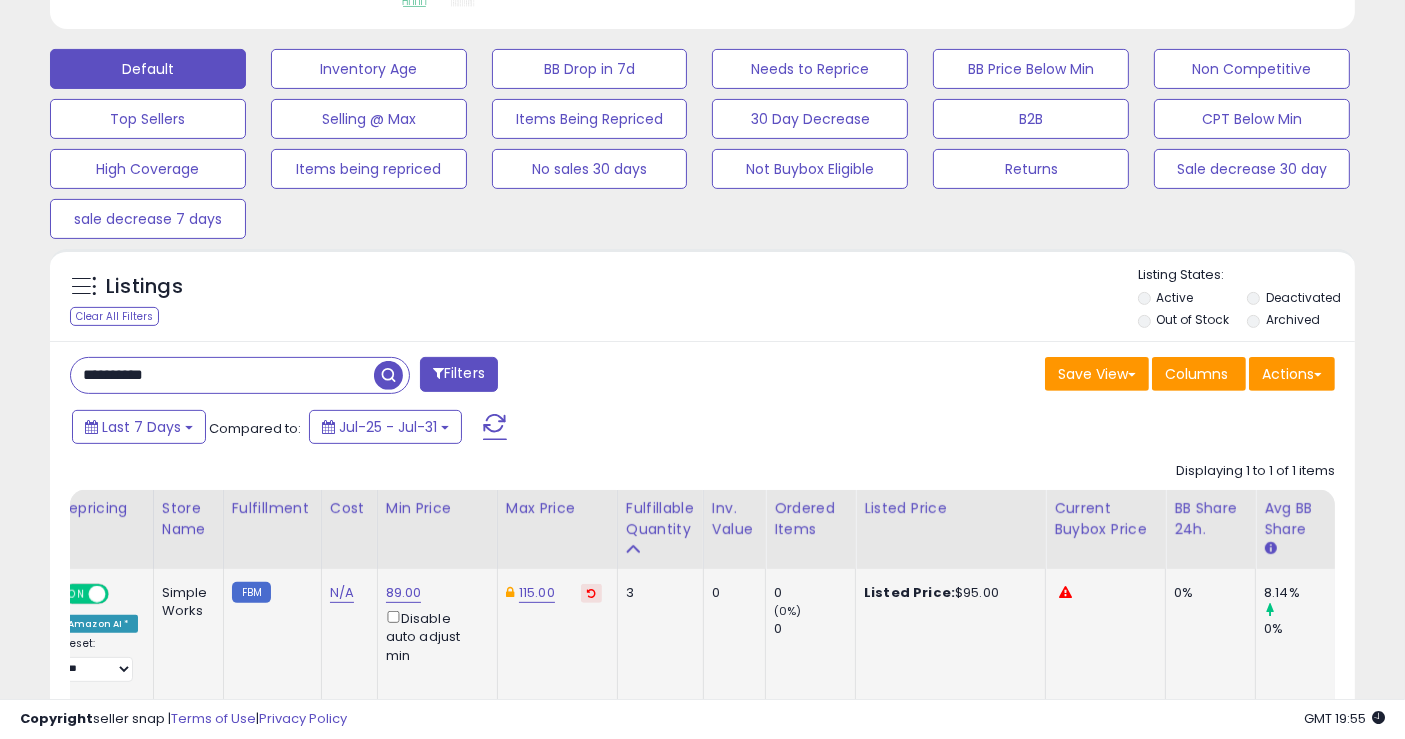 click on "**********" at bounding box center (222, 375) 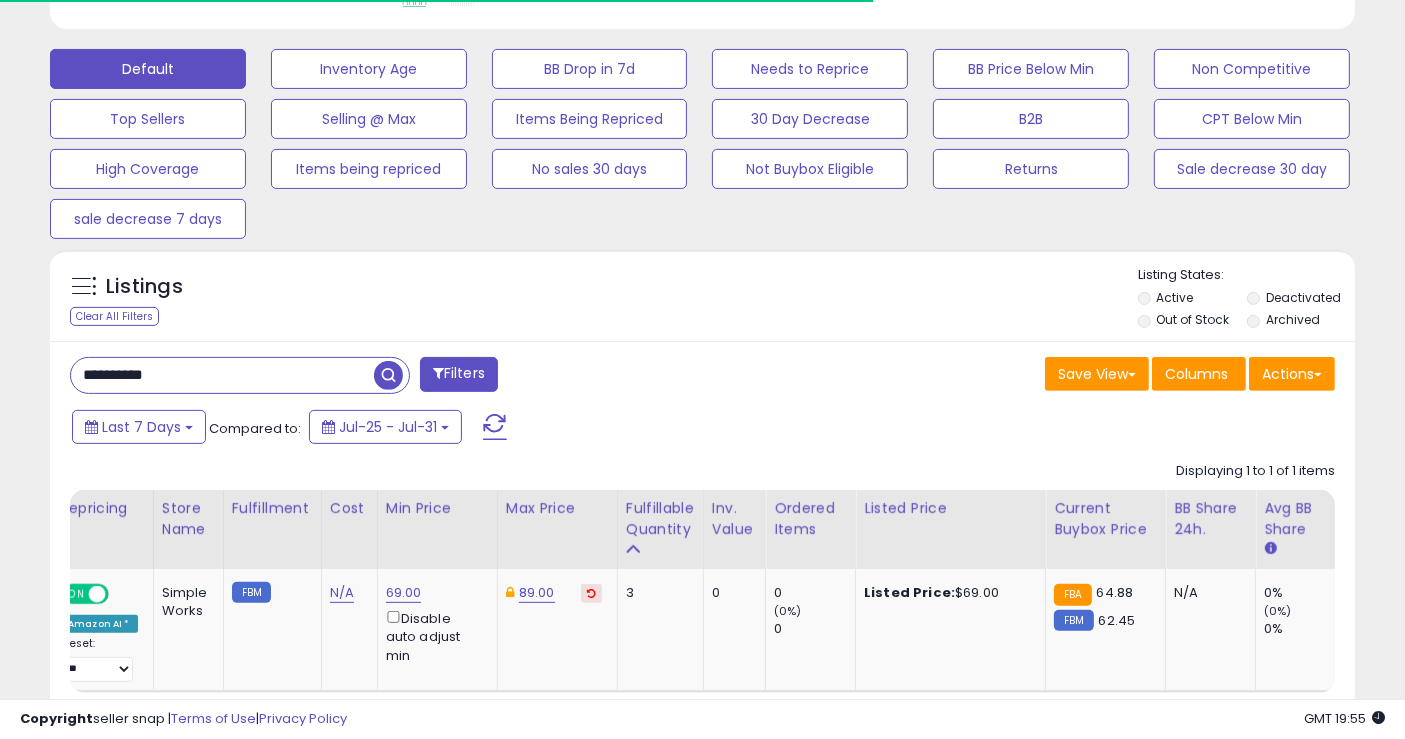scroll, scrollTop: 410, scrollLeft: 755, axis: both 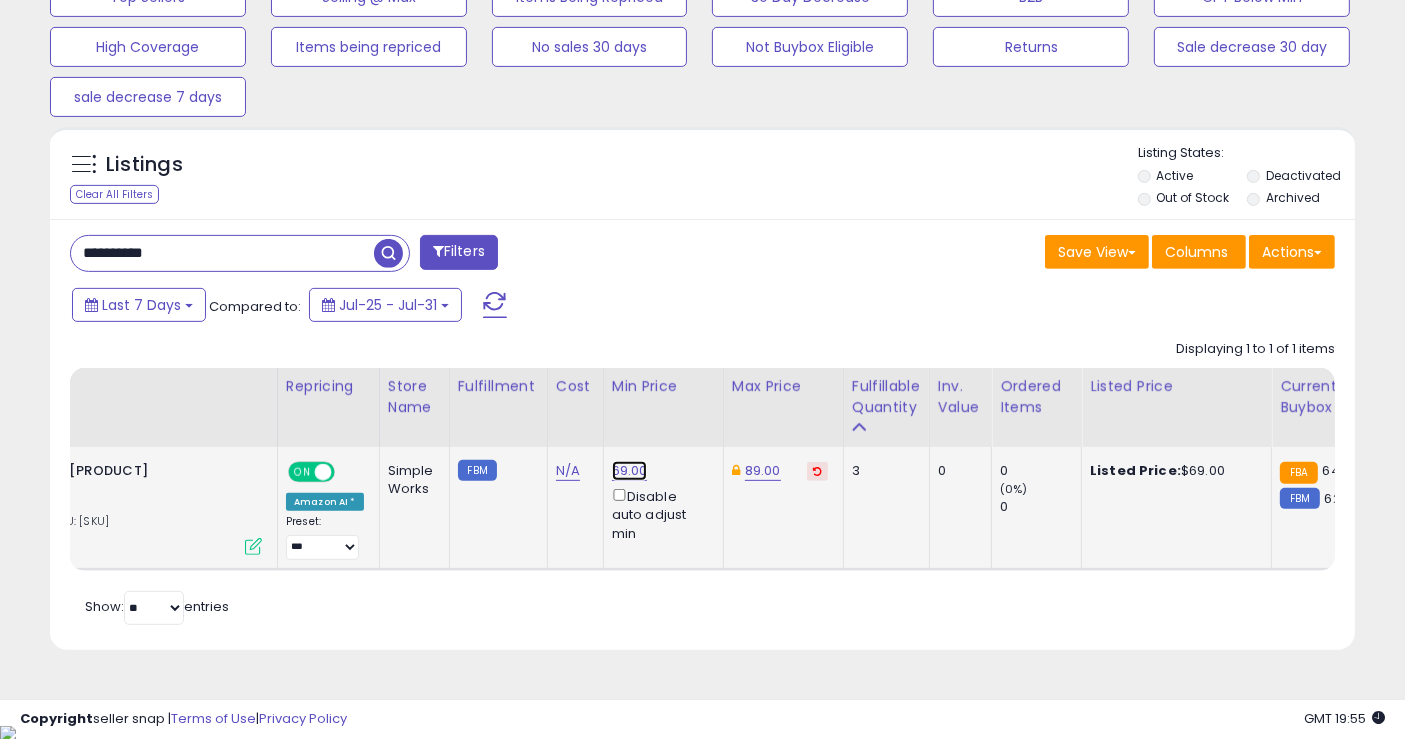 click on "69.00" at bounding box center [630, 471] 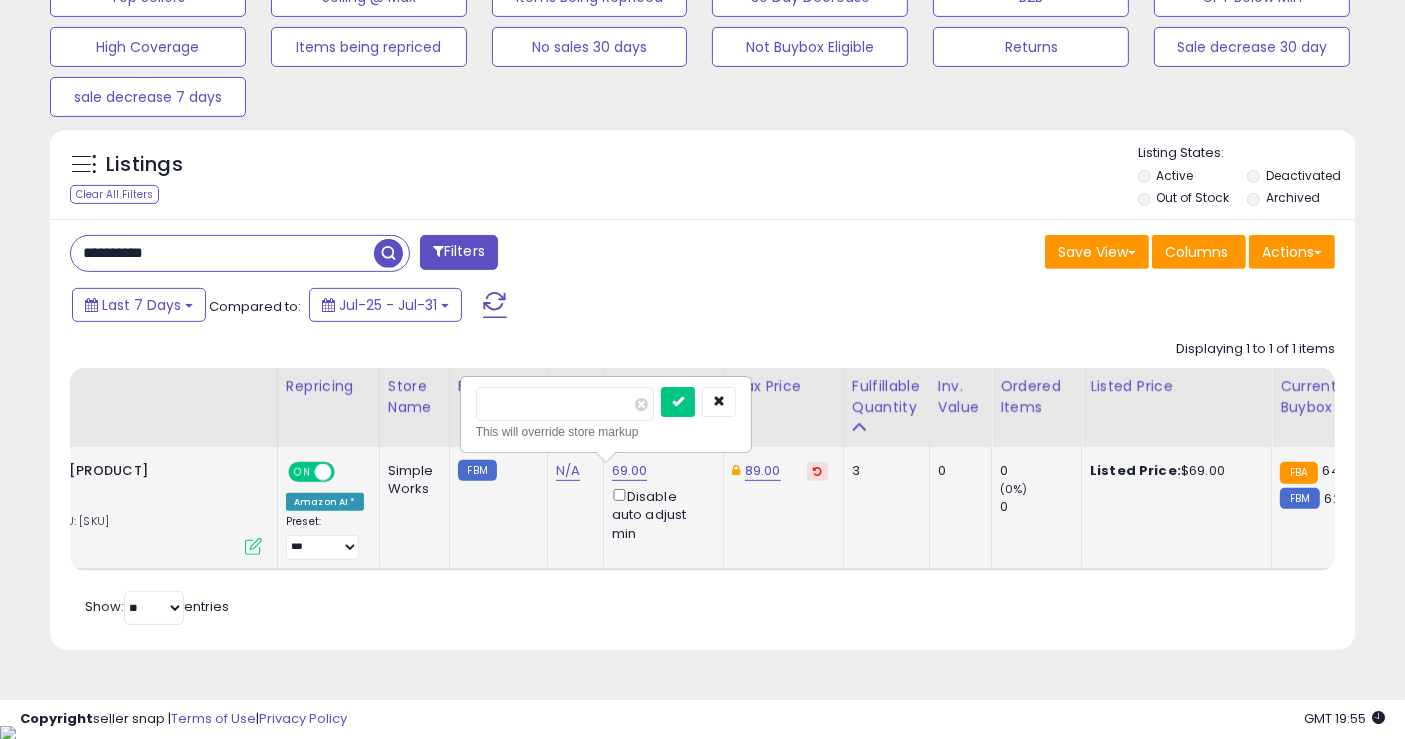 type on "**" 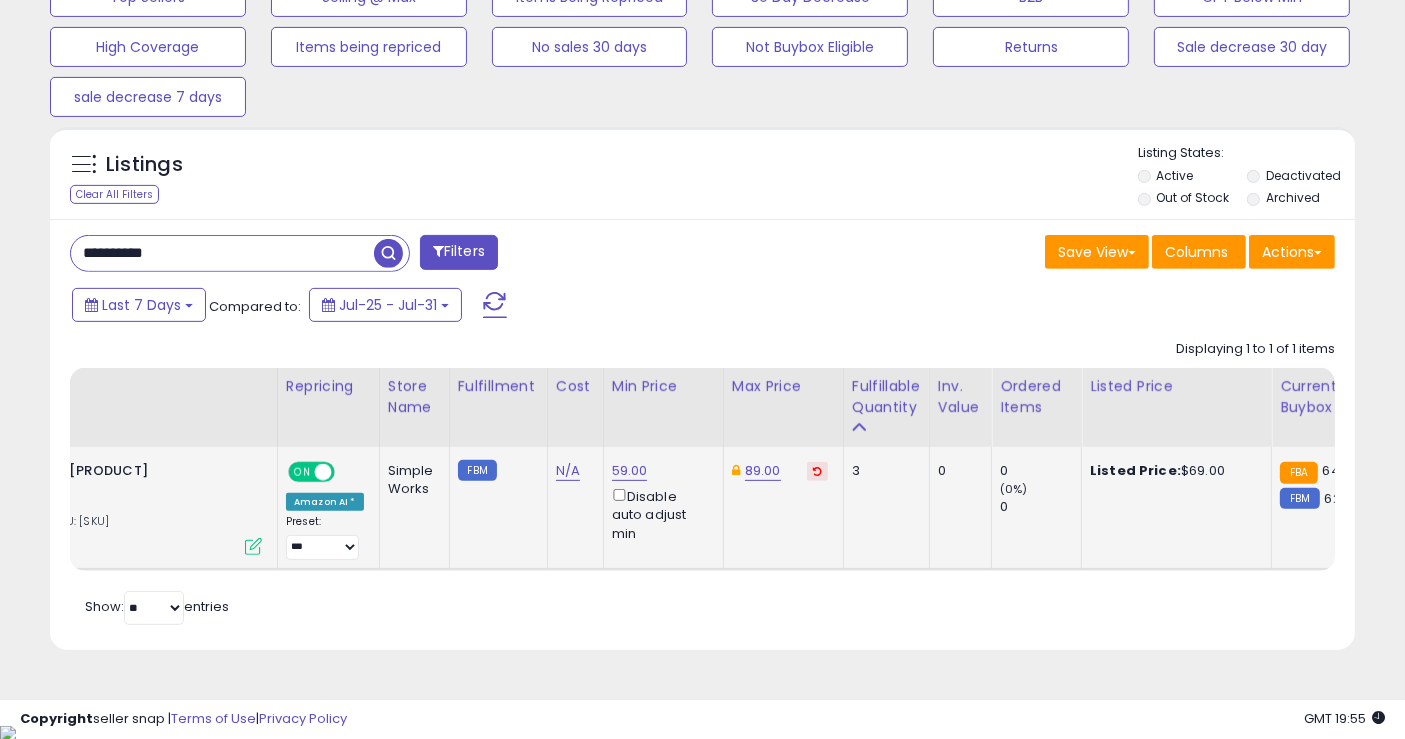 click on "**********" at bounding box center [222, 253] 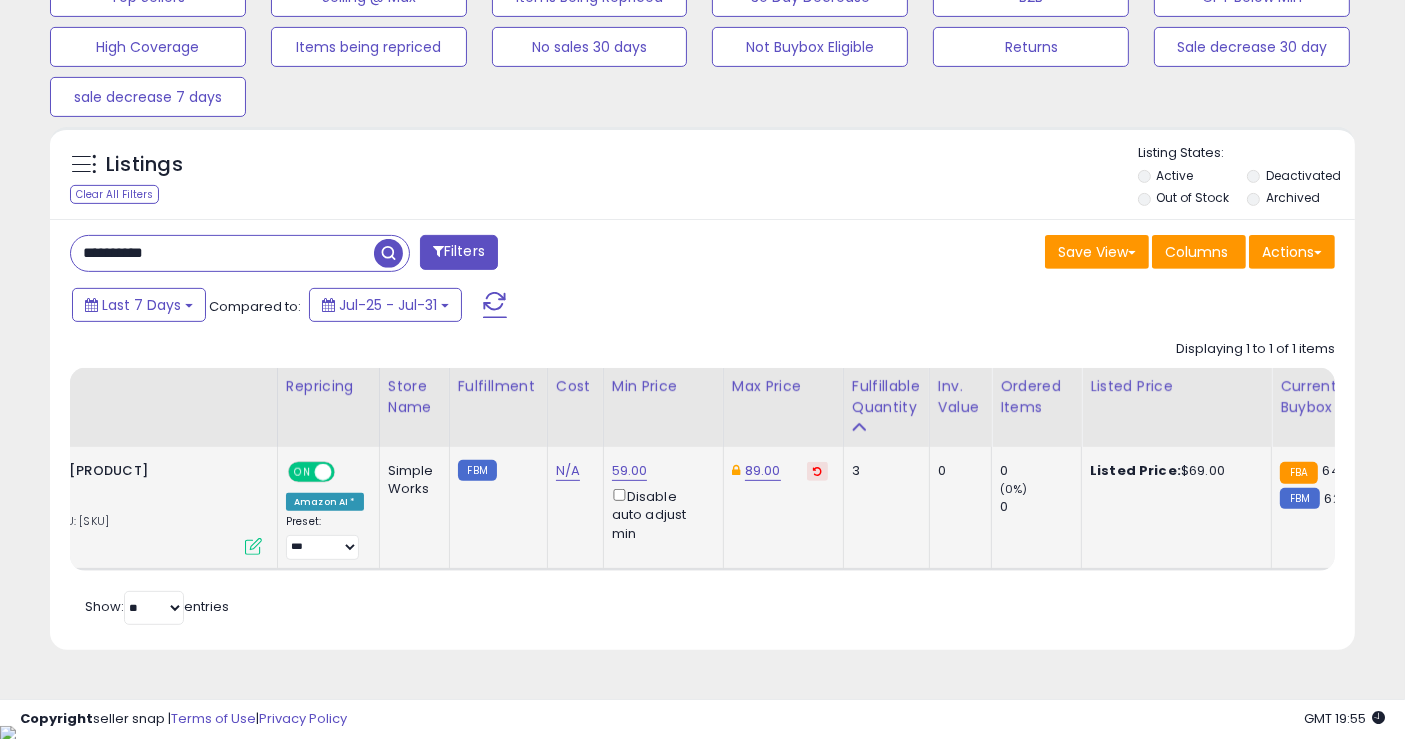 paste 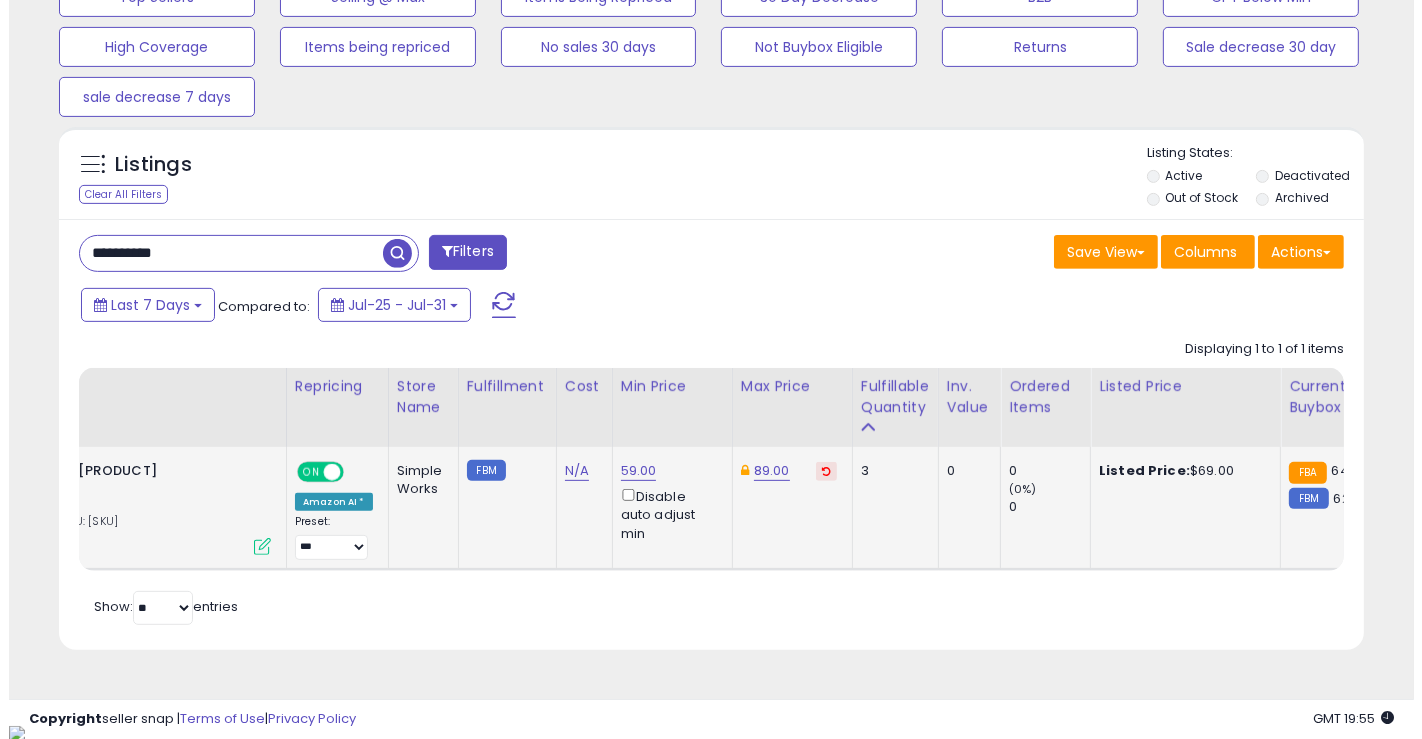 scroll, scrollTop: 581, scrollLeft: 0, axis: vertical 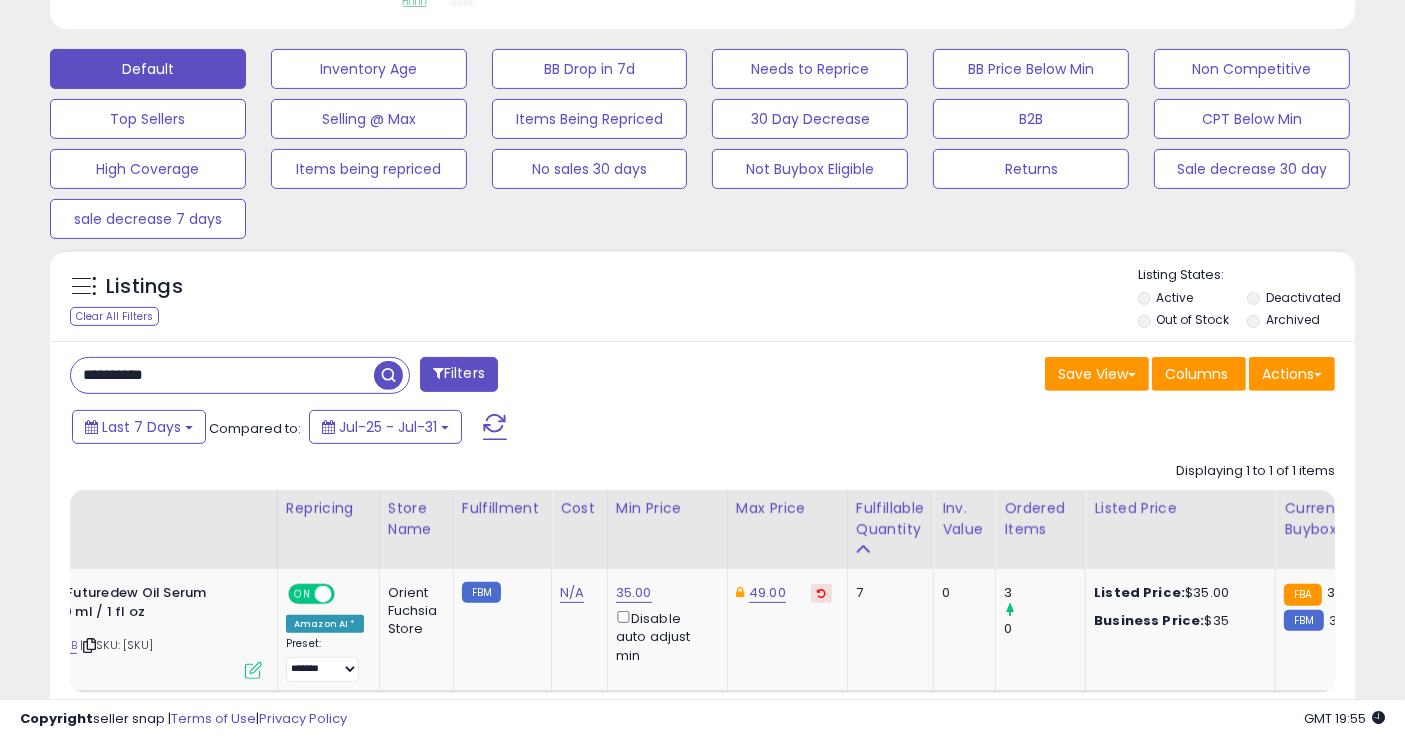 click on "**********" at bounding box center (222, 375) 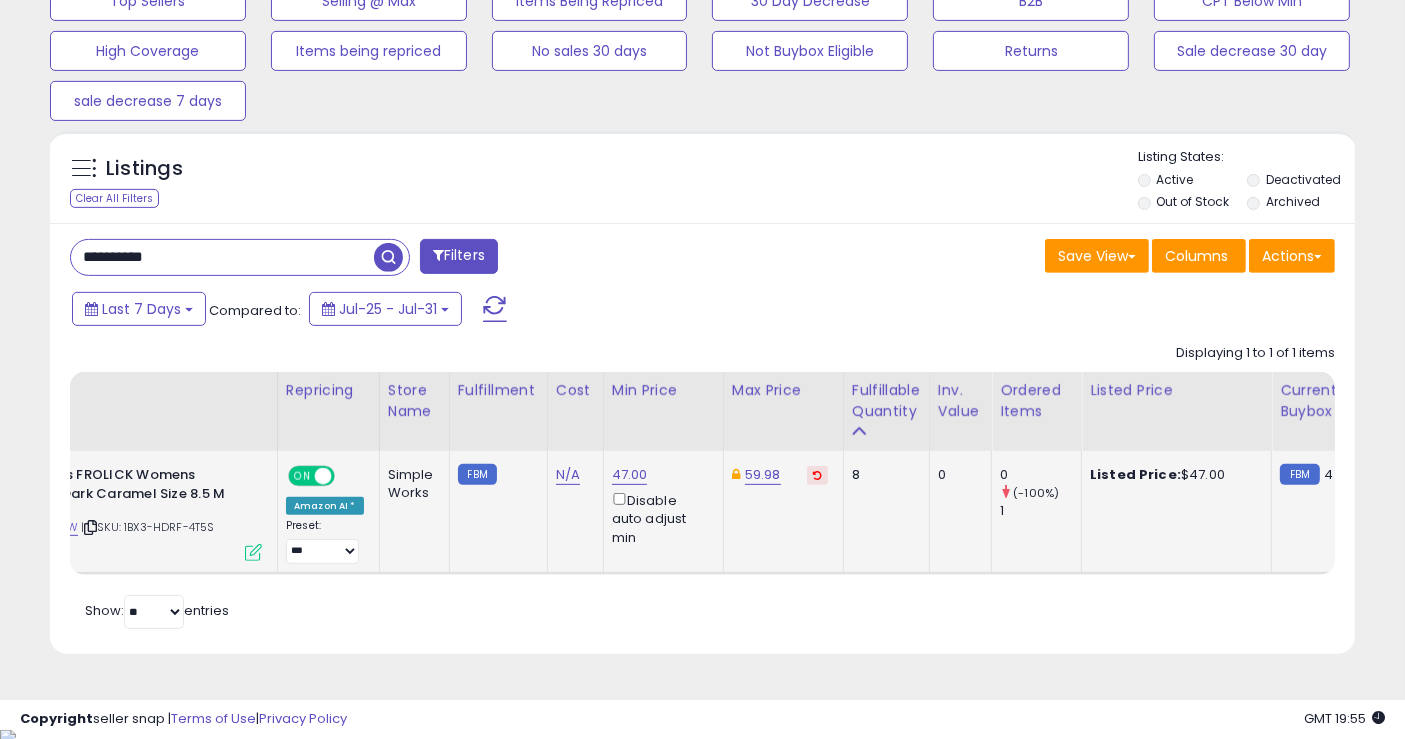 scroll, scrollTop: 700, scrollLeft: 0, axis: vertical 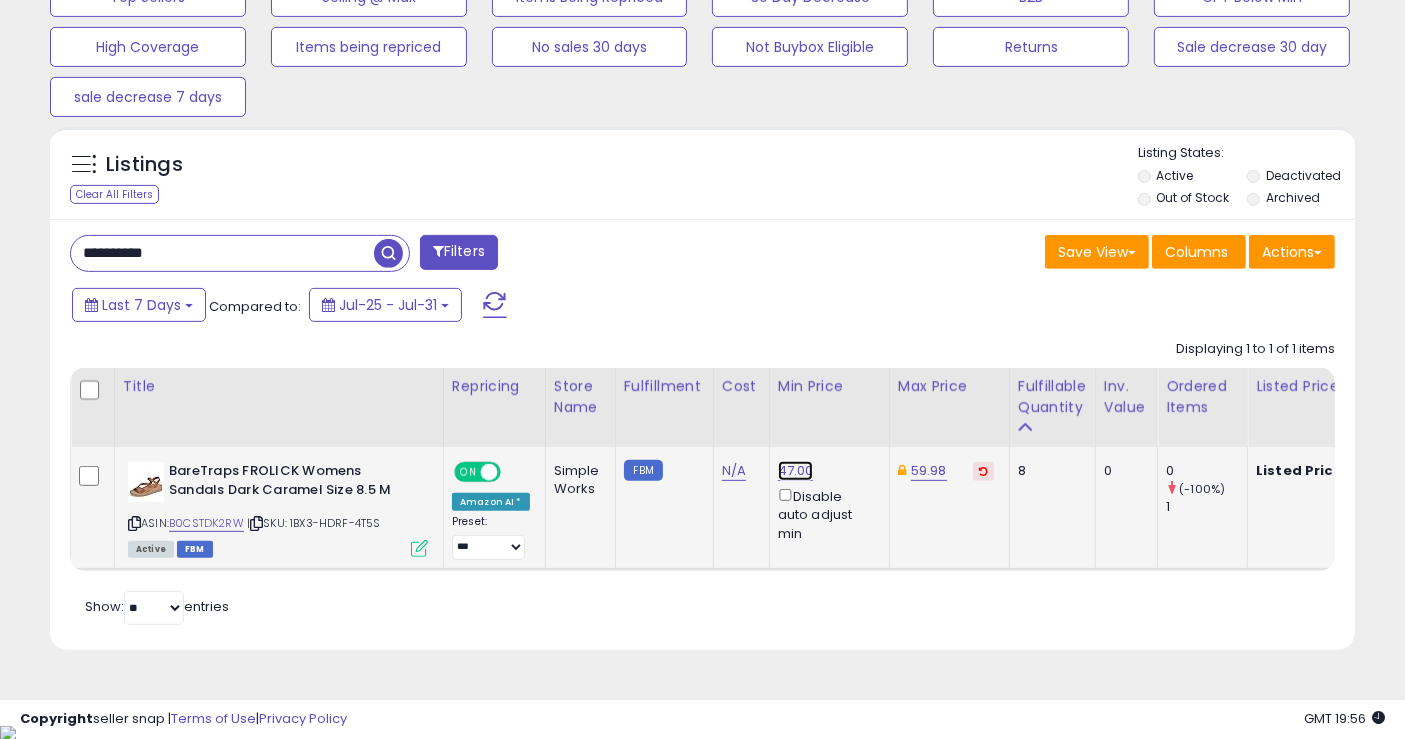 click on "47.00" at bounding box center (796, 471) 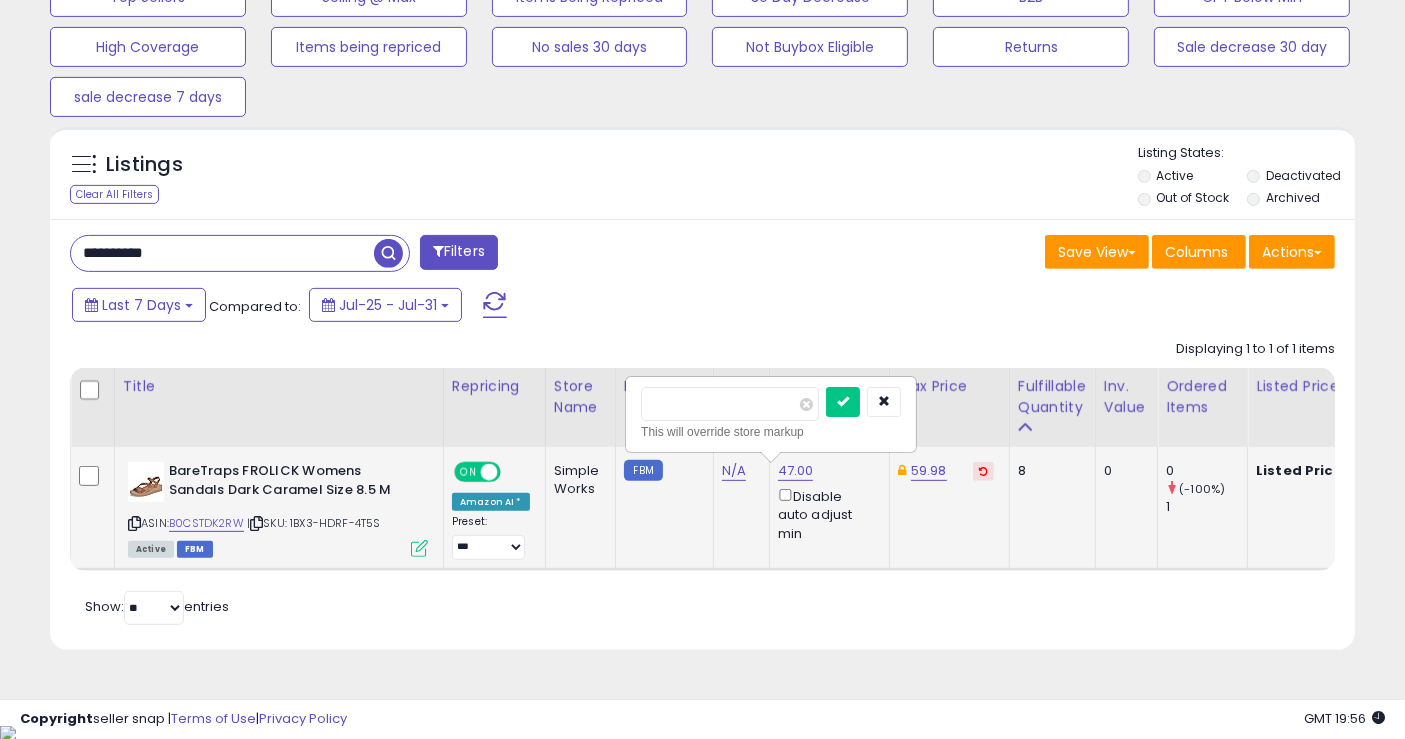 type on "**" 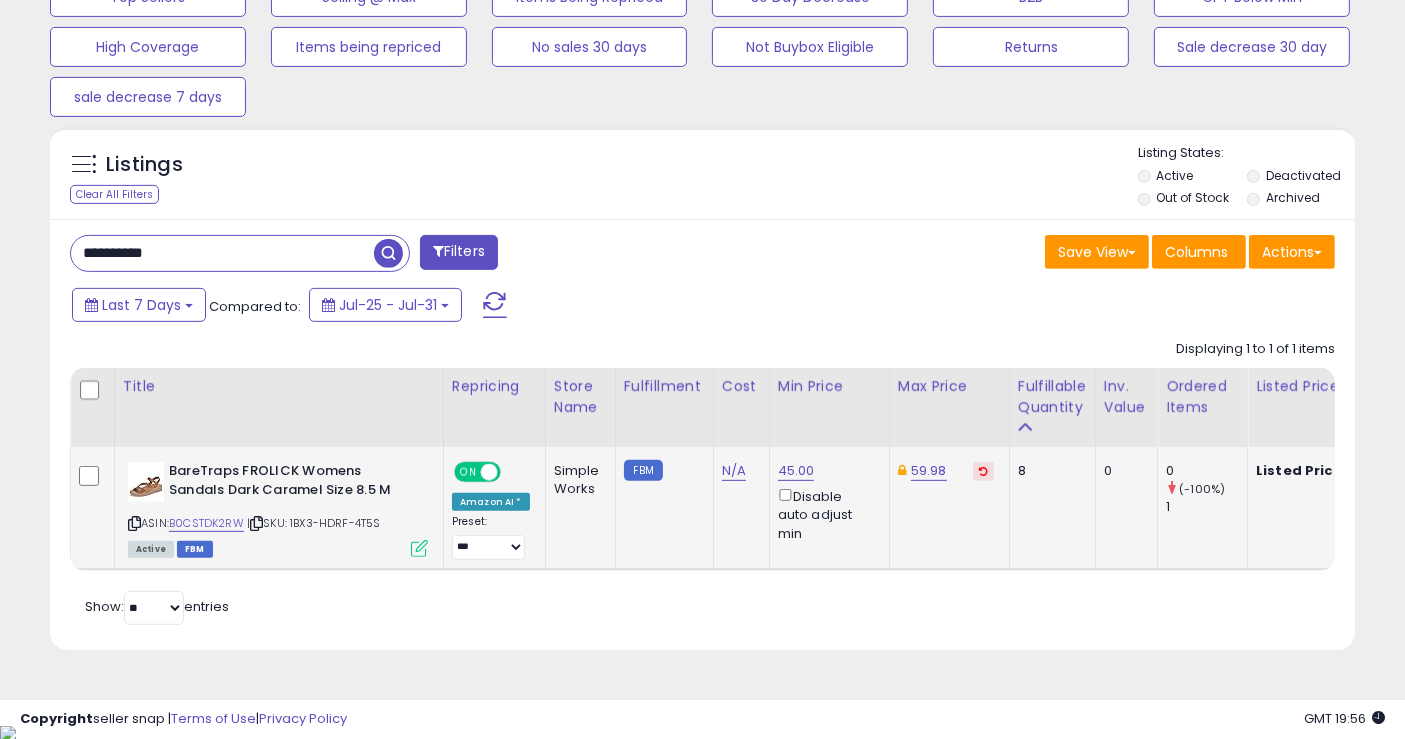 click on "**********" at bounding box center [222, 253] 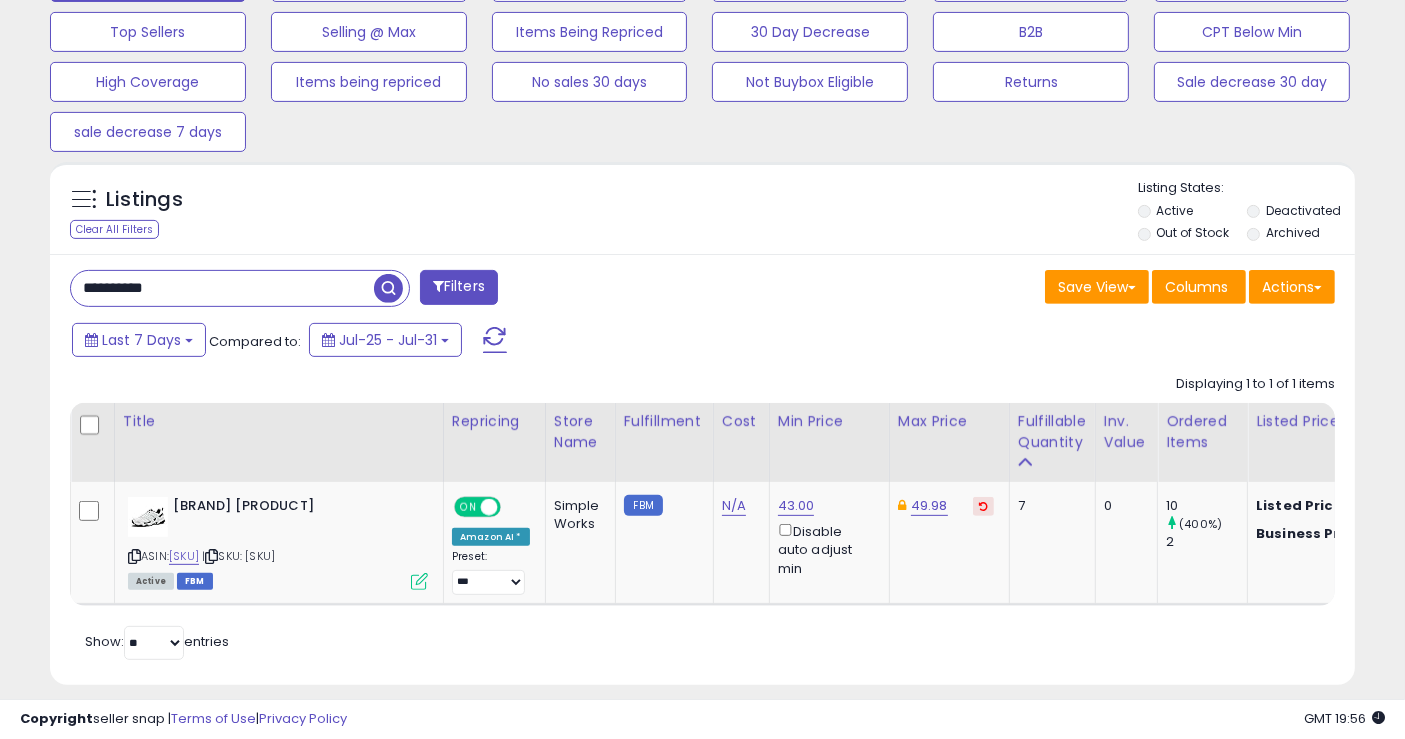click on "**********" at bounding box center [222, 288] 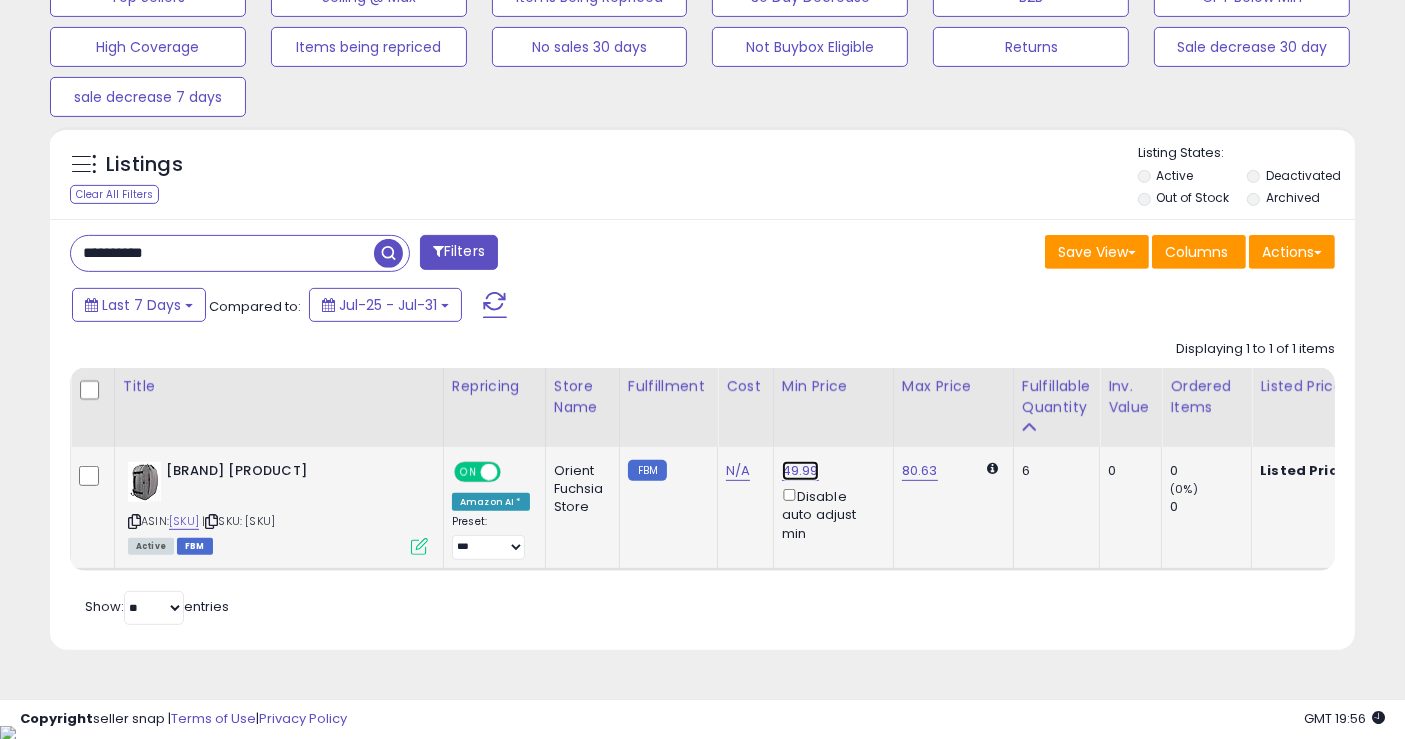 click on "49.99" at bounding box center (800, 471) 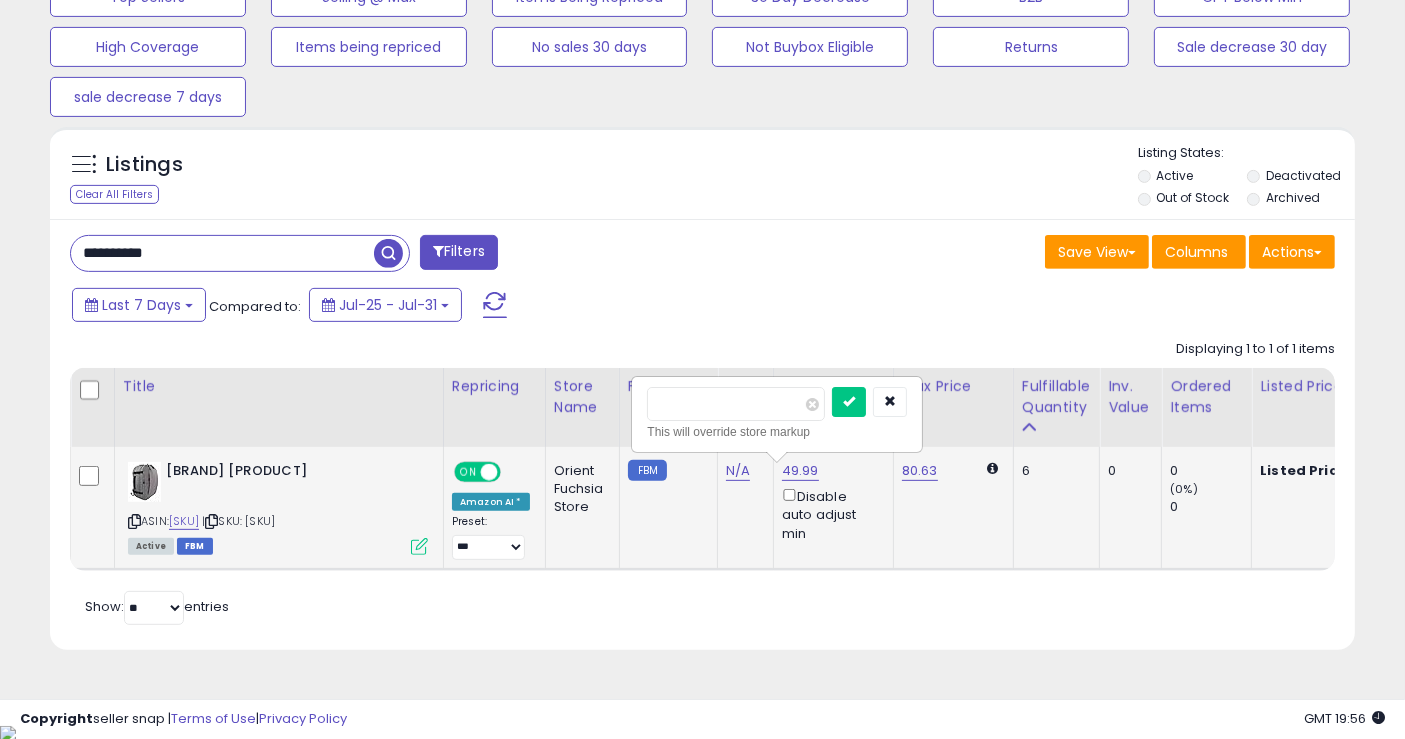 type on "*****" 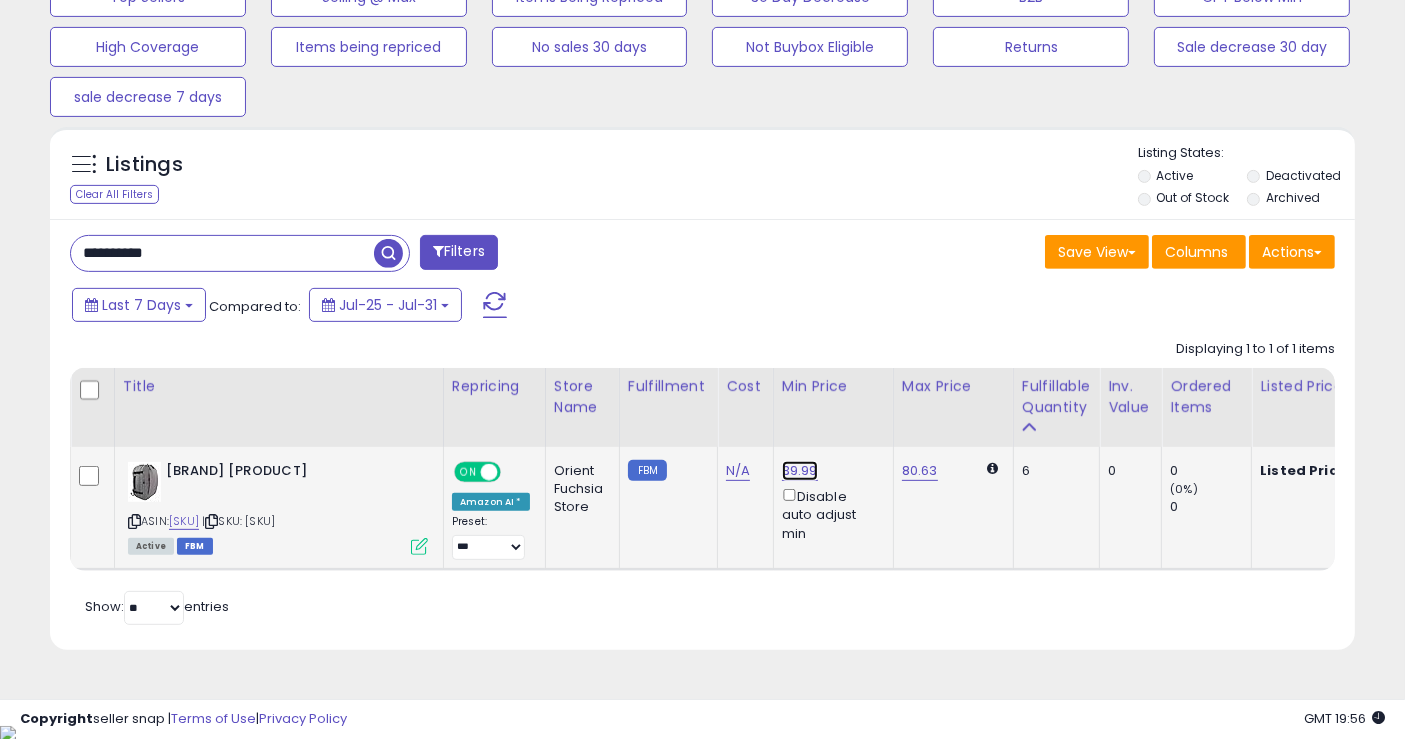 click on "39.99" at bounding box center (800, 471) 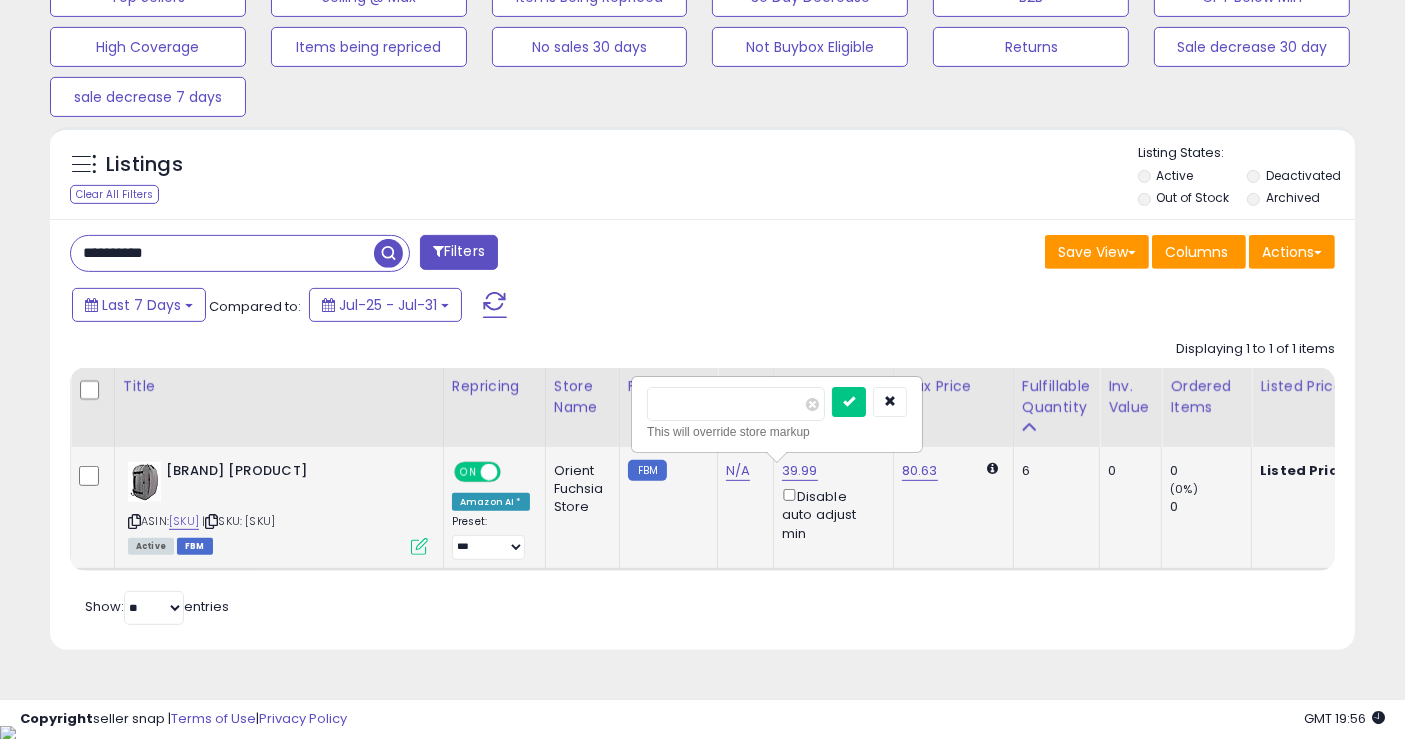 type on "*****" 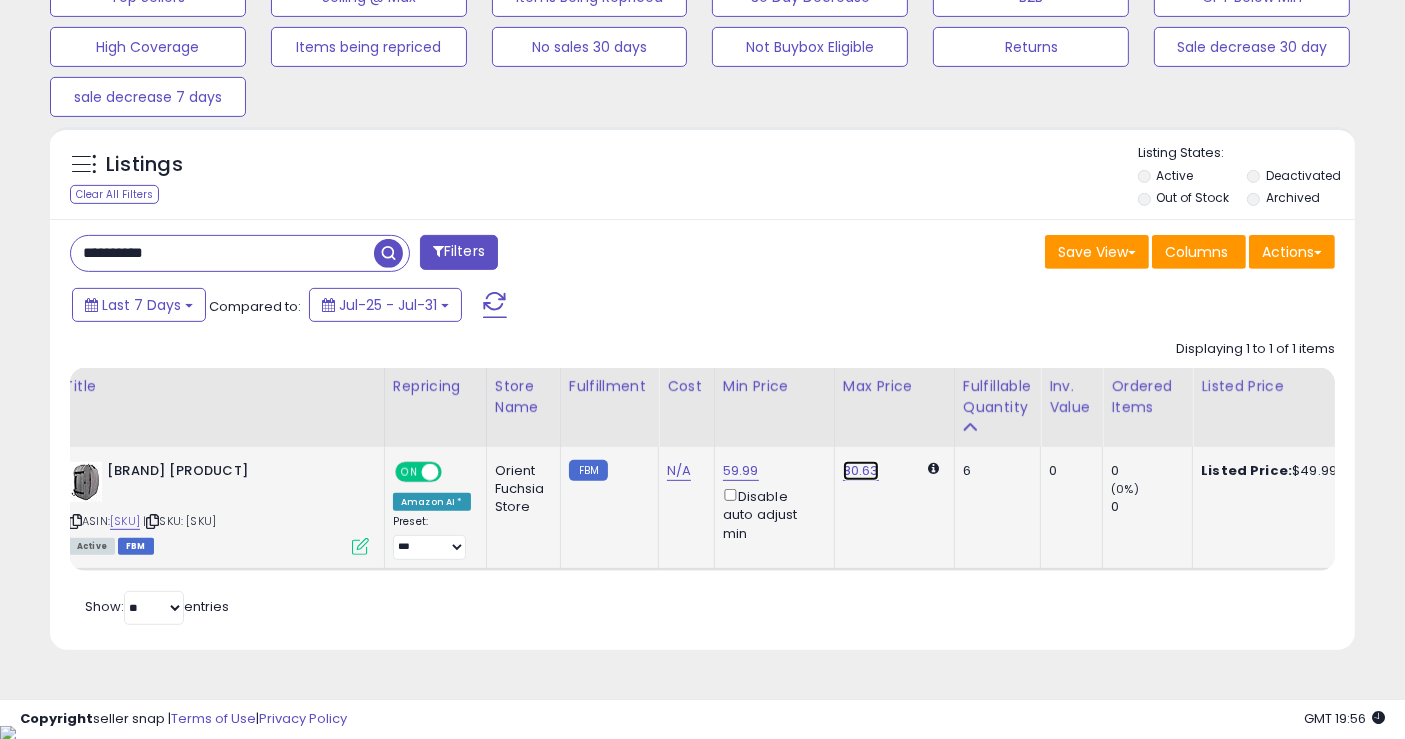 click on "80.63" at bounding box center (861, 471) 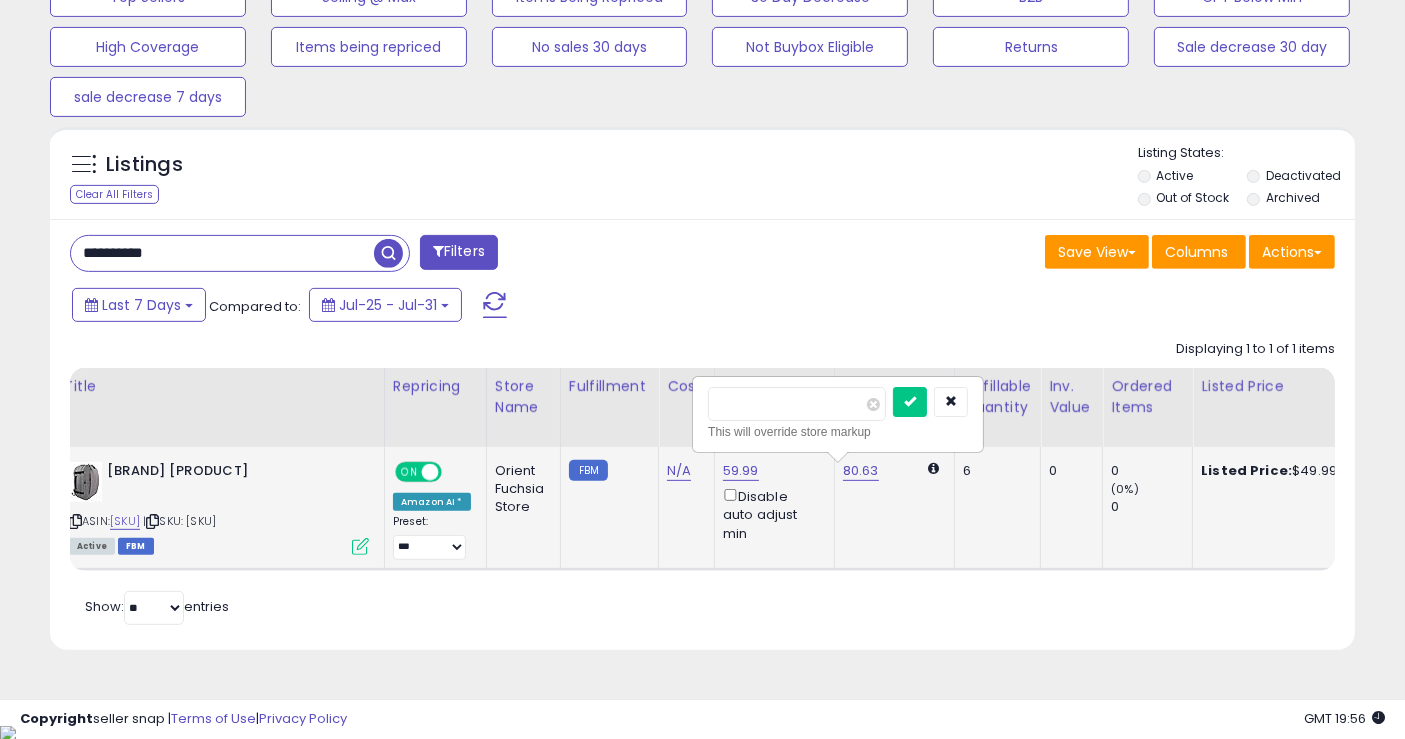 type on "*****" 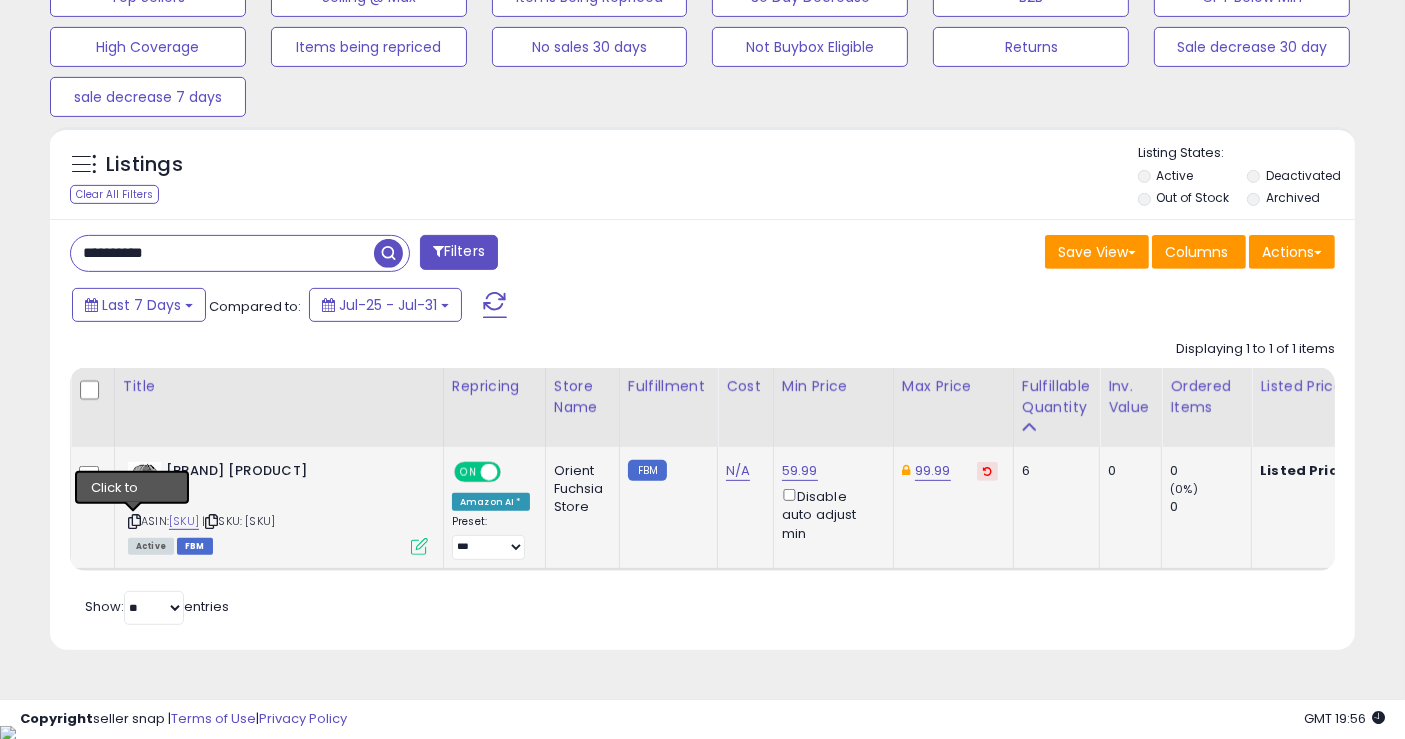 click at bounding box center [134, 521] 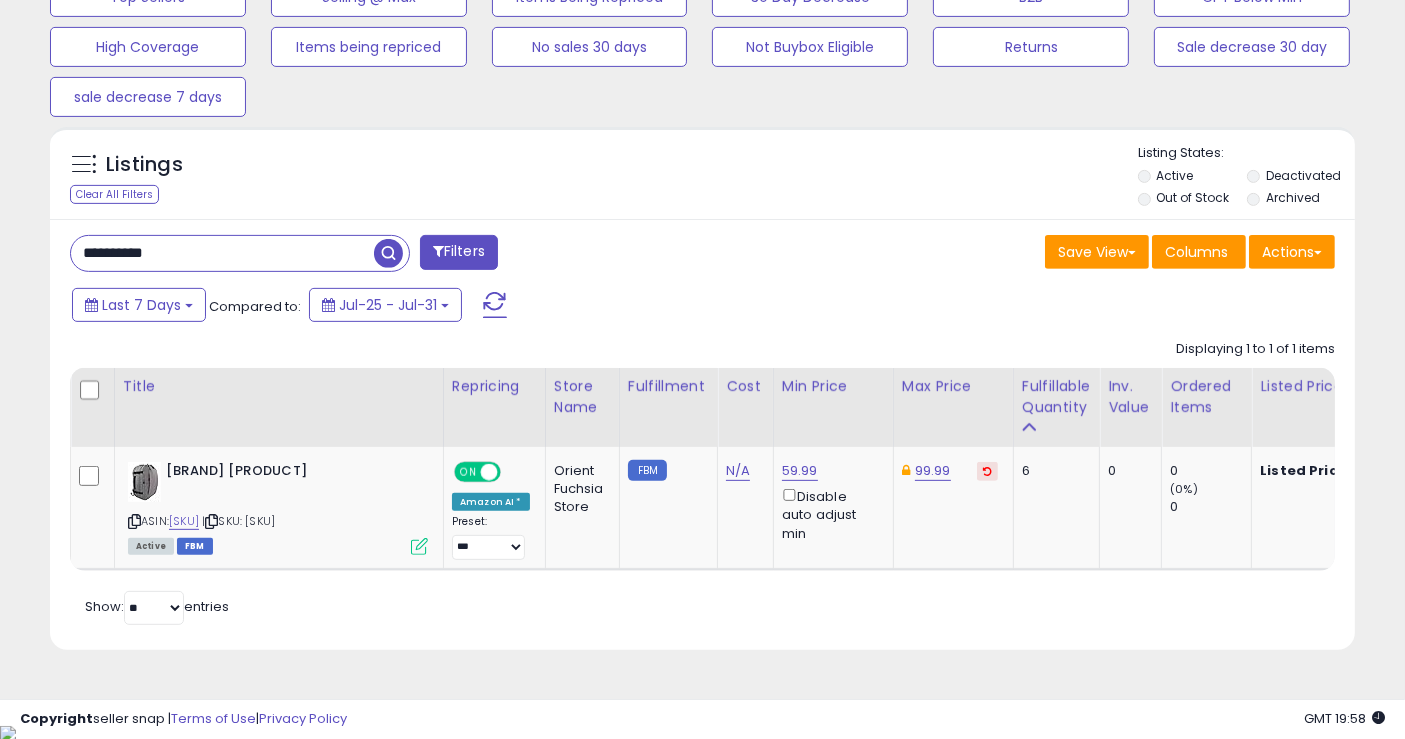 click on "**********" at bounding box center (222, 253) 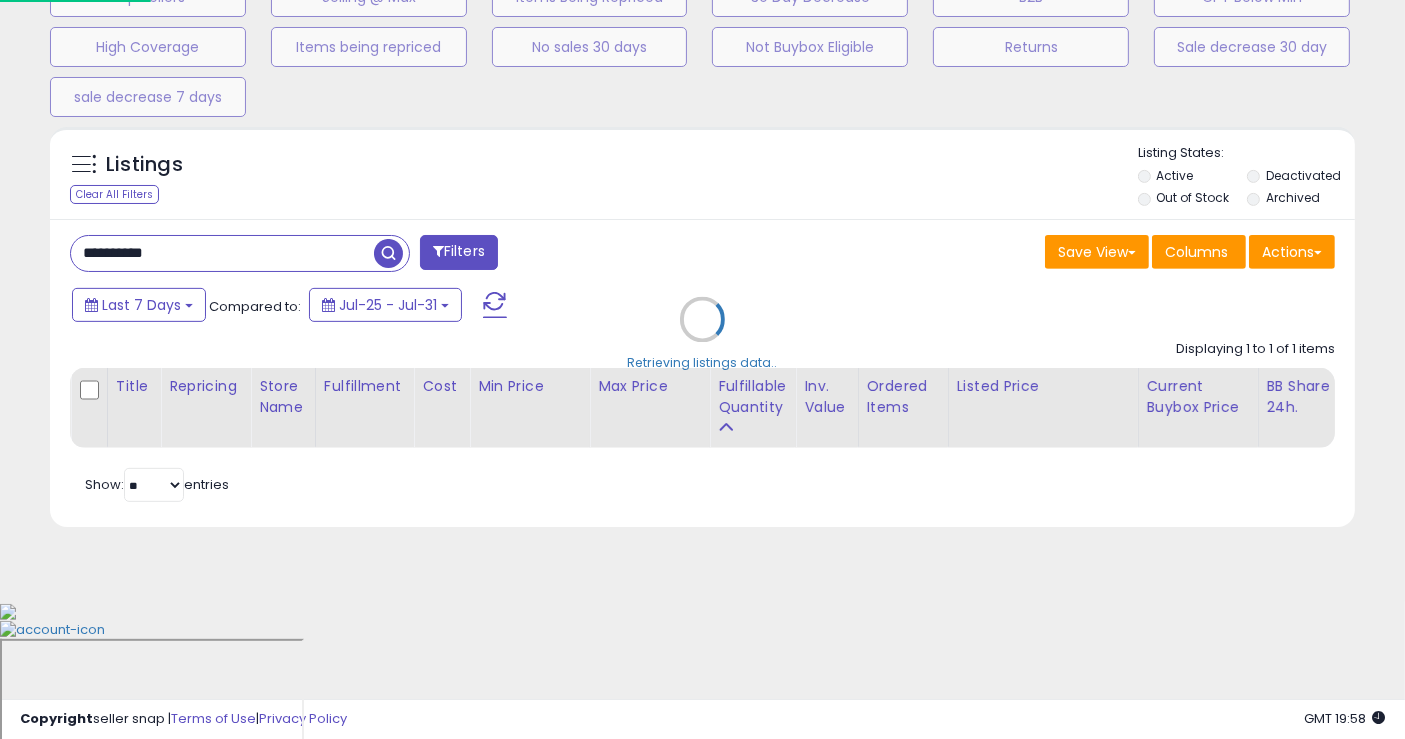 scroll, scrollTop: 999590, scrollLeft: 999234, axis: both 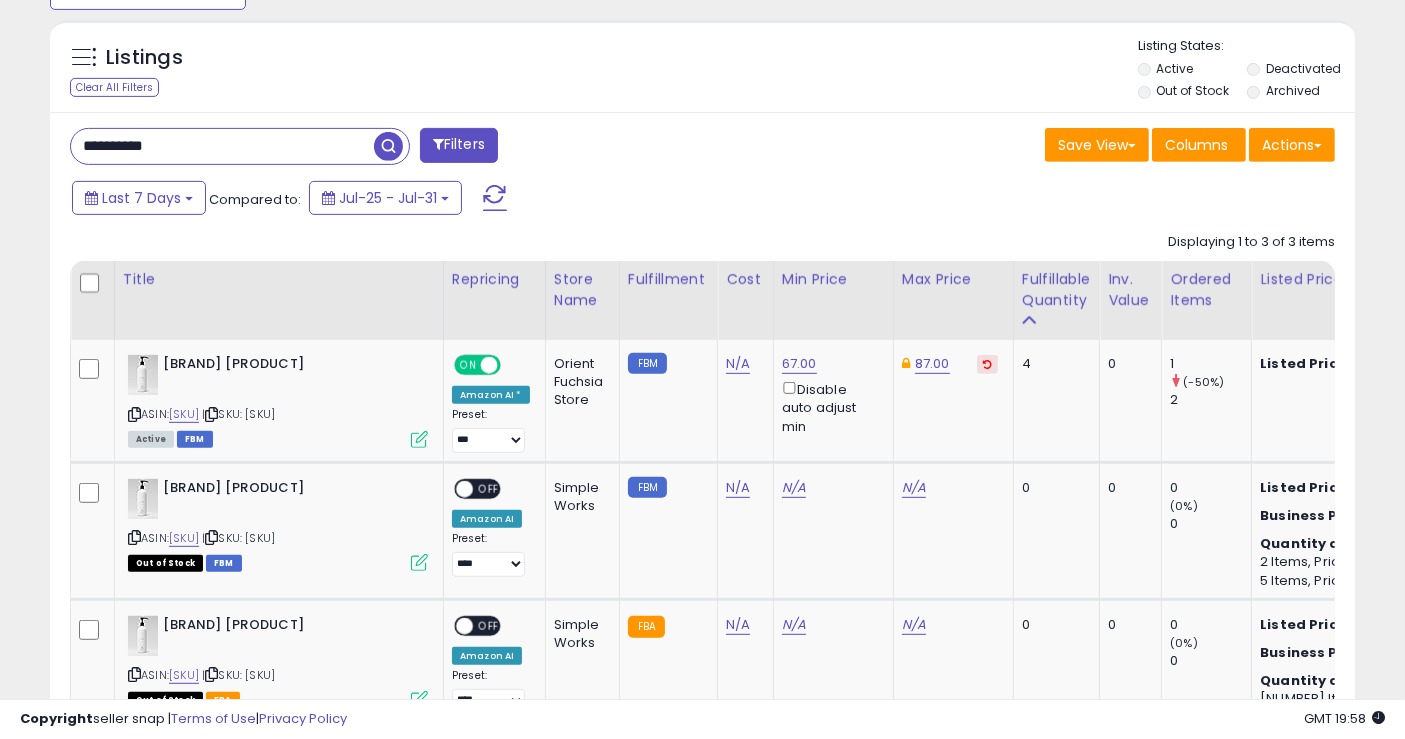 click on "**********" at bounding box center [222, 146] 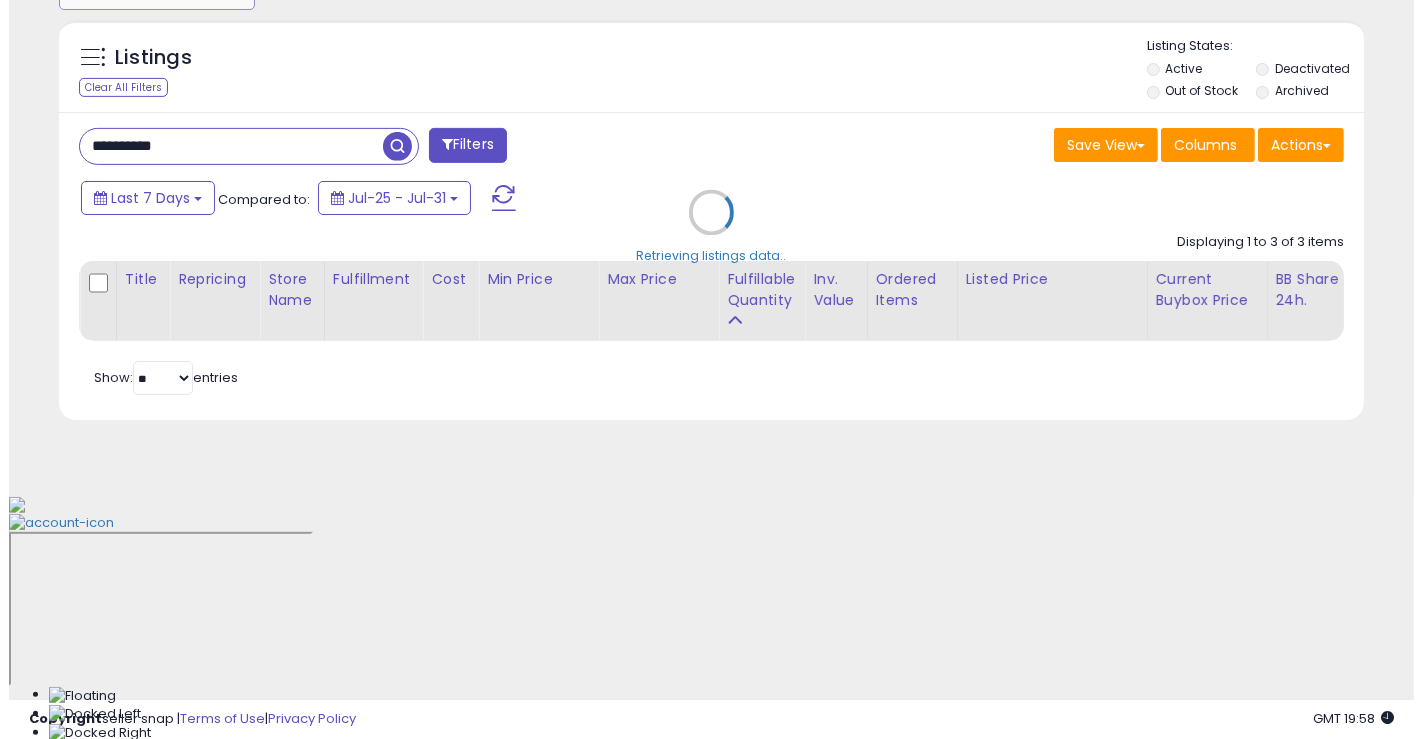 scroll, scrollTop: 581, scrollLeft: 0, axis: vertical 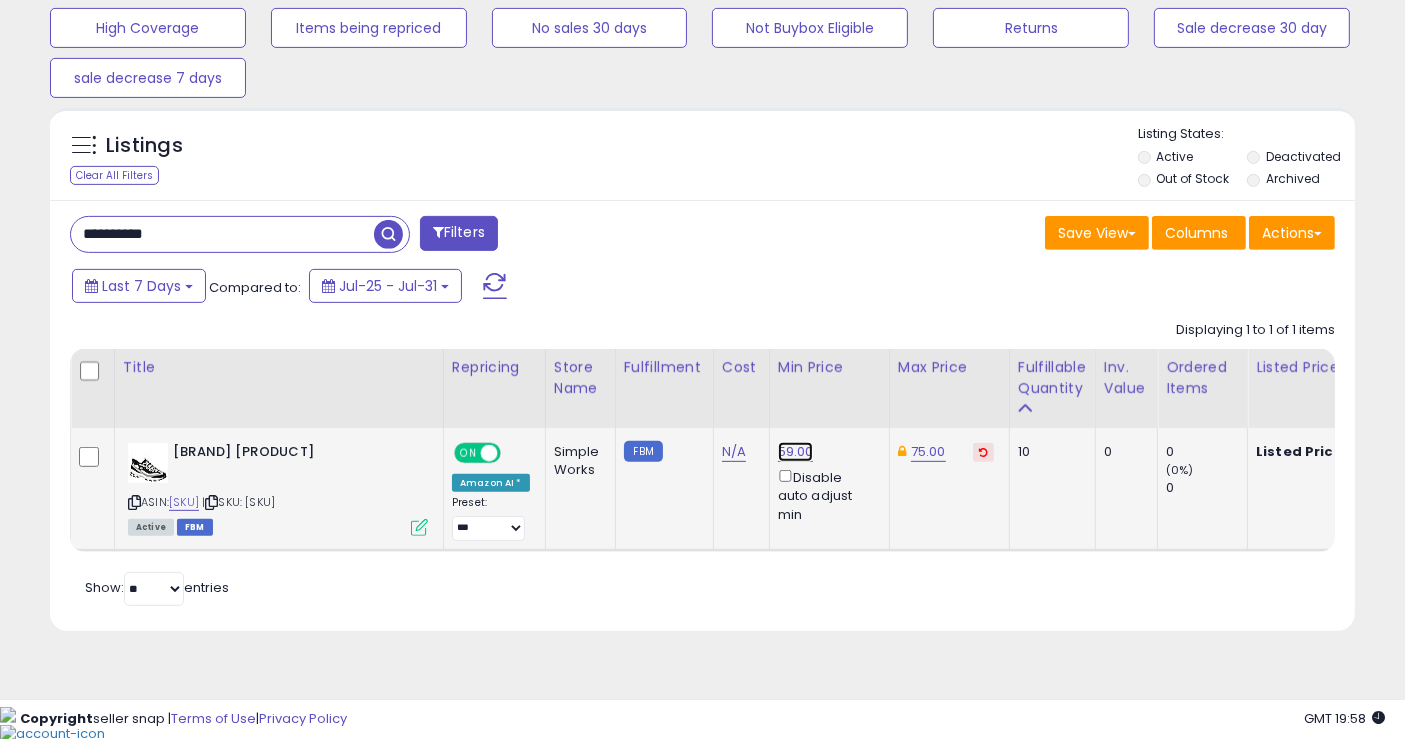 click on "59.00" at bounding box center [796, 452] 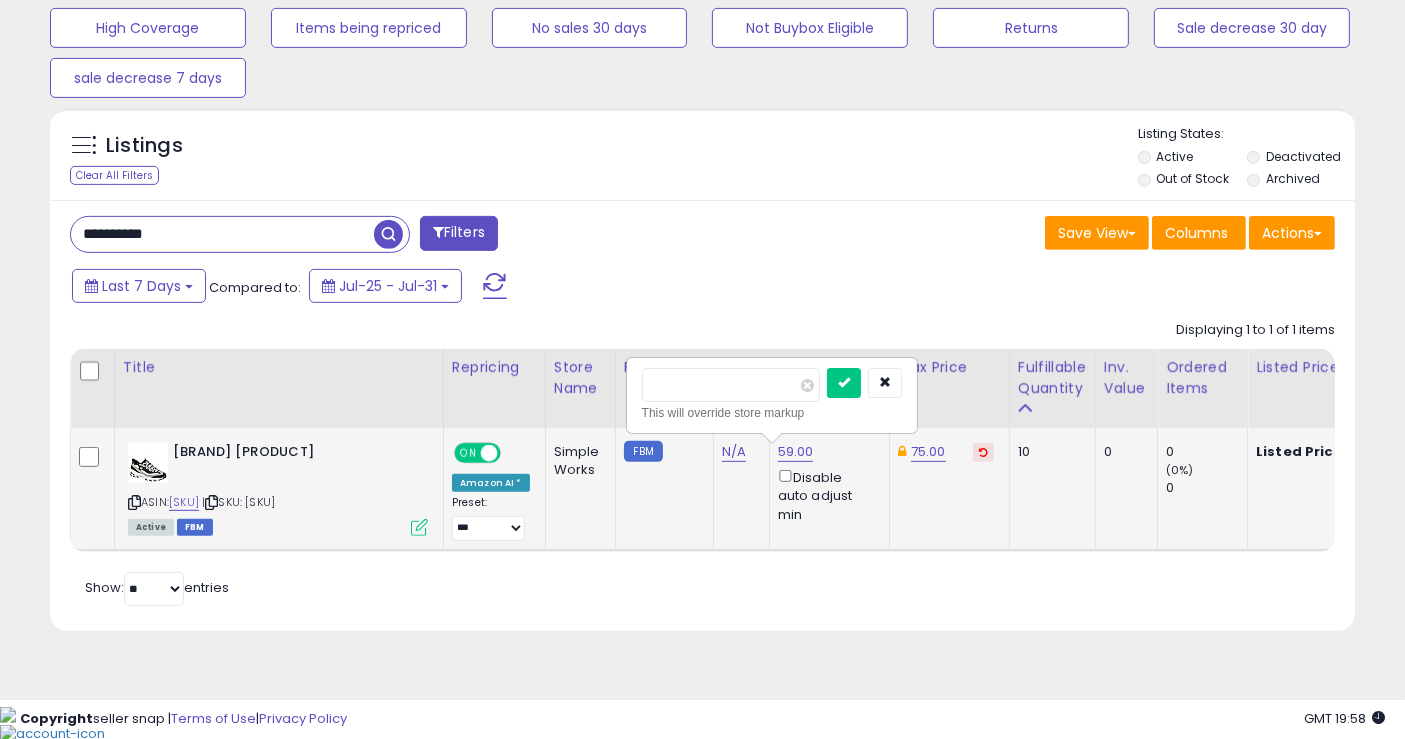type on "**" 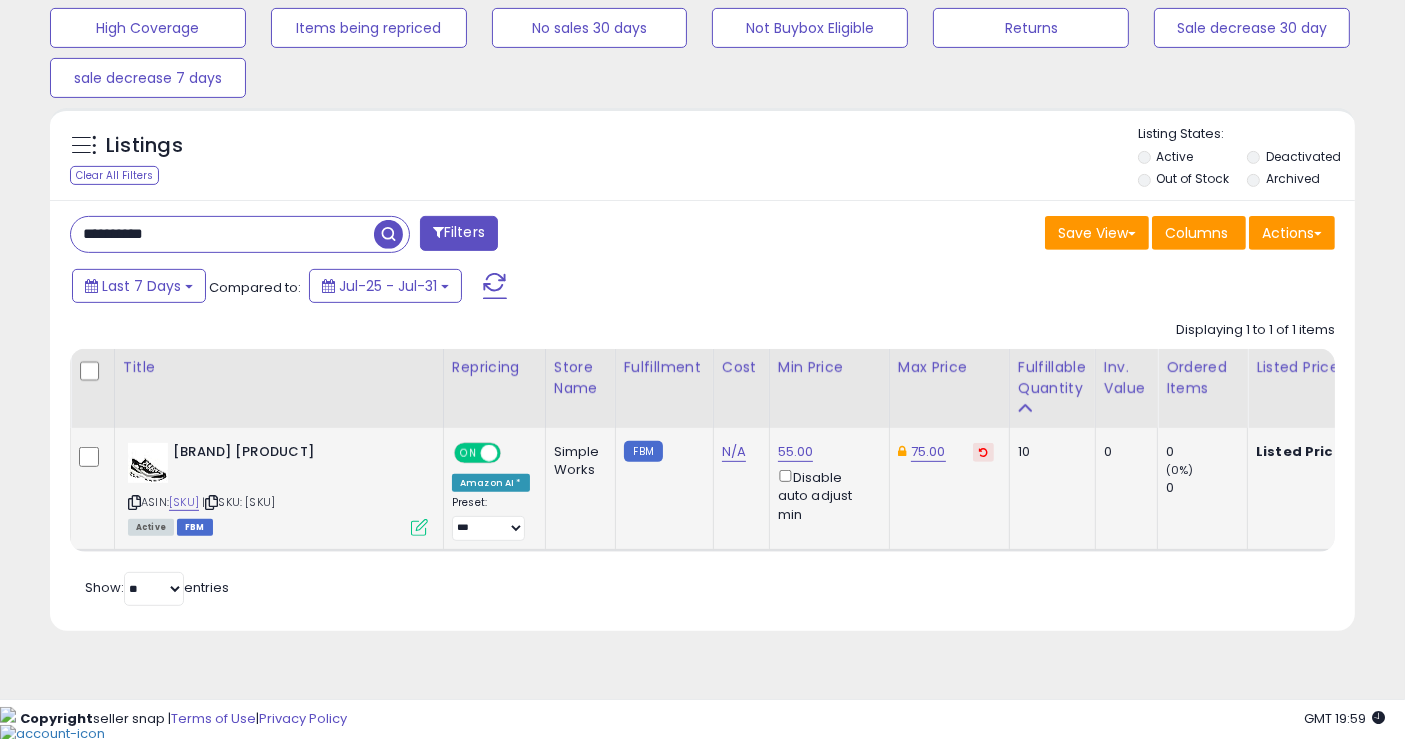 click on "**********" at bounding box center (222, 234) 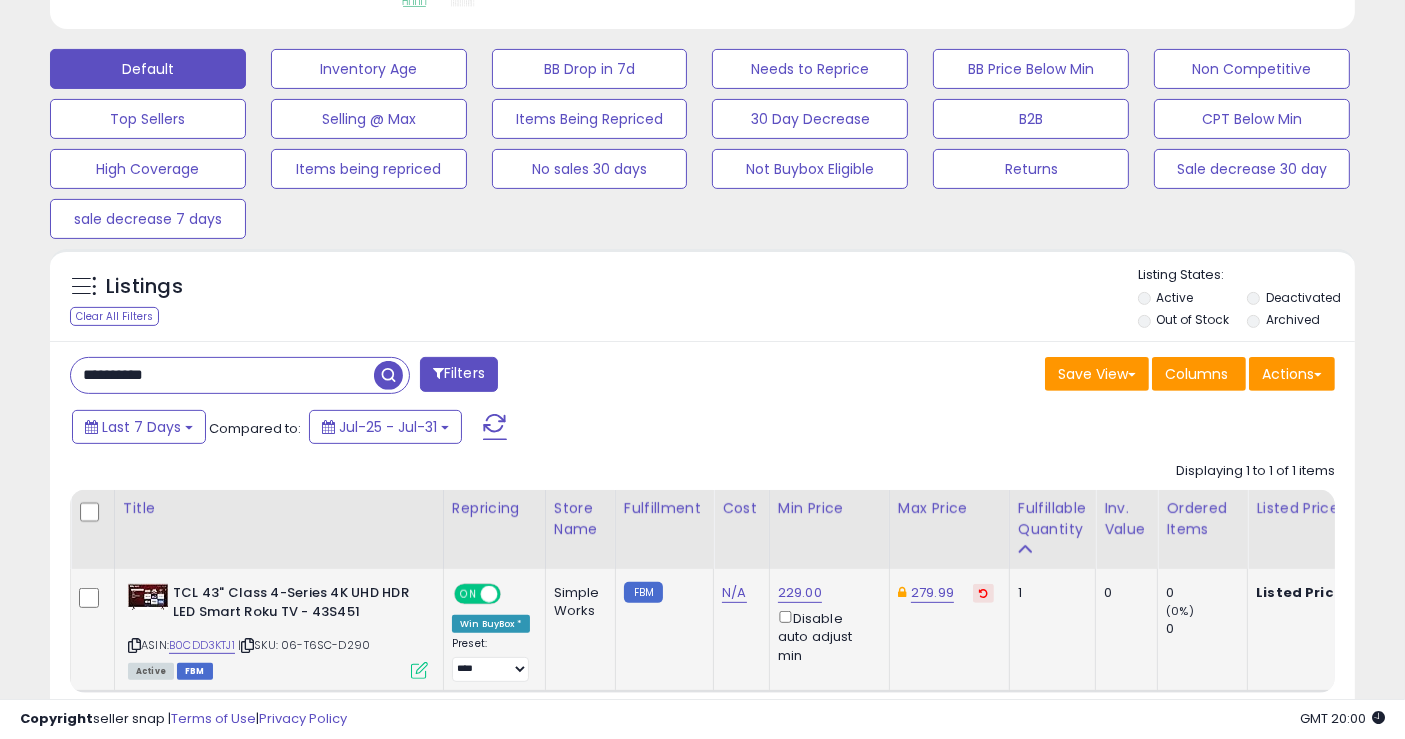 scroll, scrollTop: 0, scrollLeft: 237, axis: horizontal 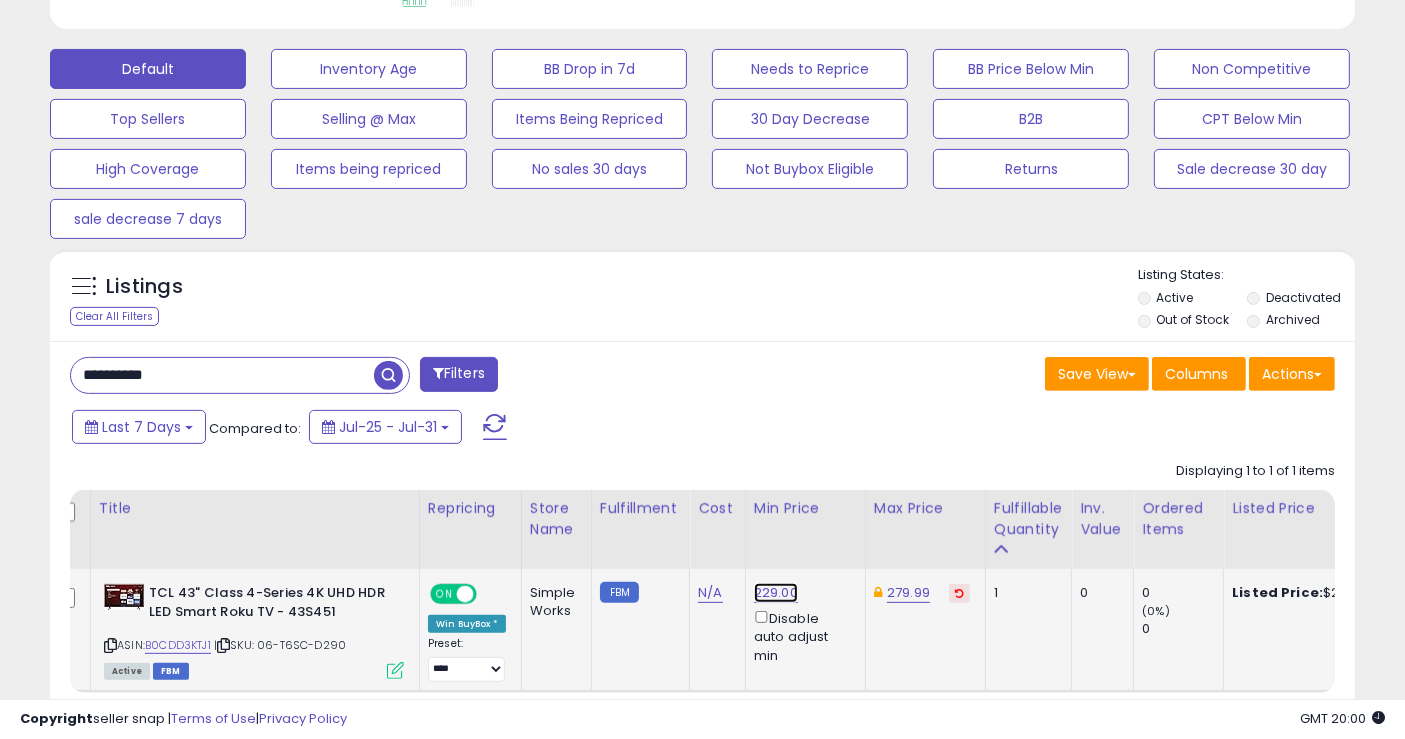 click on "229.00" at bounding box center [776, 593] 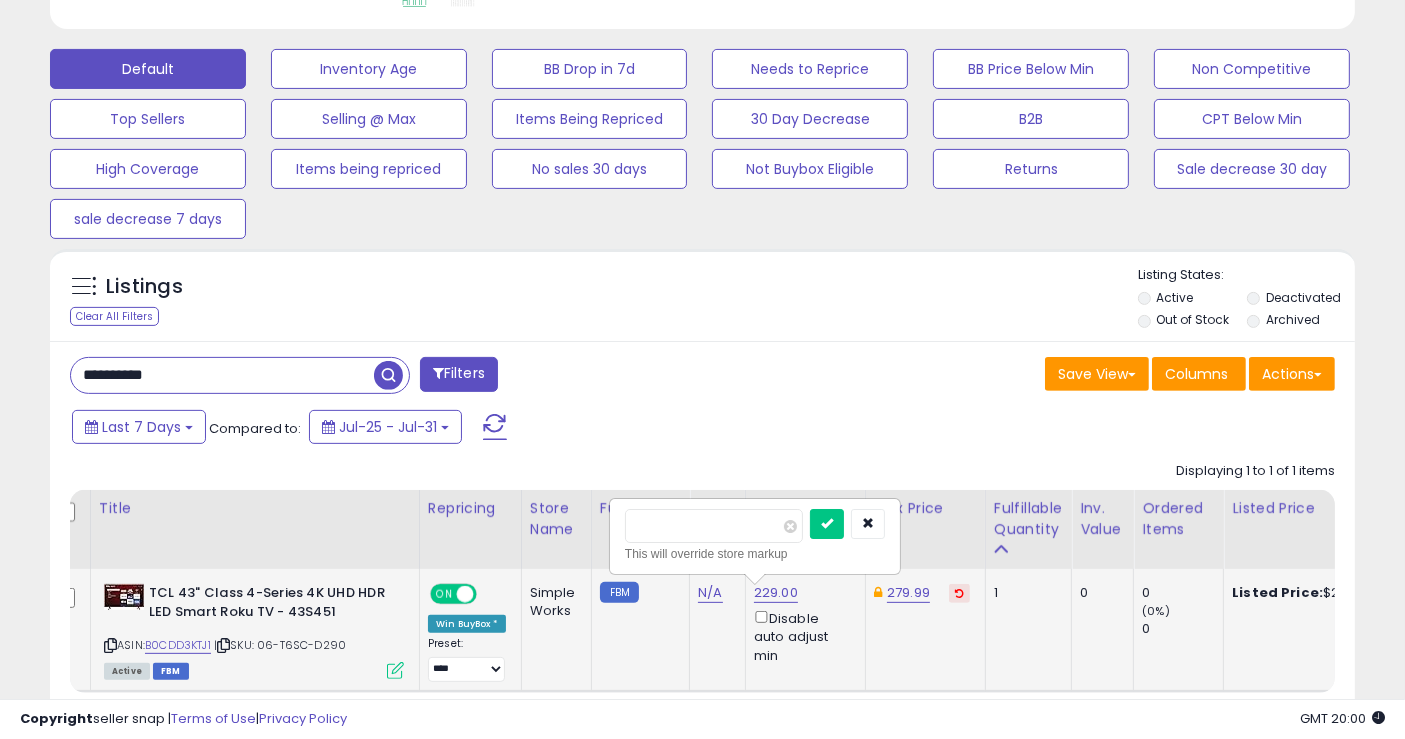 type on "***" 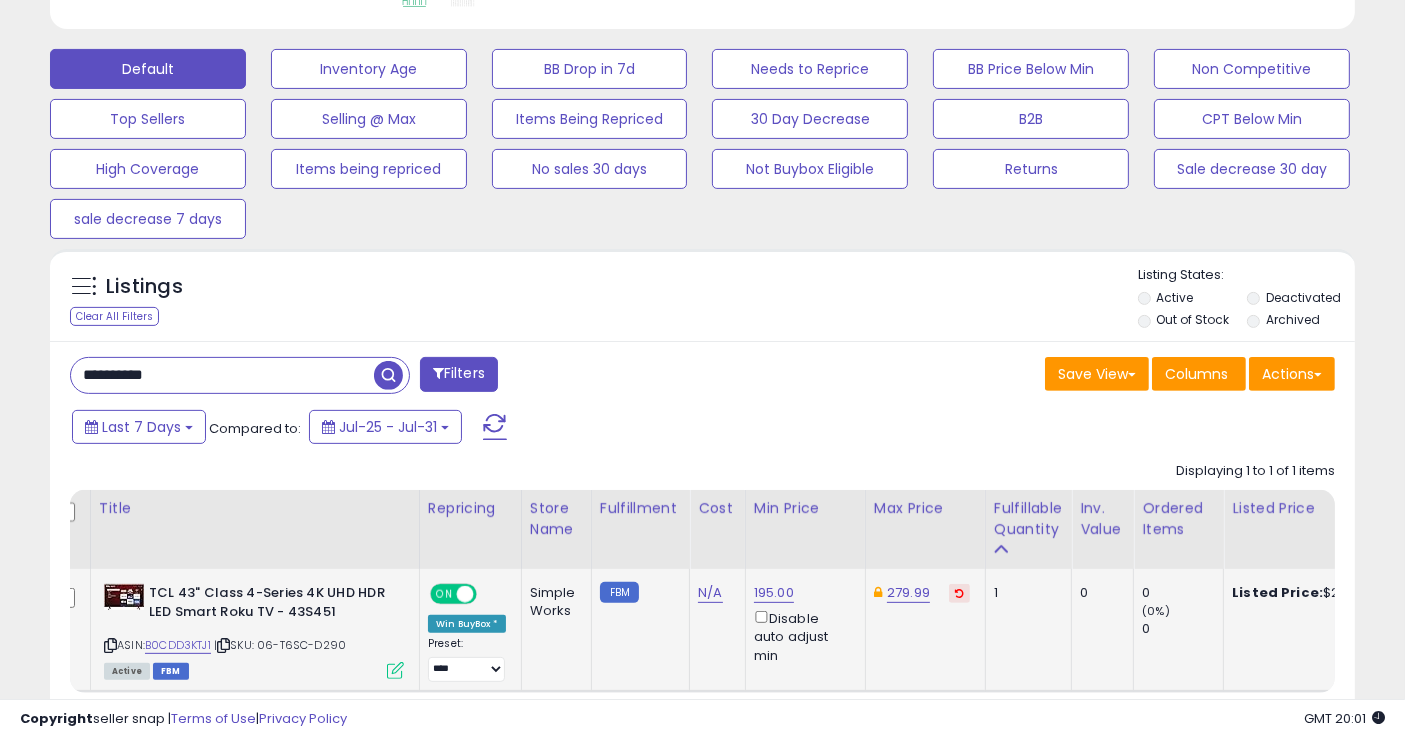 click on "**********" at bounding box center (222, 375) 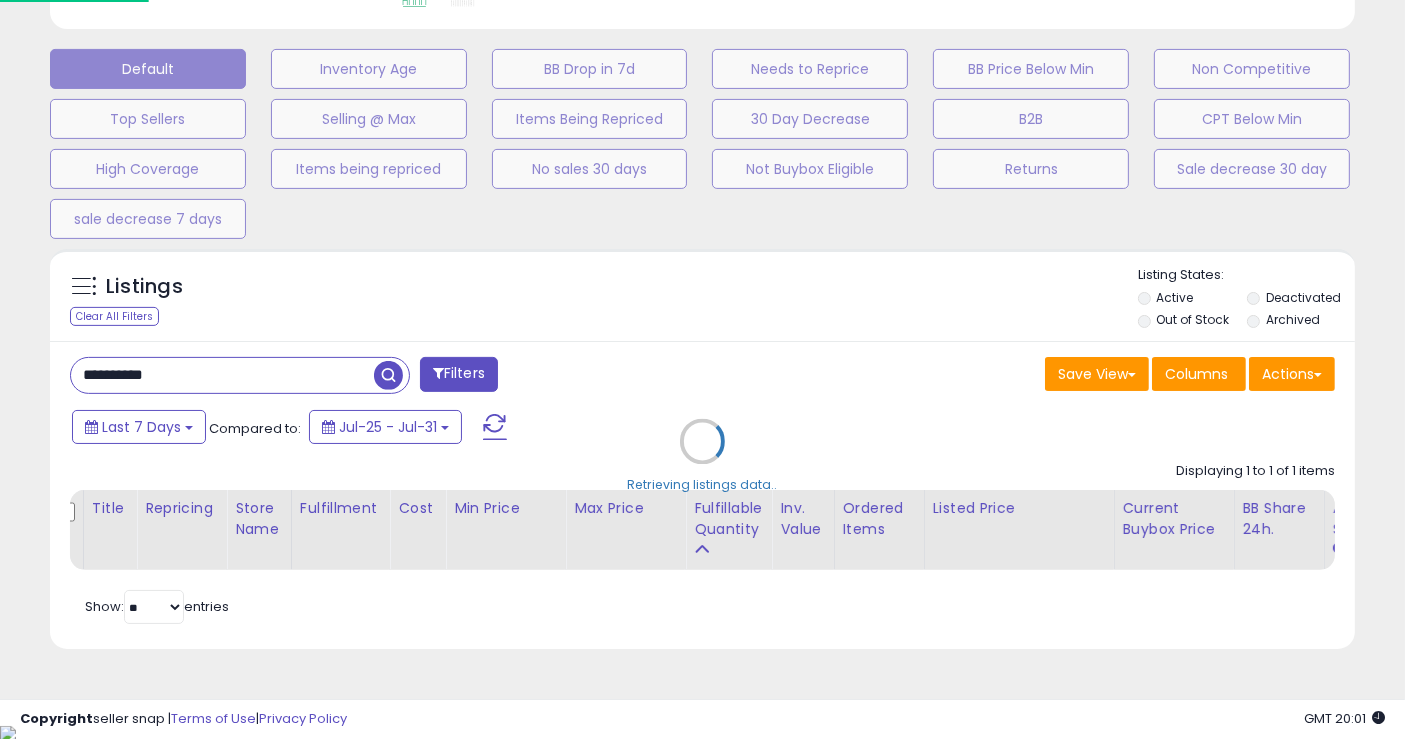 scroll, scrollTop: 999590, scrollLeft: 999234, axis: both 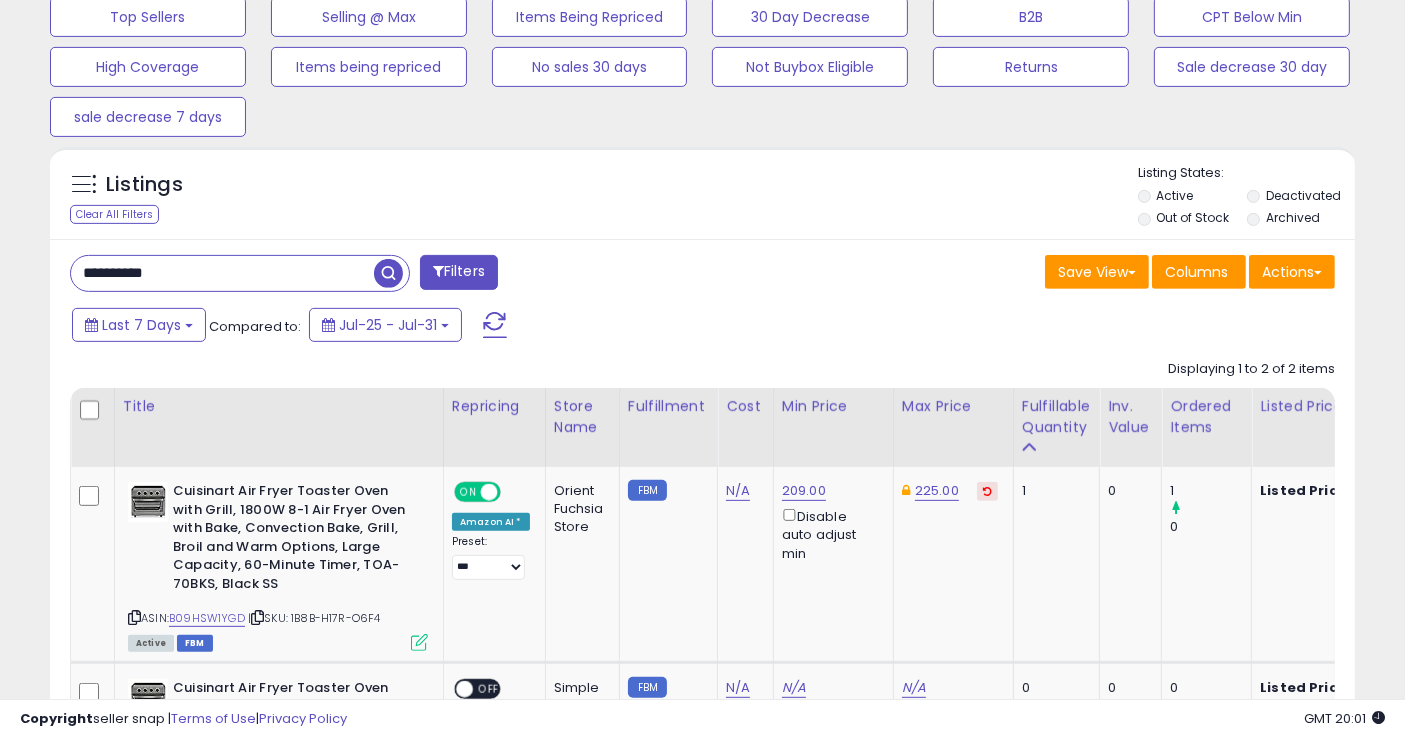click on "**********" at bounding box center [222, 273] 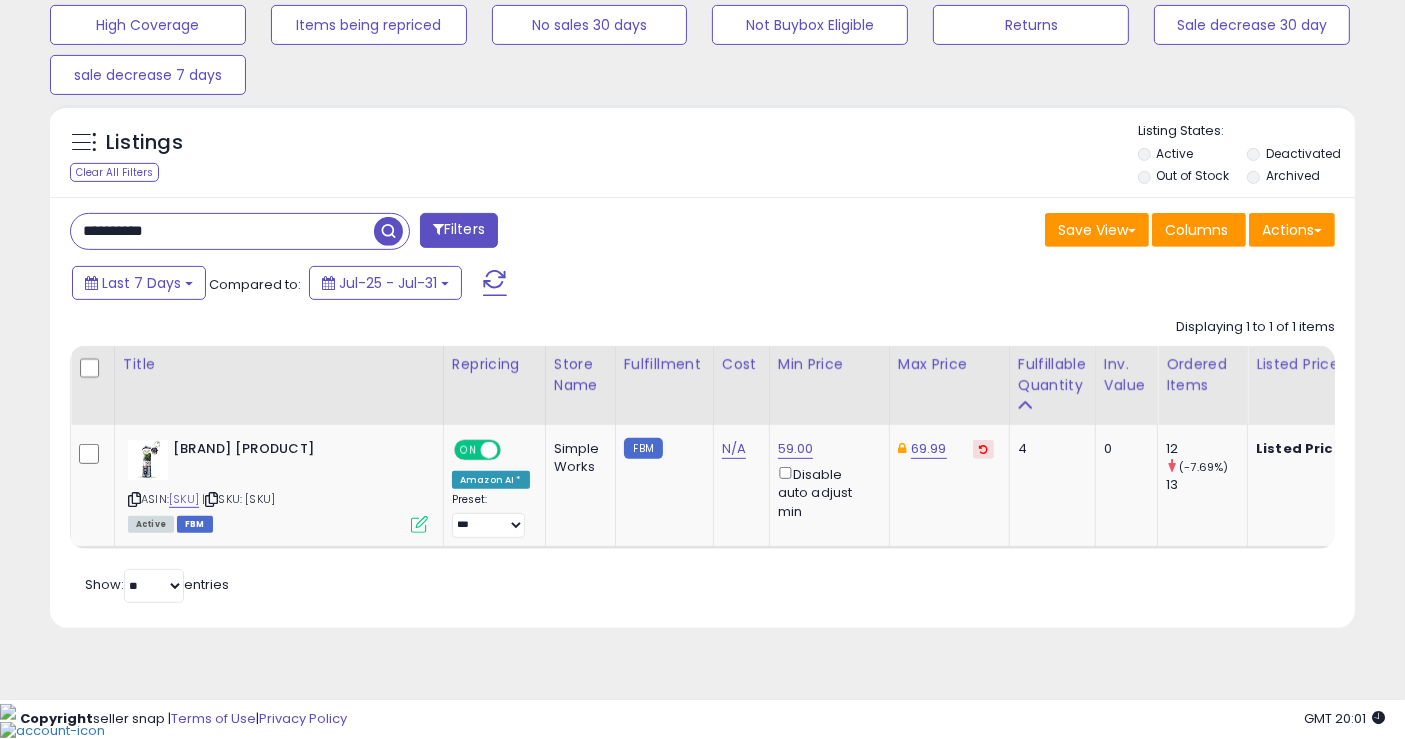 click on "**********" at bounding box center (222, 231) 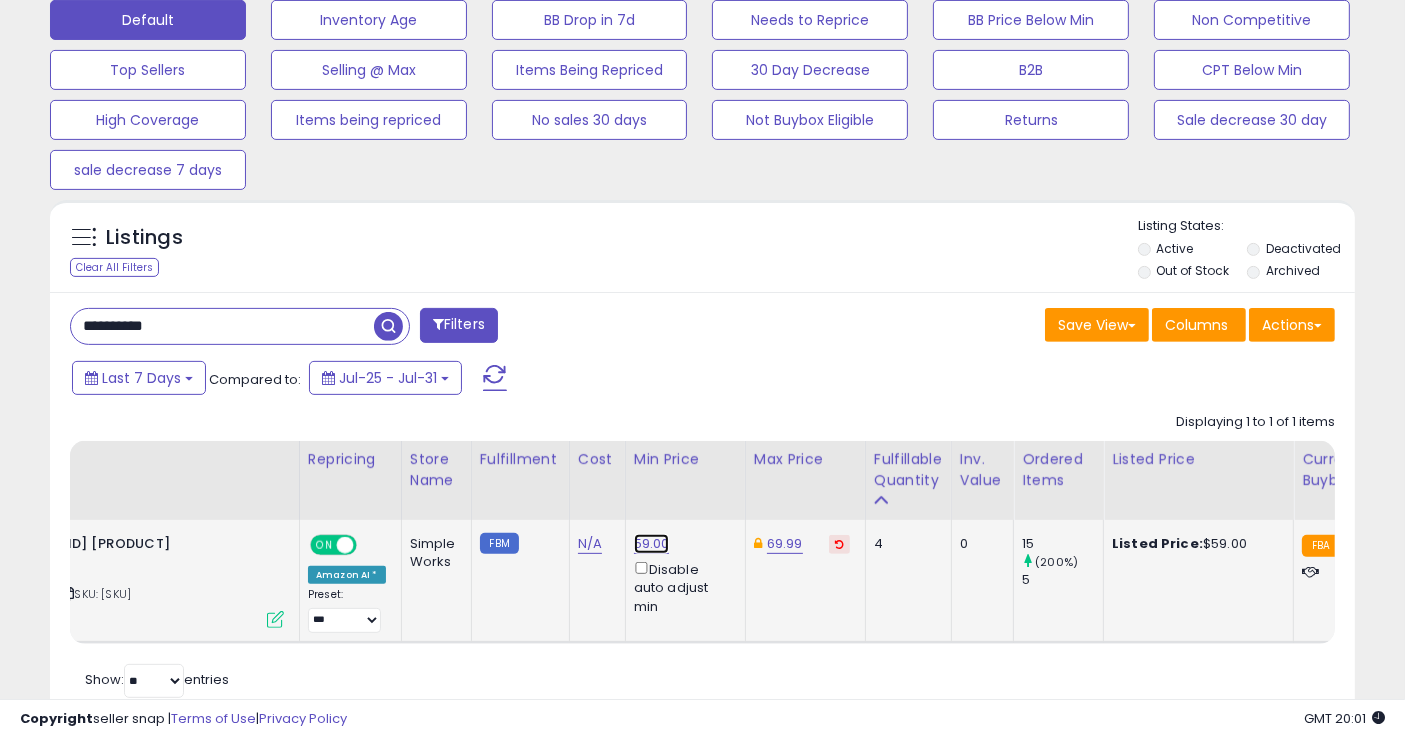 click on "59.00" at bounding box center [652, 544] 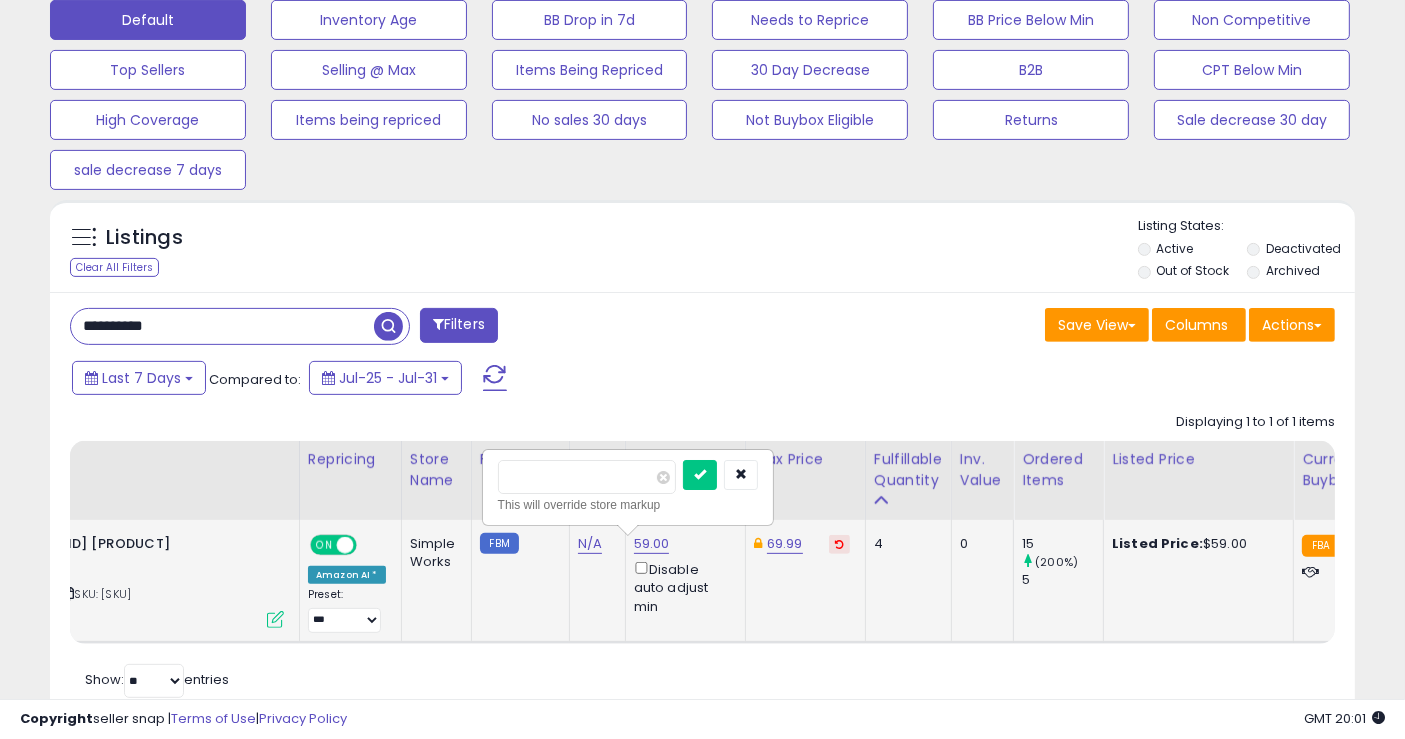 type on "*****" 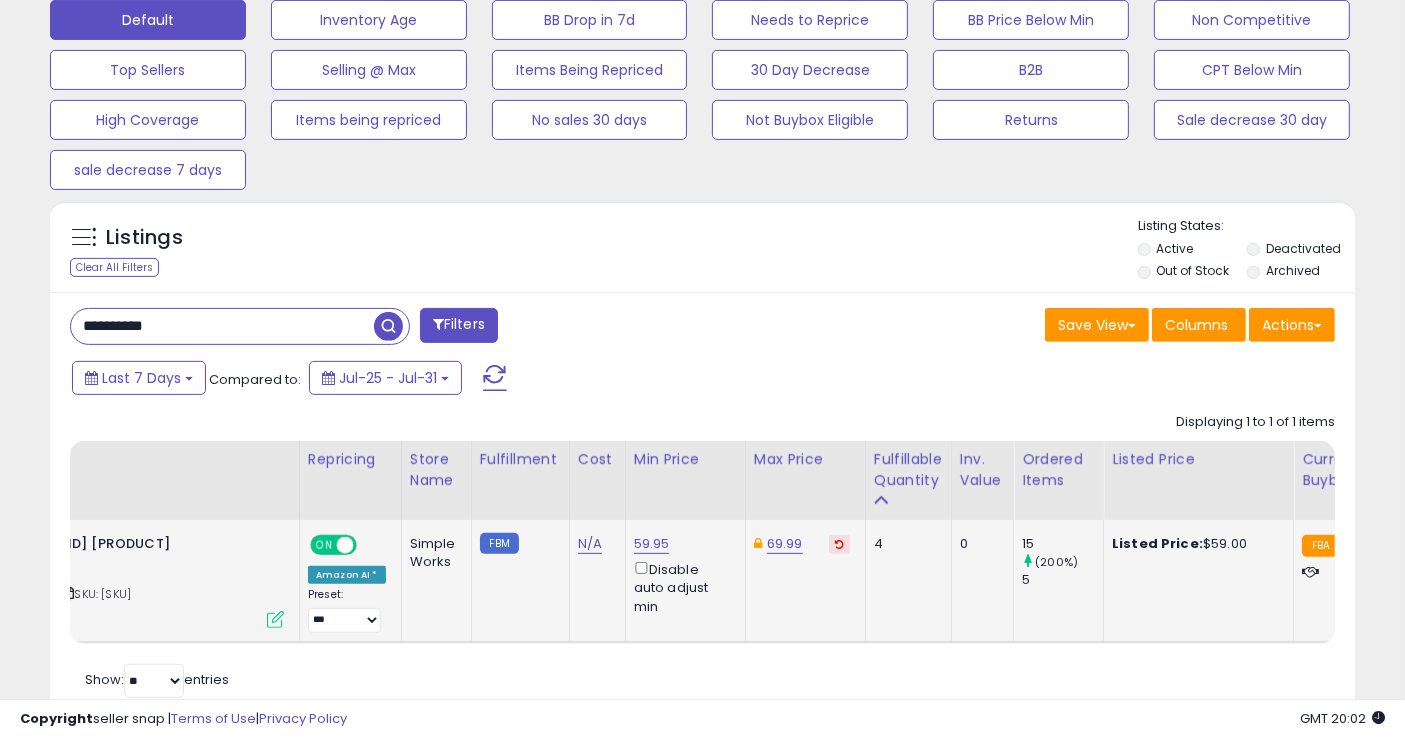 click on "**********" at bounding box center [222, 326] 